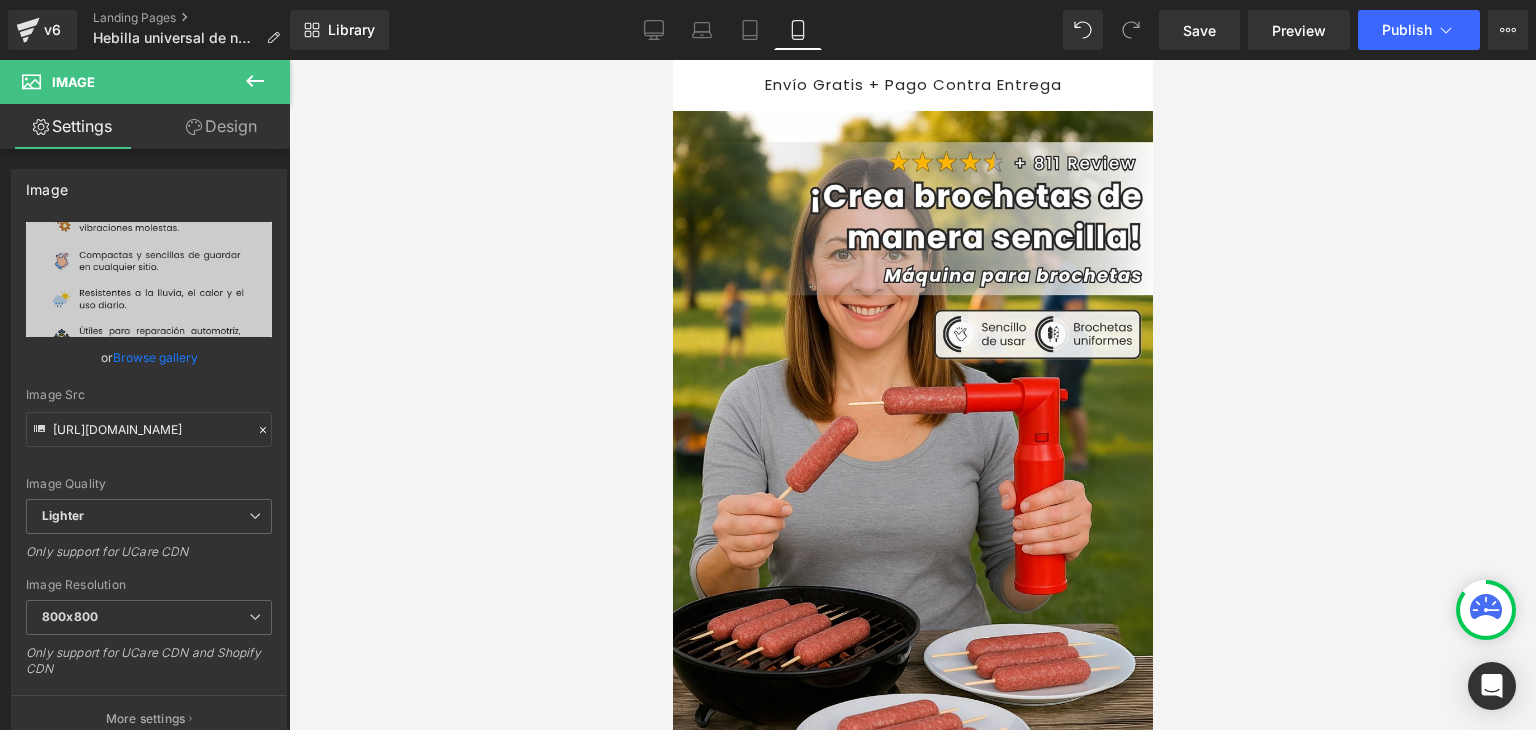 scroll, scrollTop: 2109, scrollLeft: 0, axis: vertical 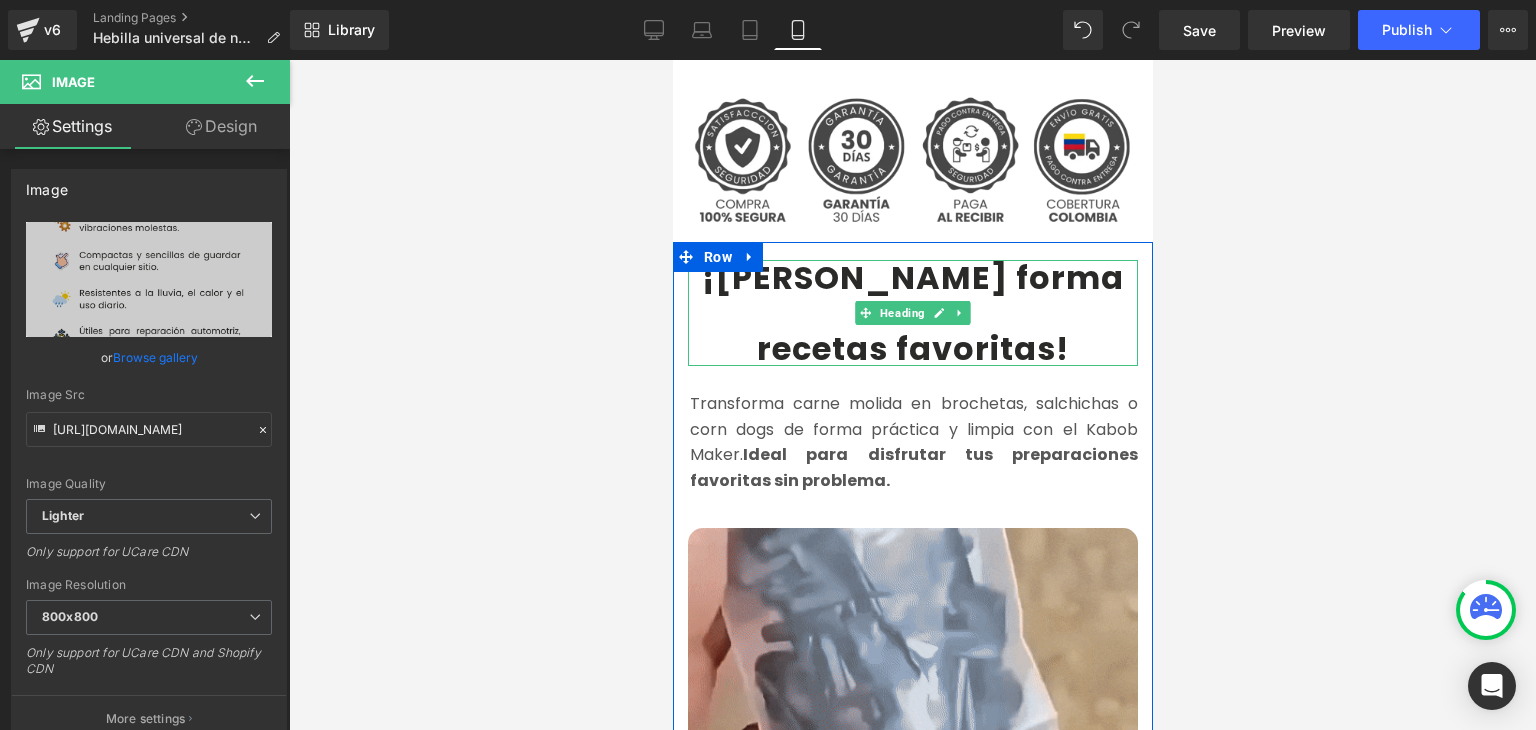click on "recetas favoritas" at bounding box center (905, 348) 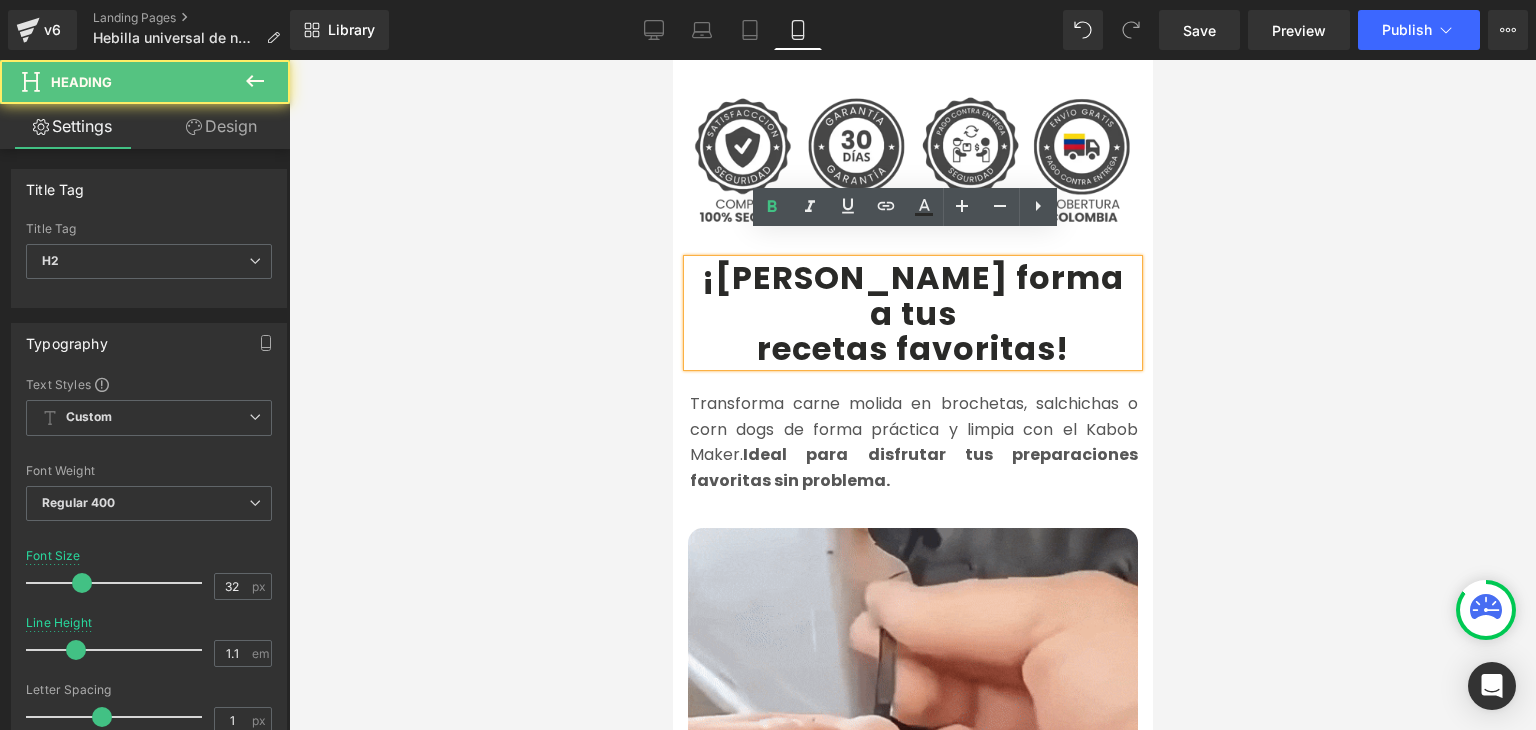 click on "¡[PERSON_NAME] forma a tus" at bounding box center (912, 295) 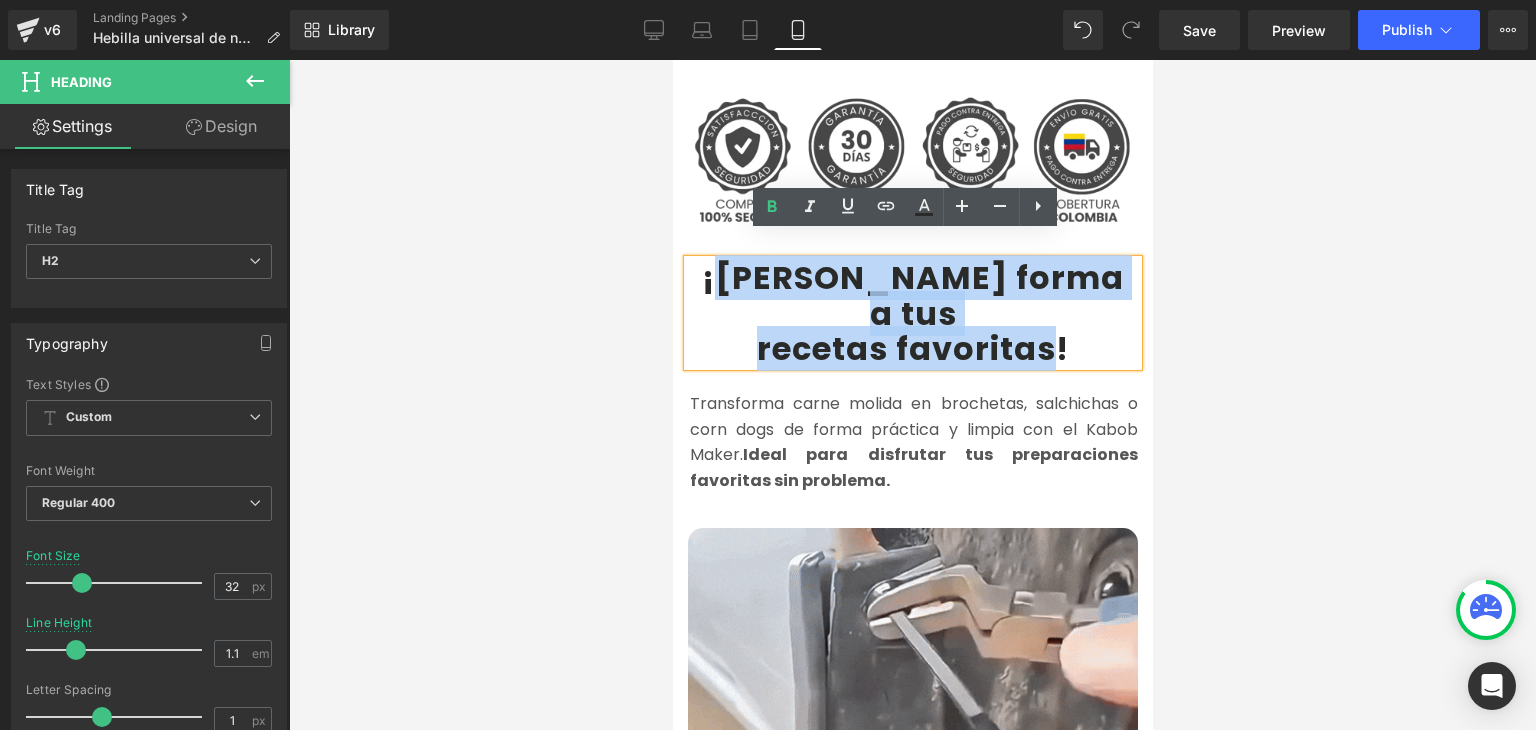 drag, startPoint x: 810, startPoint y: 255, endPoint x: 1045, endPoint y: 290, distance: 237.59209 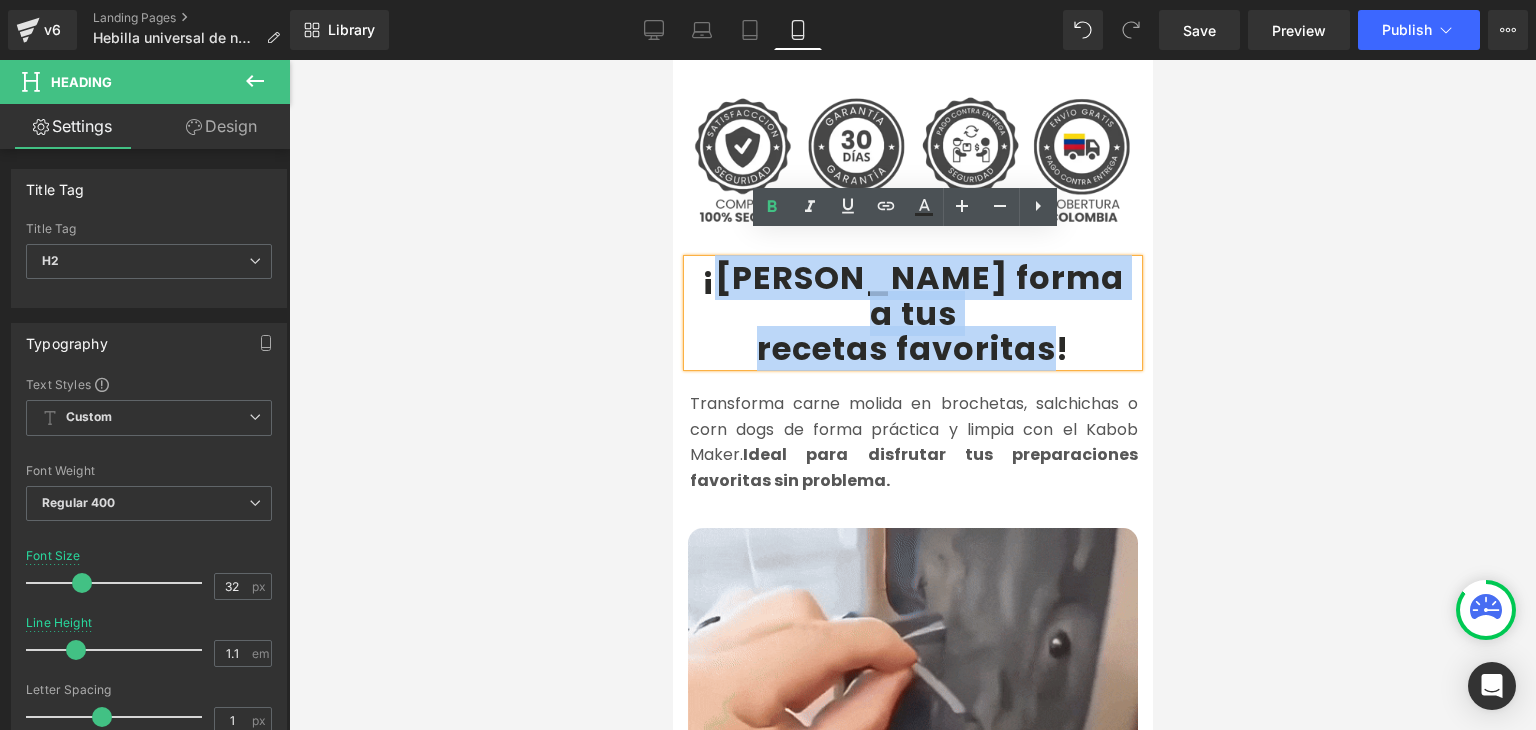 click on "¡[PERSON_NAME] forma a tus  recetas favoritas !" at bounding box center (912, 313) 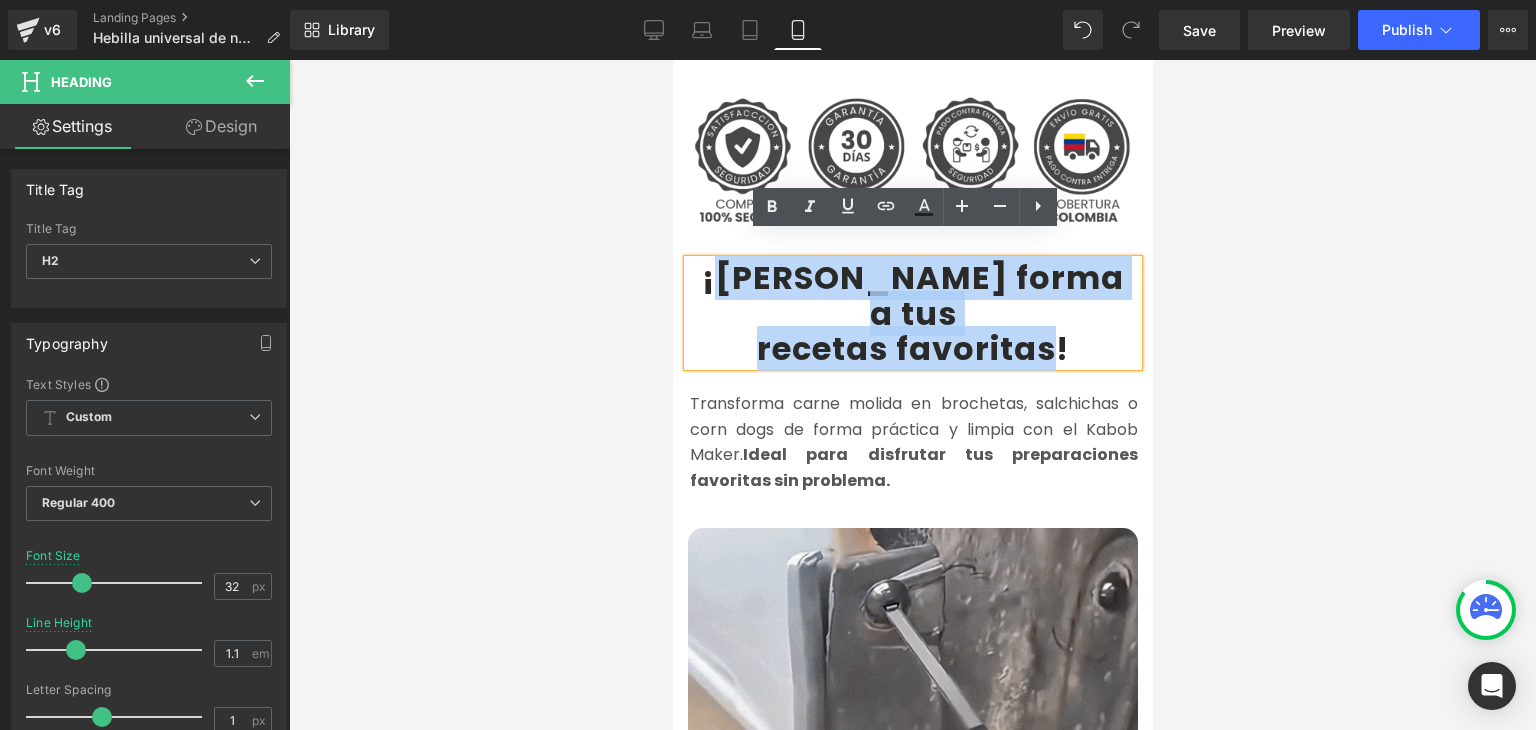 paste 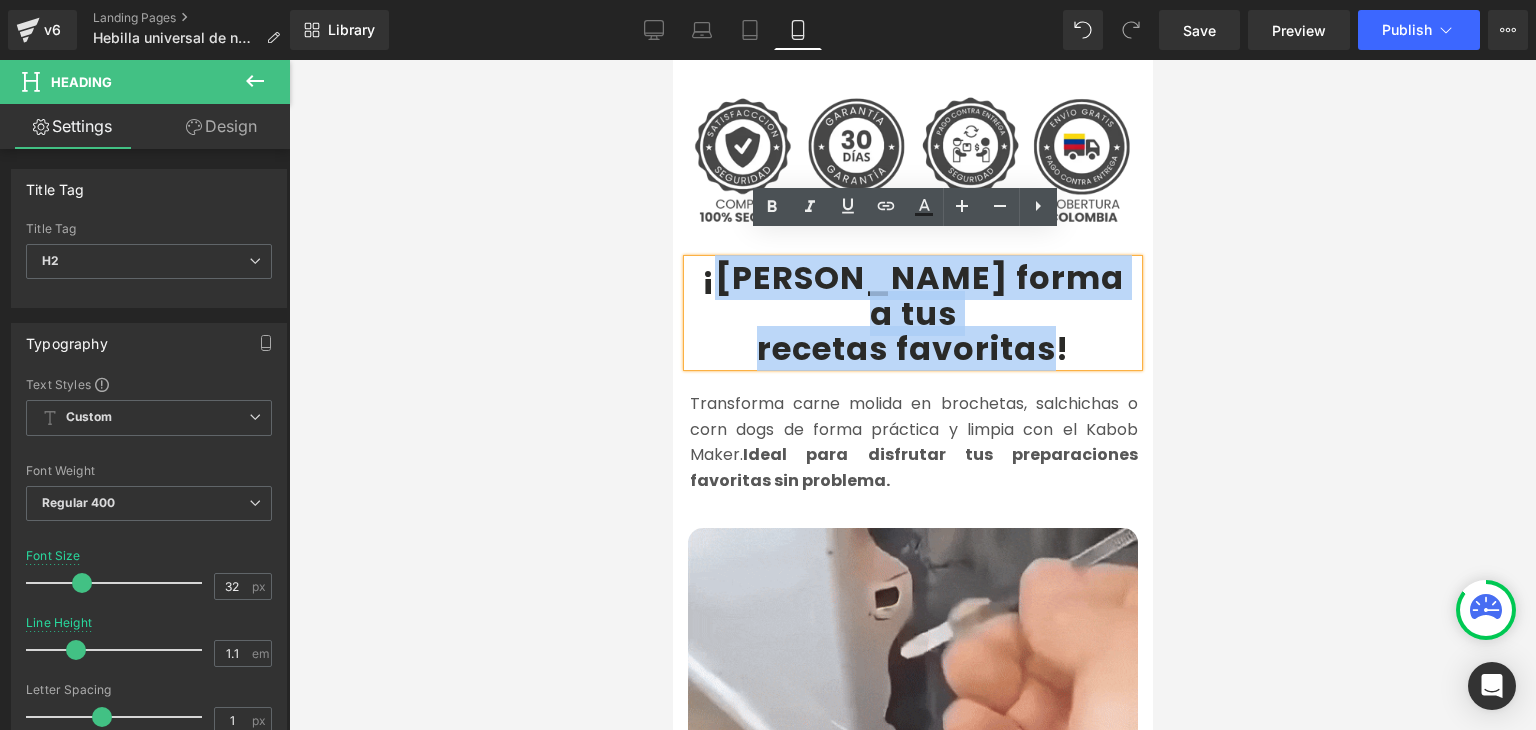 type 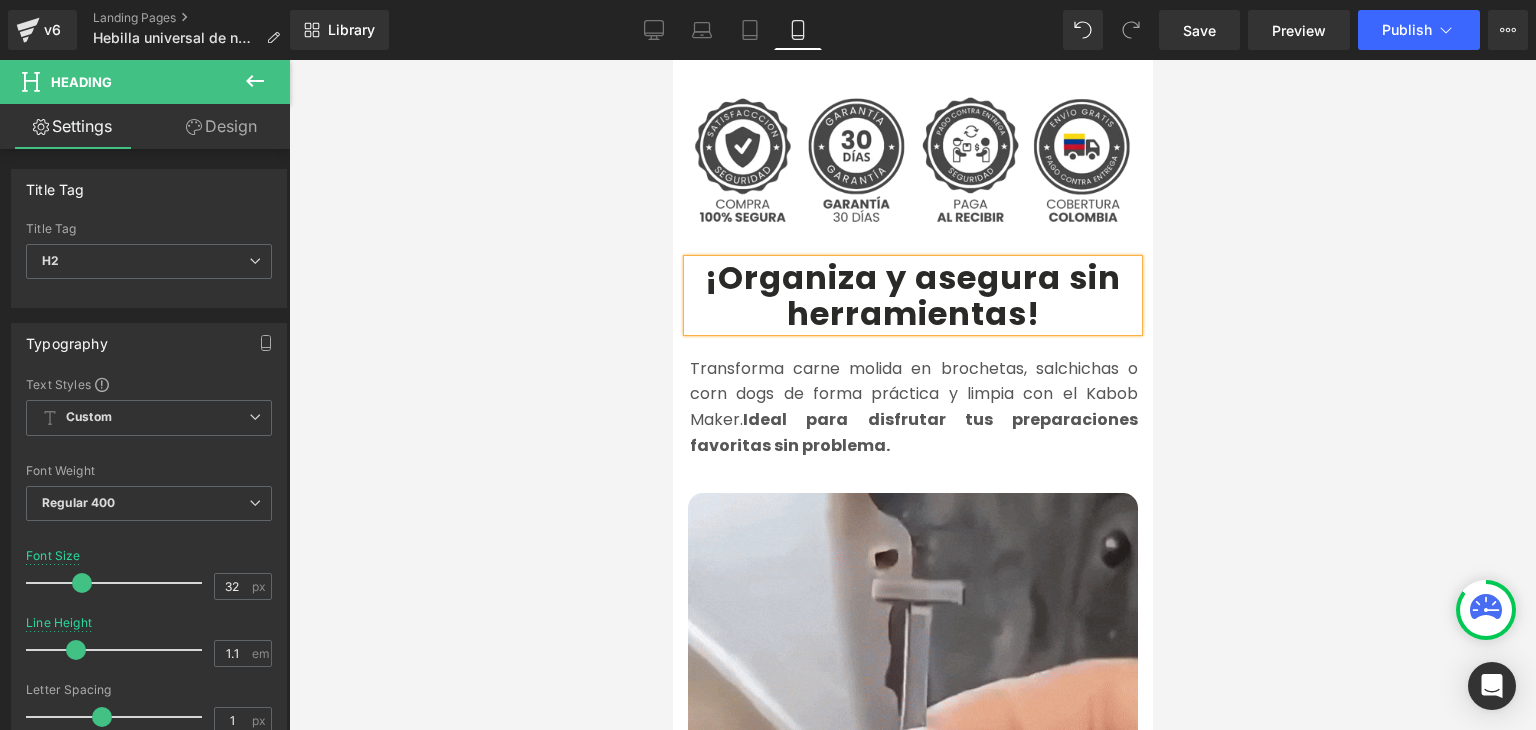 click on "¡Organiza y asegura sin herramientas" at bounding box center [912, 295] 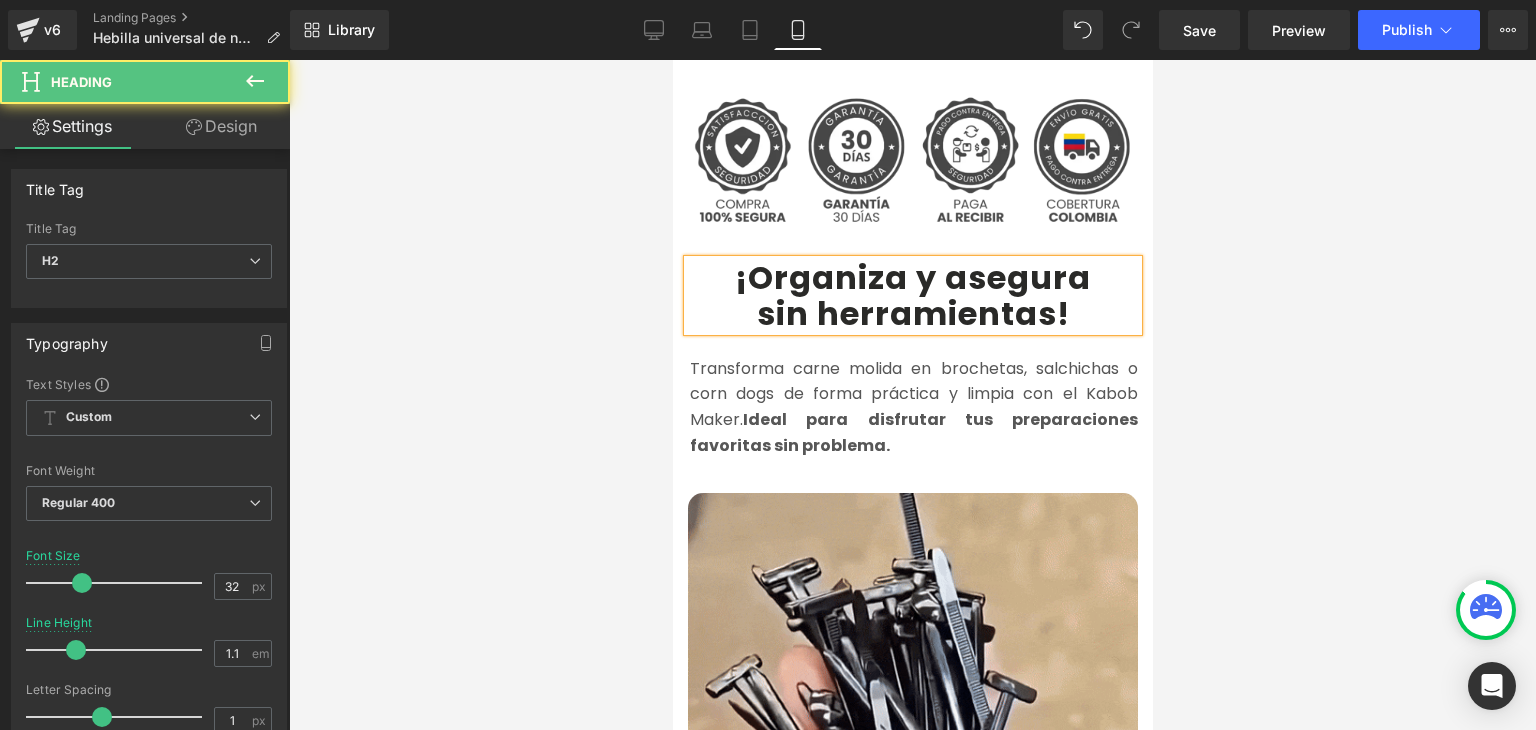 click at bounding box center [912, 395] 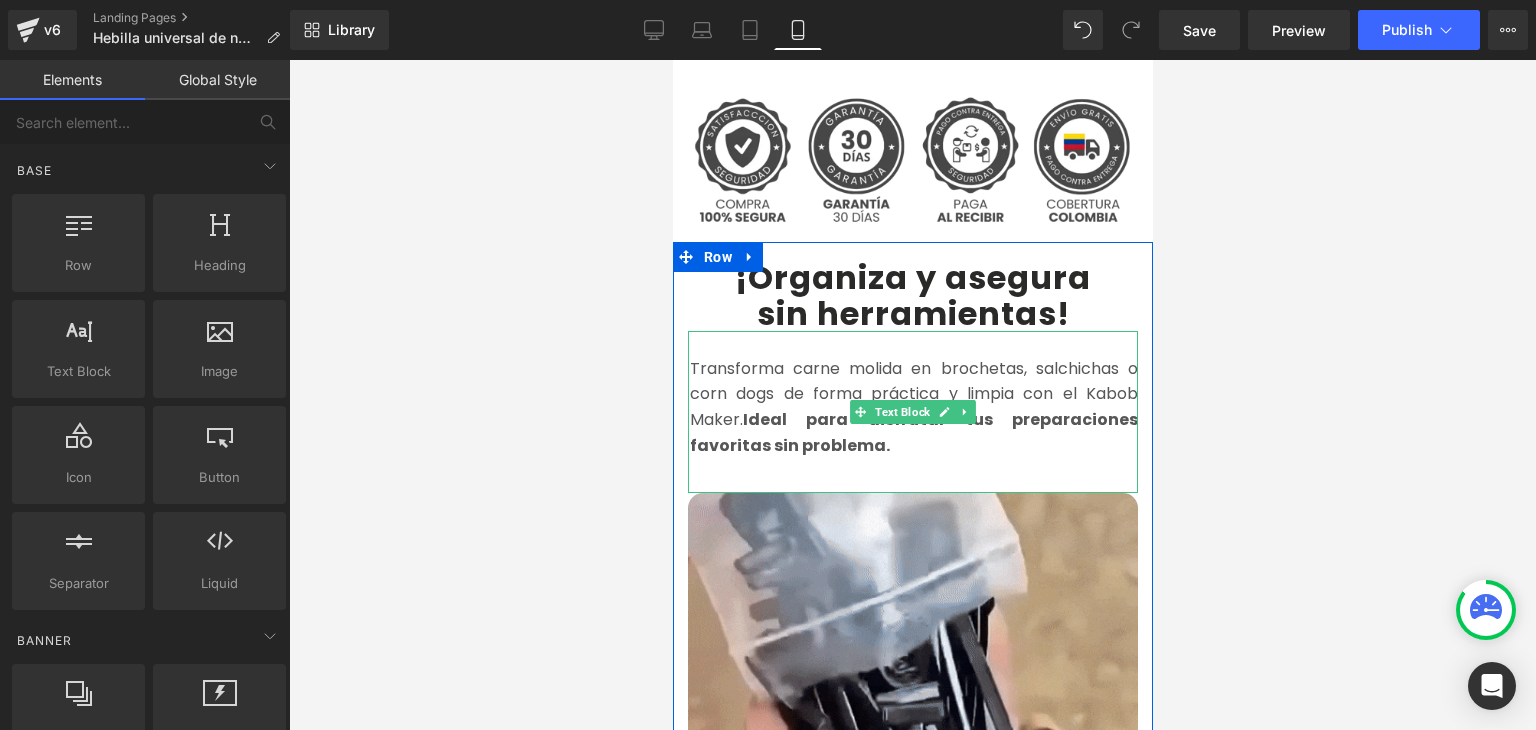 click on "Transforma carne molida en brochetas, salchichas o corn dogs de forma práctica y limpia con el Kabob Maker.  Ideal para disfrutar tus preparaciones favoritas sin problema." at bounding box center (913, 407) 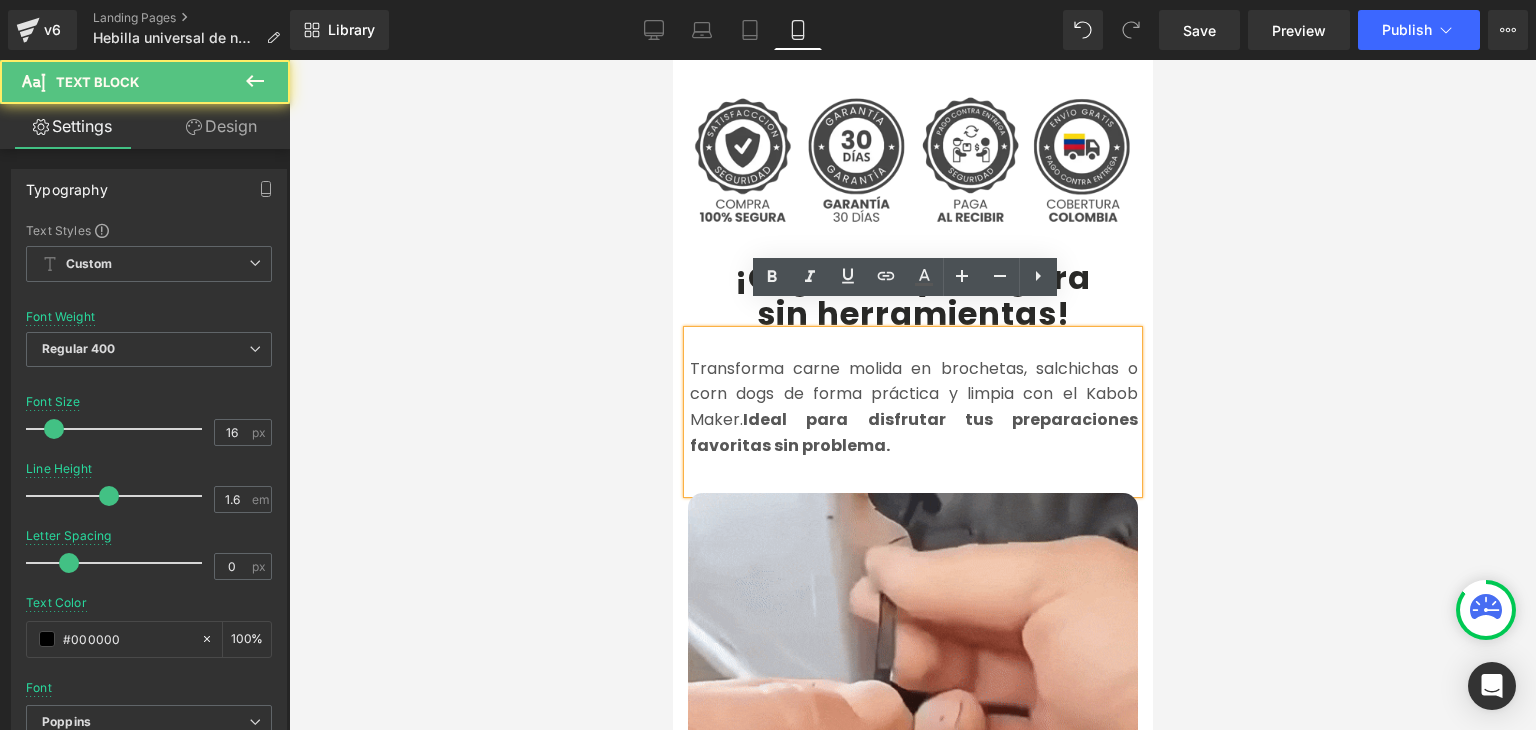 click on "Transforma carne molida en brochetas, salchichas o corn dogs de forma práctica y limpia con el Kabob Maker.  Ideal para disfrutar tus preparaciones favoritas sin problema." at bounding box center [913, 407] 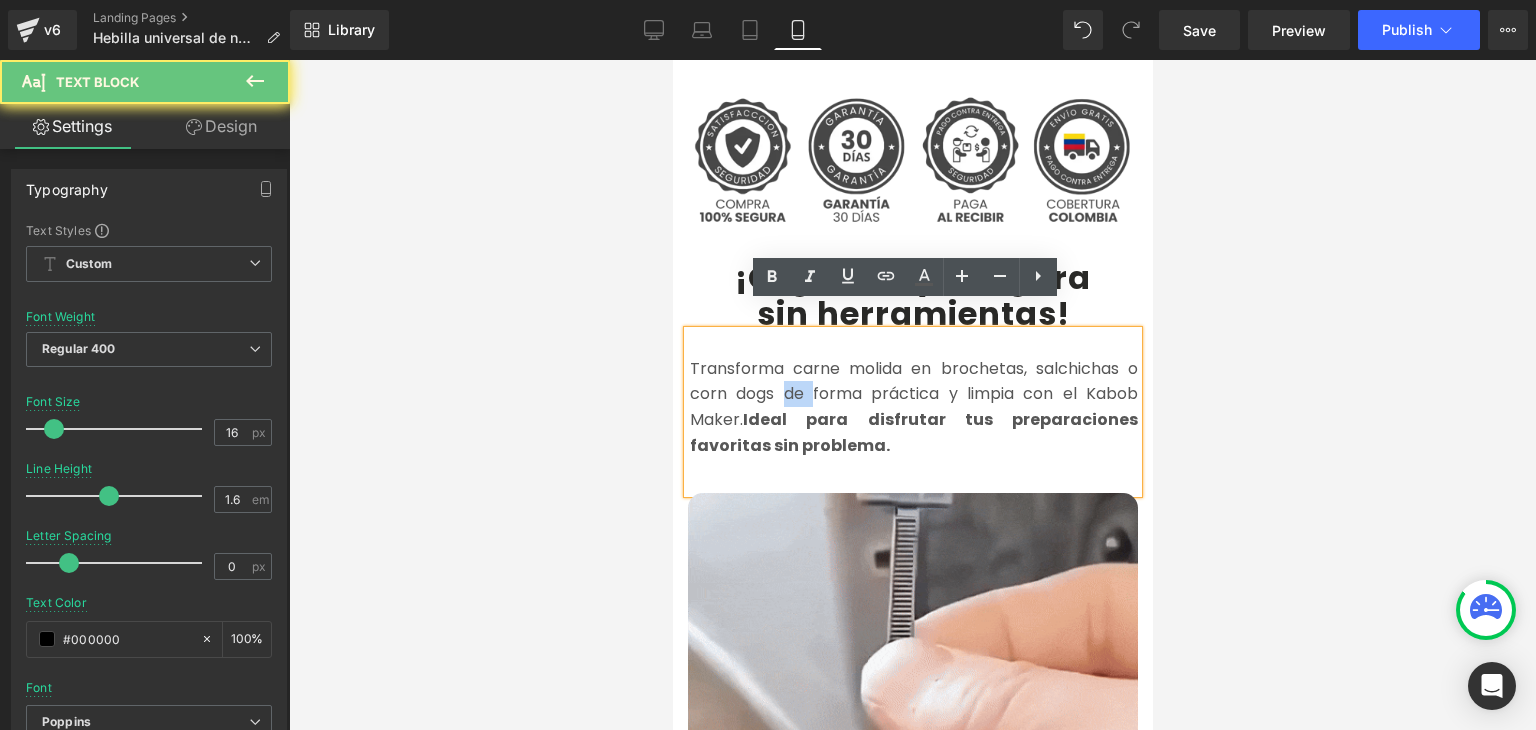 click on "Transforma carne molida en brochetas, salchichas o corn dogs de forma práctica y limpia con el Kabob Maker.  Ideal para disfrutar tus preparaciones favoritas sin problema." at bounding box center (913, 407) 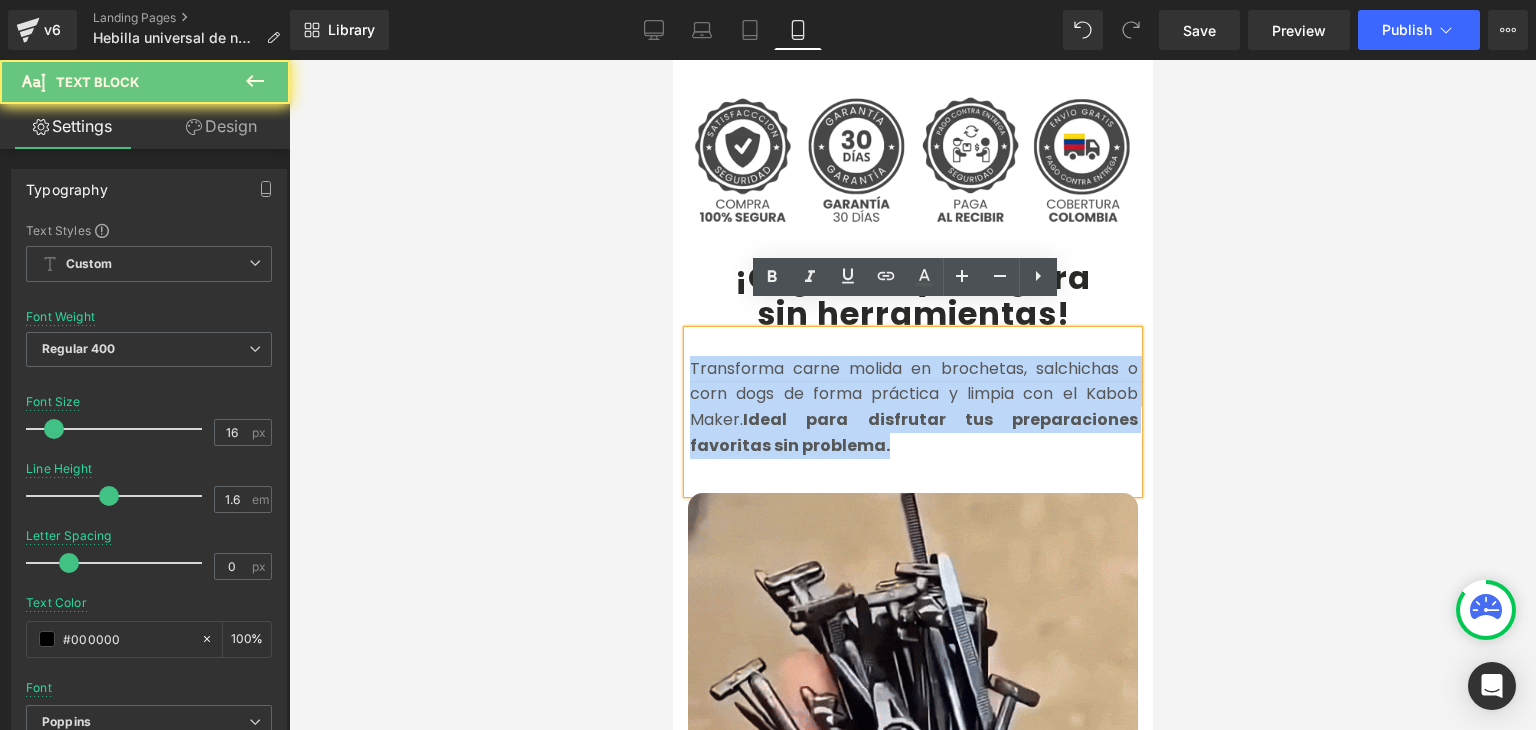 click on "Transforma carne molida en brochetas, salchichas o corn dogs de forma práctica y limpia con el Kabob Maker.  Ideal para disfrutar tus preparaciones favoritas sin problema." at bounding box center (913, 407) 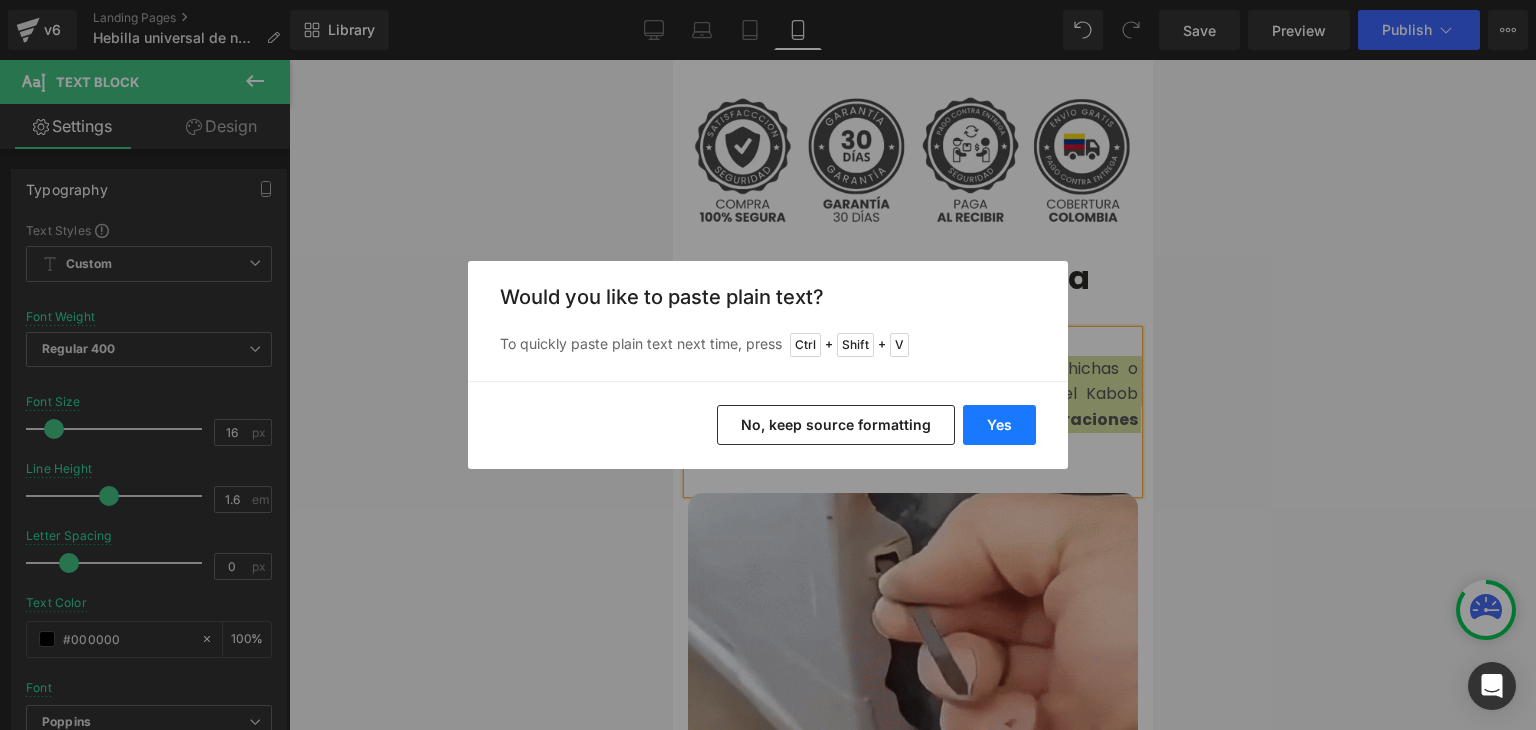 click on "Yes" at bounding box center [999, 425] 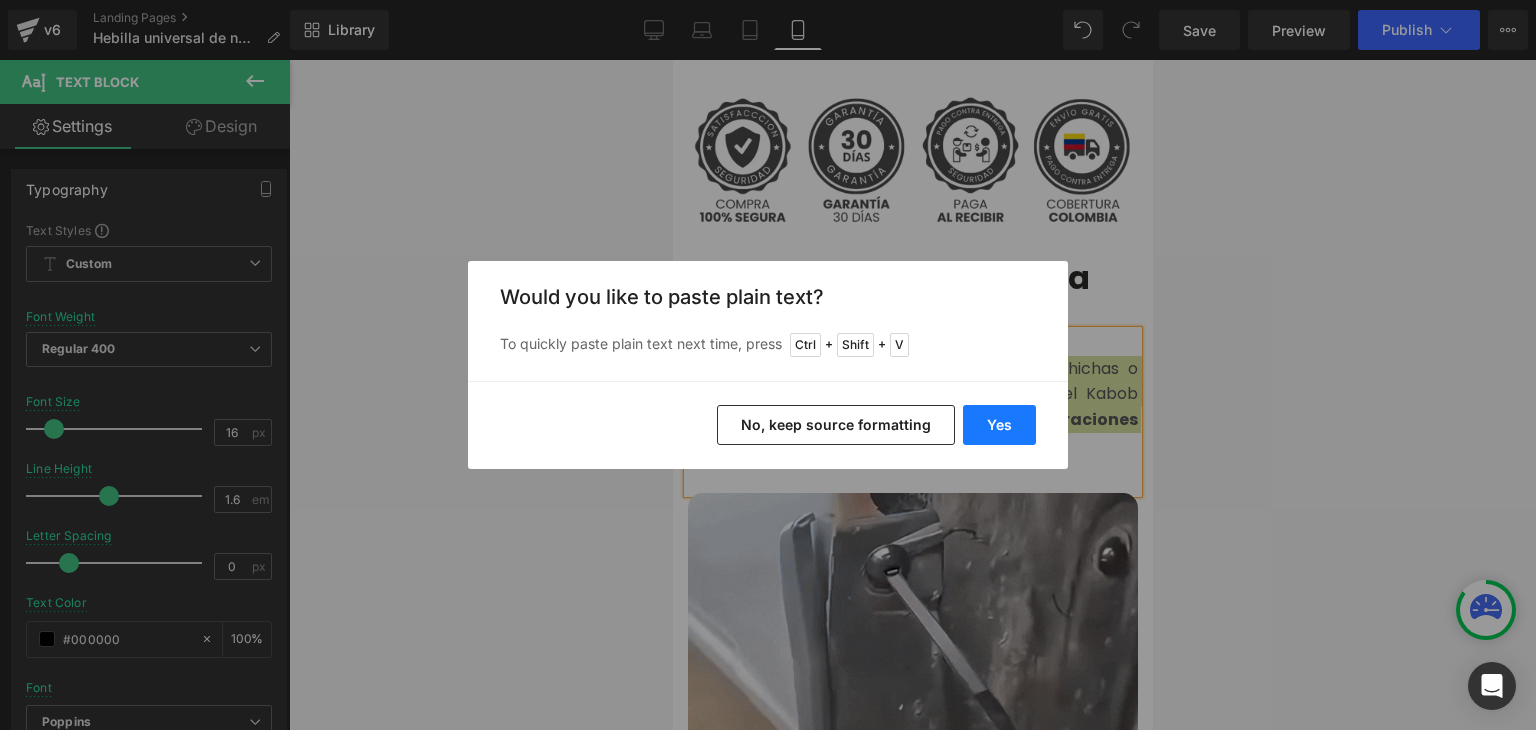 type 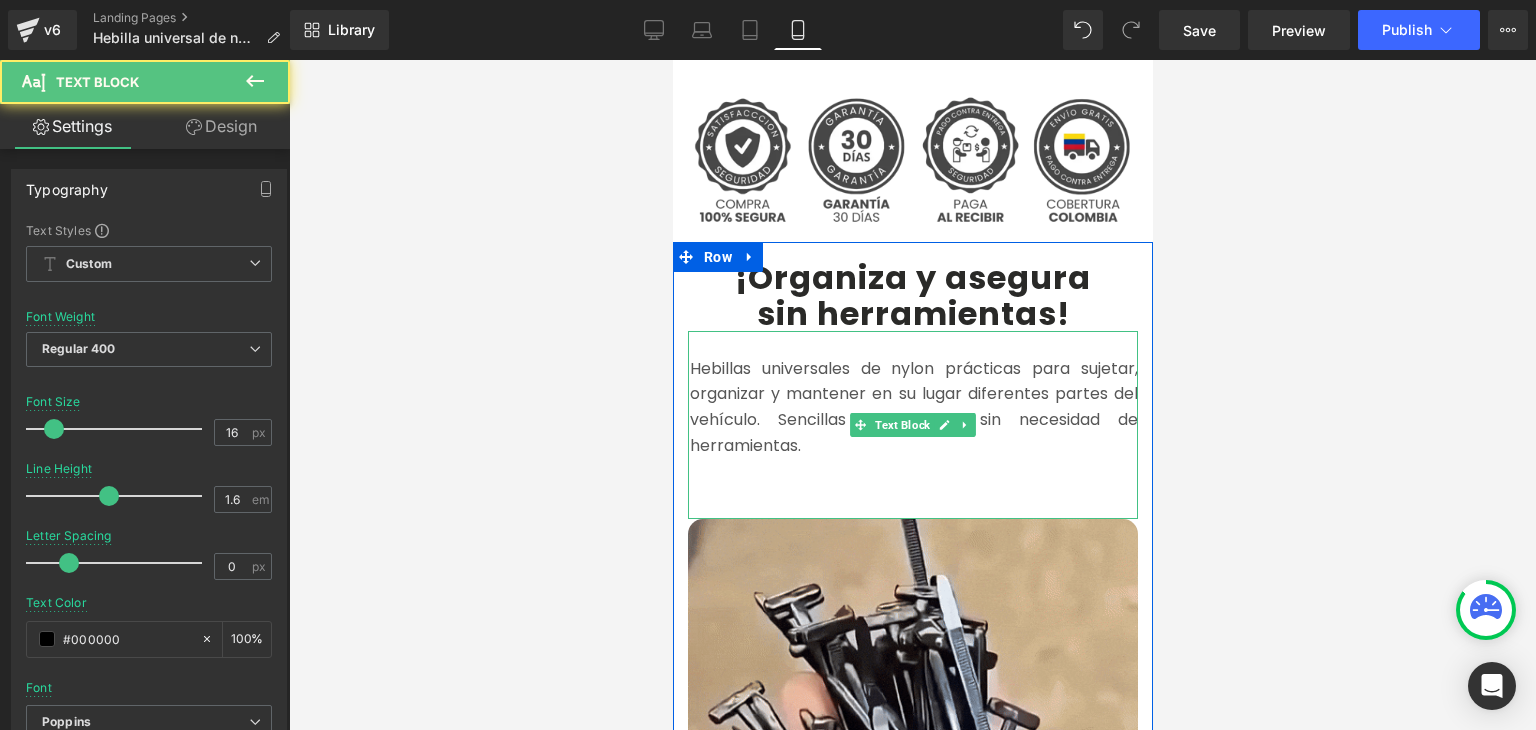 click at bounding box center (913, 471) 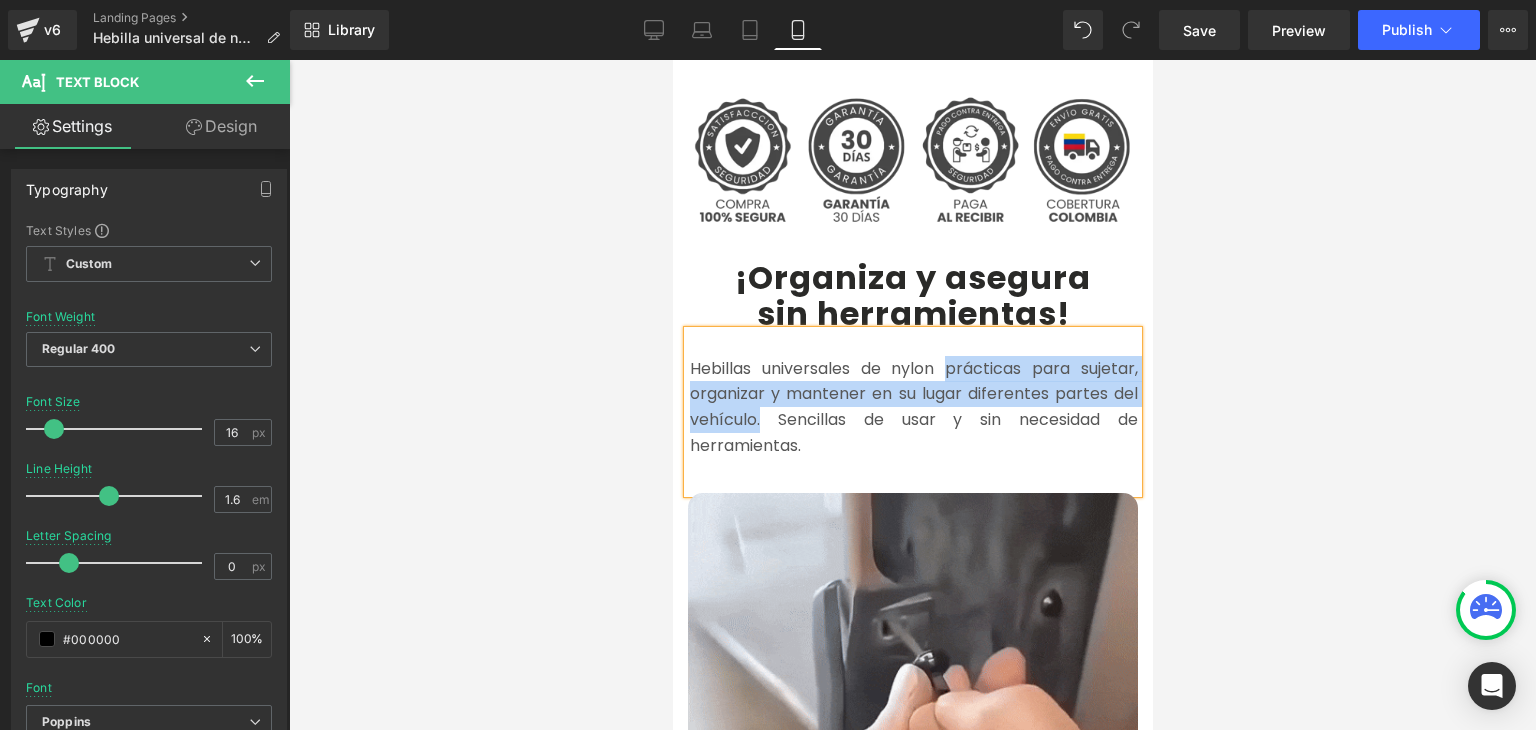 drag, startPoint x: 755, startPoint y: 396, endPoint x: 937, endPoint y: 340, distance: 190.4206 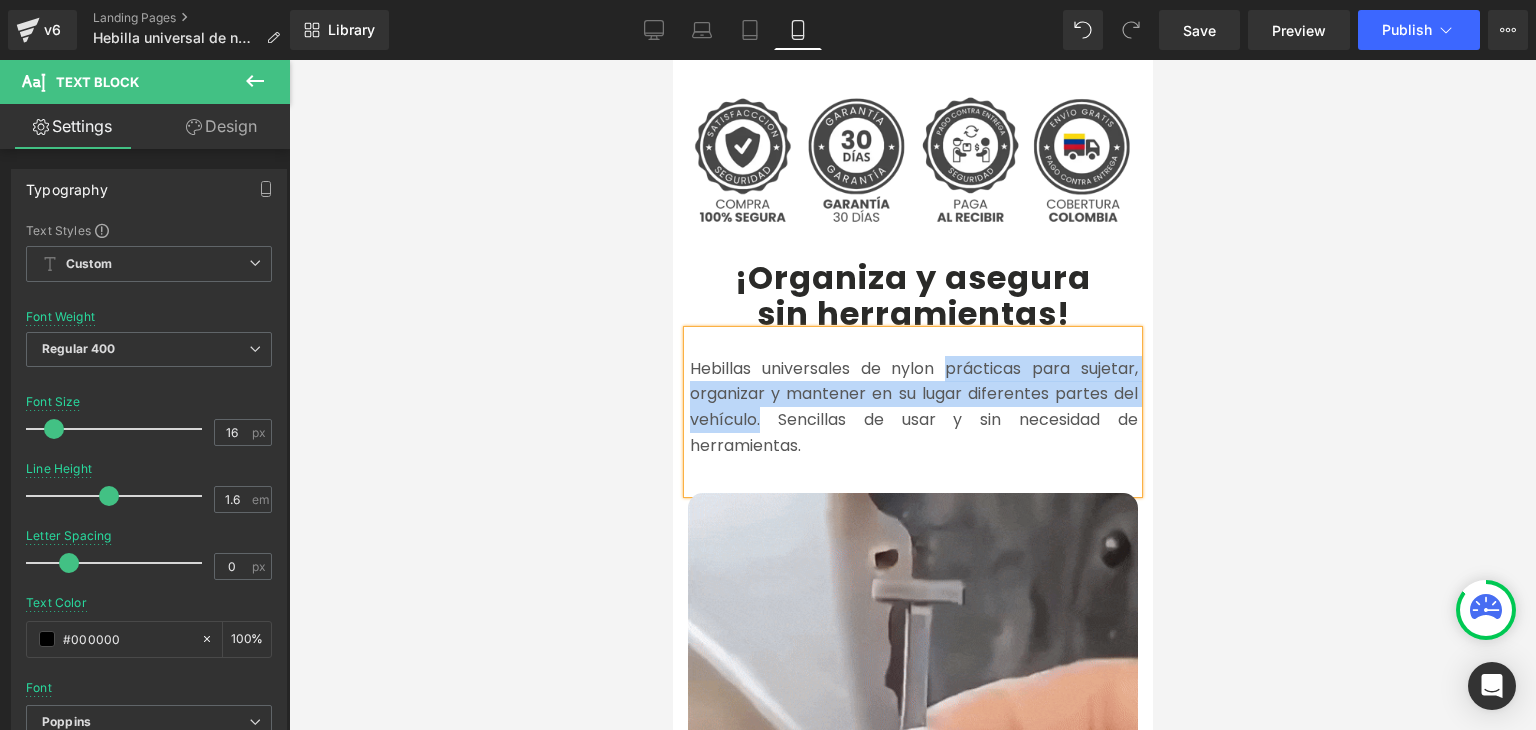 click on "Hebillas universales de nylon prácticas para sujetar, organizar y mantener en su lugar diferentes partes del vehículo. Sencillas de usar y sin necesidad de herramientas." at bounding box center [913, 407] 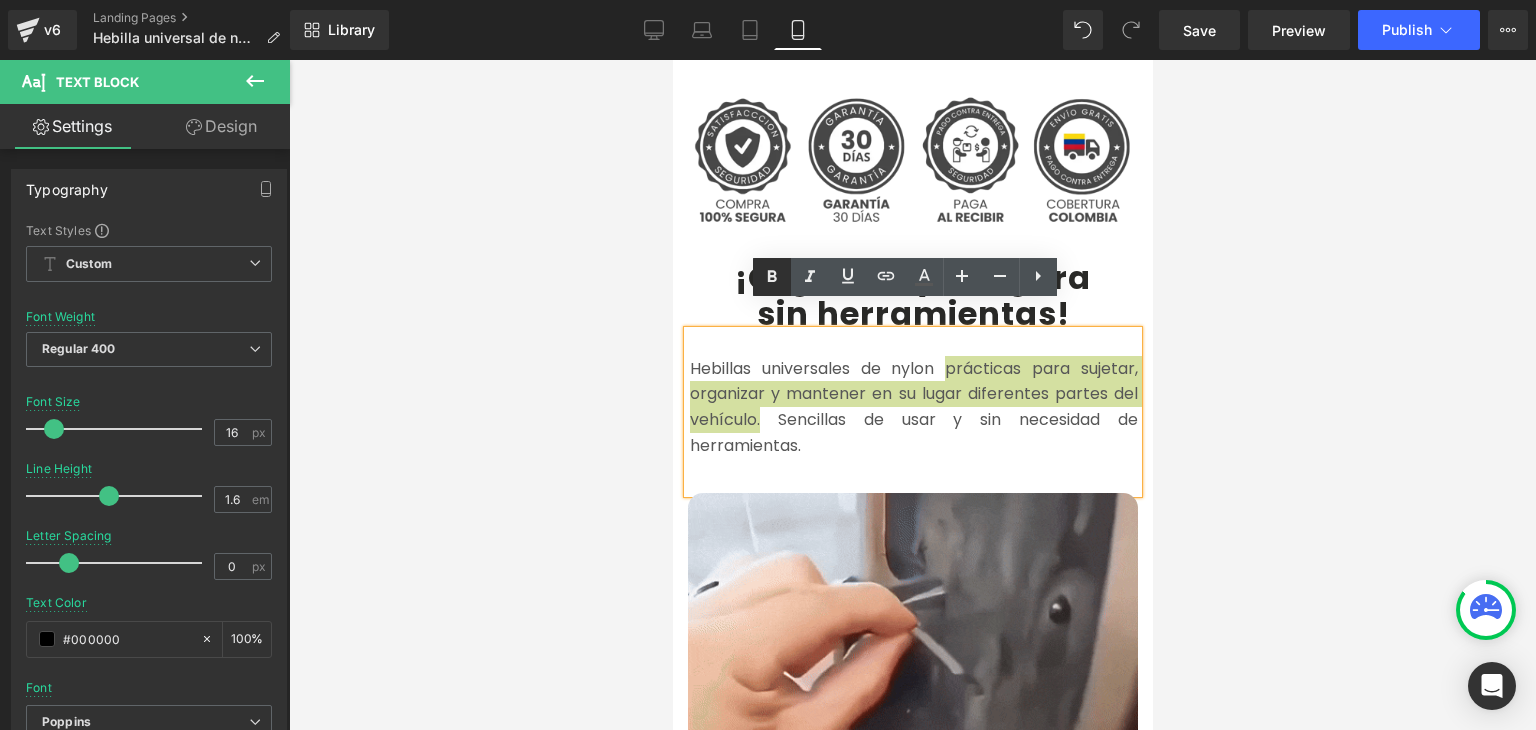 click 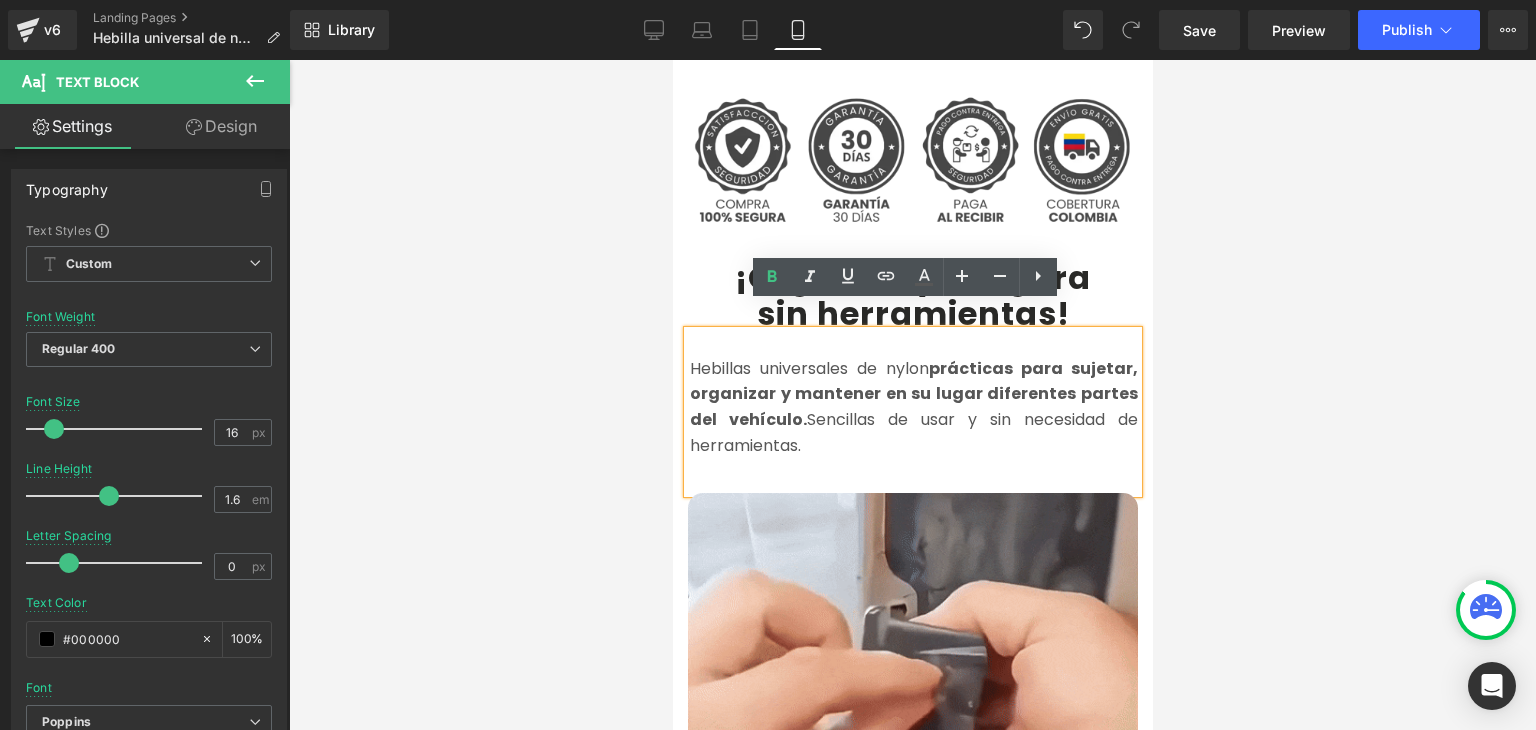 click at bounding box center (912, 395) 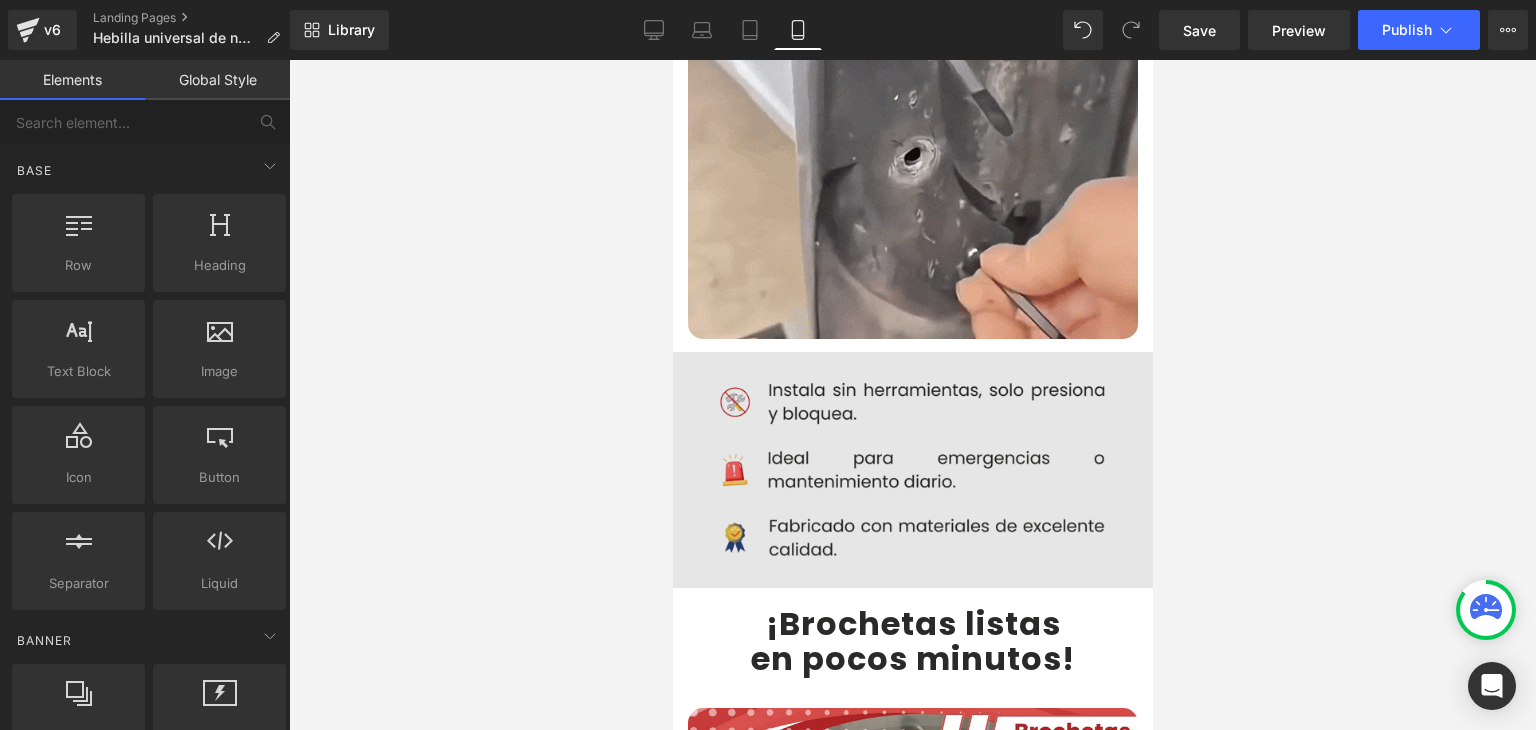 scroll, scrollTop: 1800, scrollLeft: 0, axis: vertical 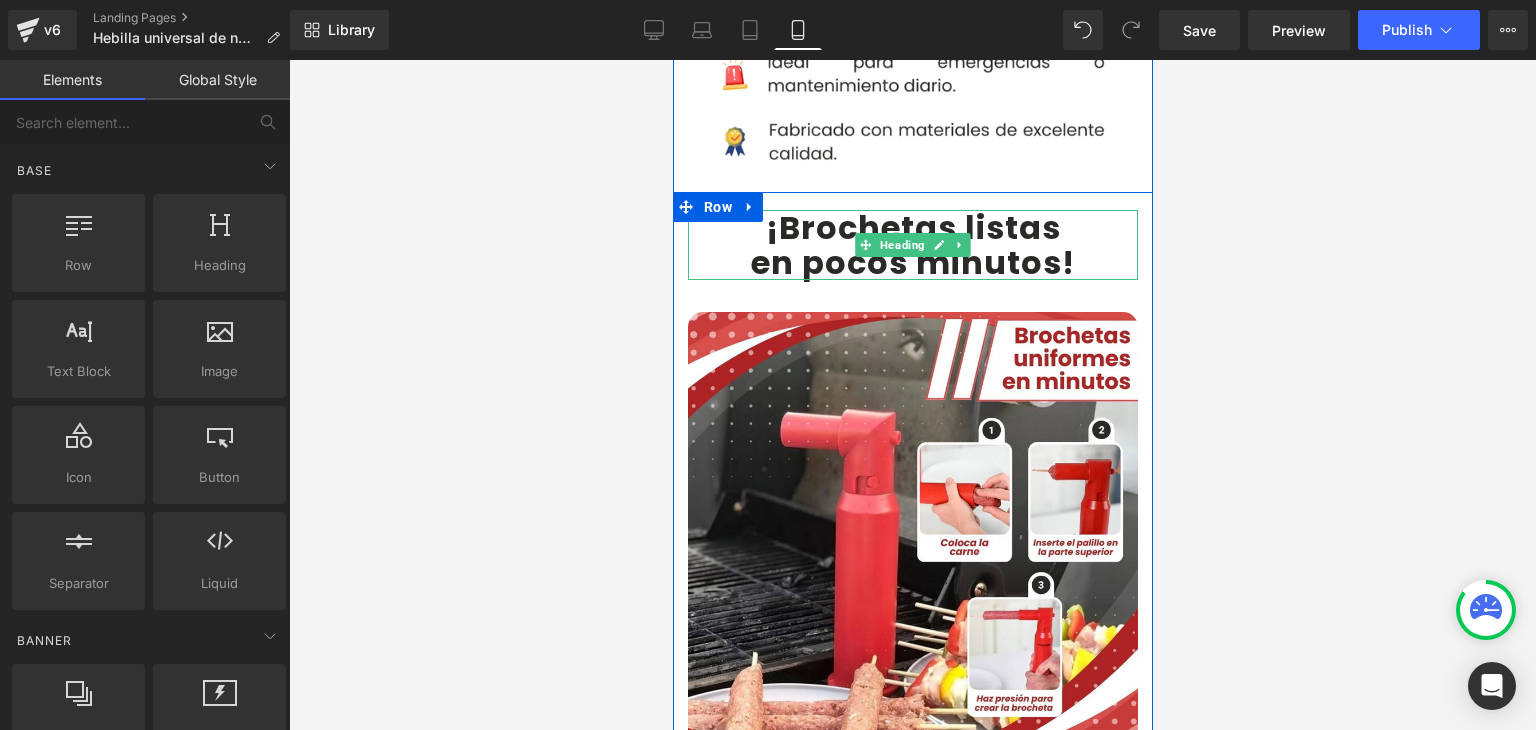 click on "¡Brochetas listas" at bounding box center (912, 227) 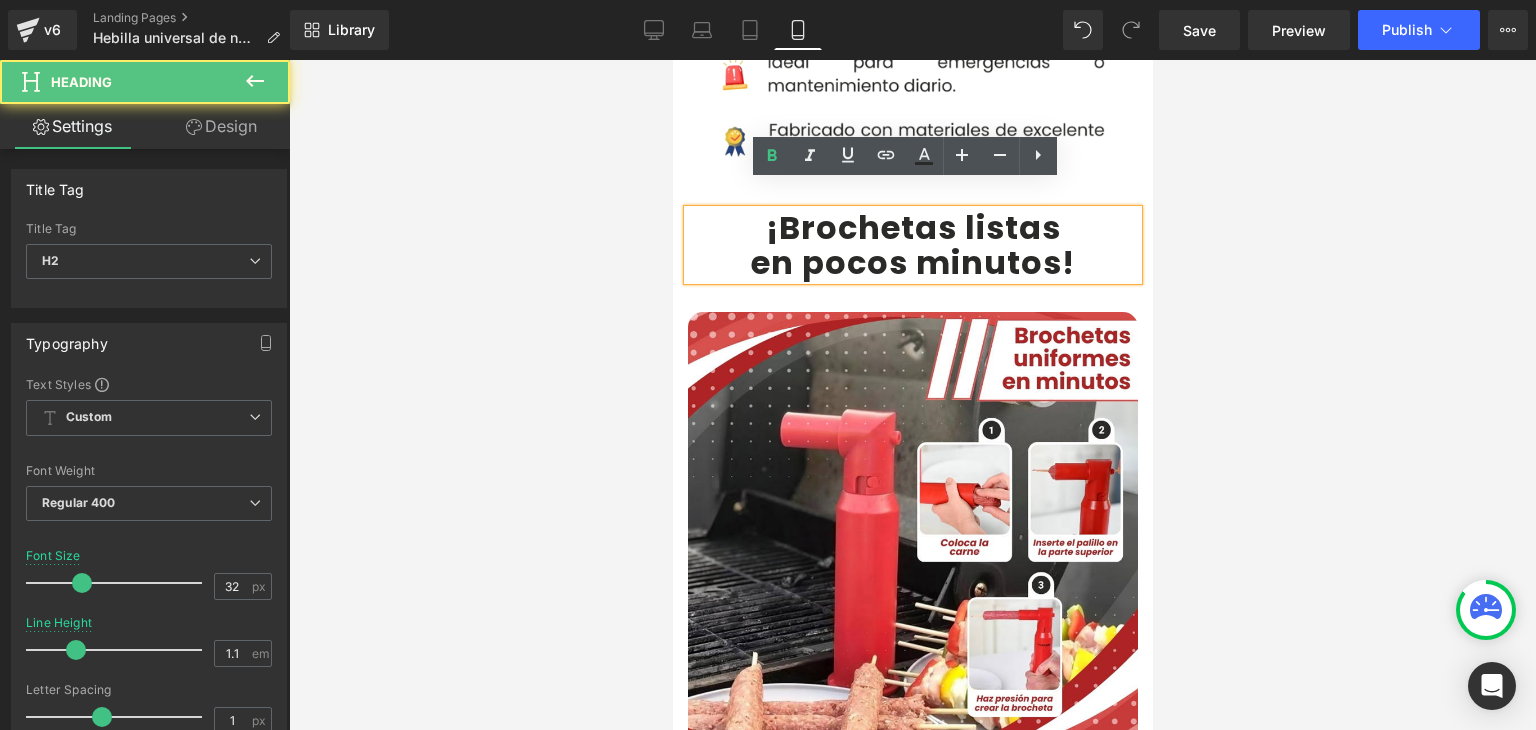 click on "¡Brochetas listas" at bounding box center (912, 227) 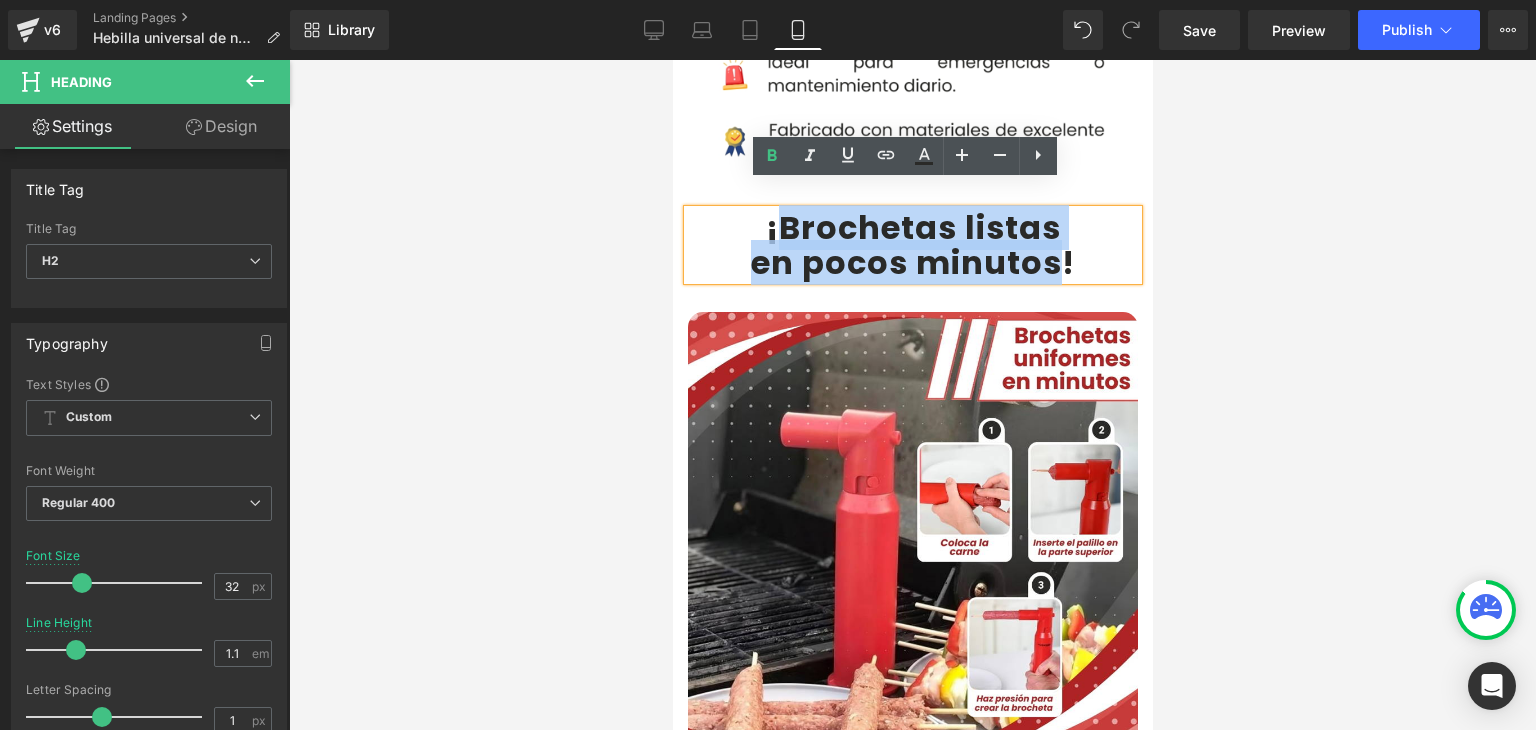 drag, startPoint x: 964, startPoint y: 210, endPoint x: 1053, endPoint y: 245, distance: 95.63472 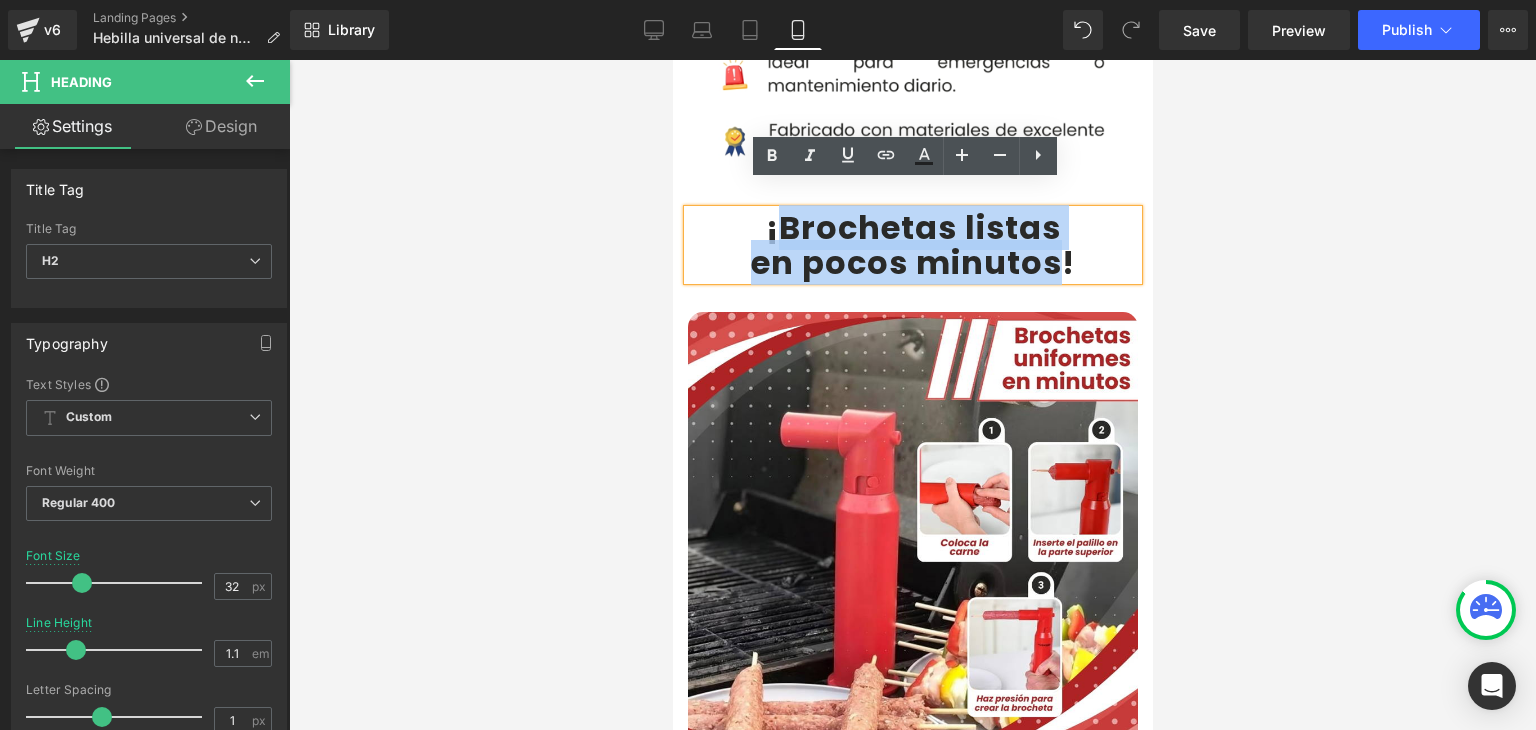 paste 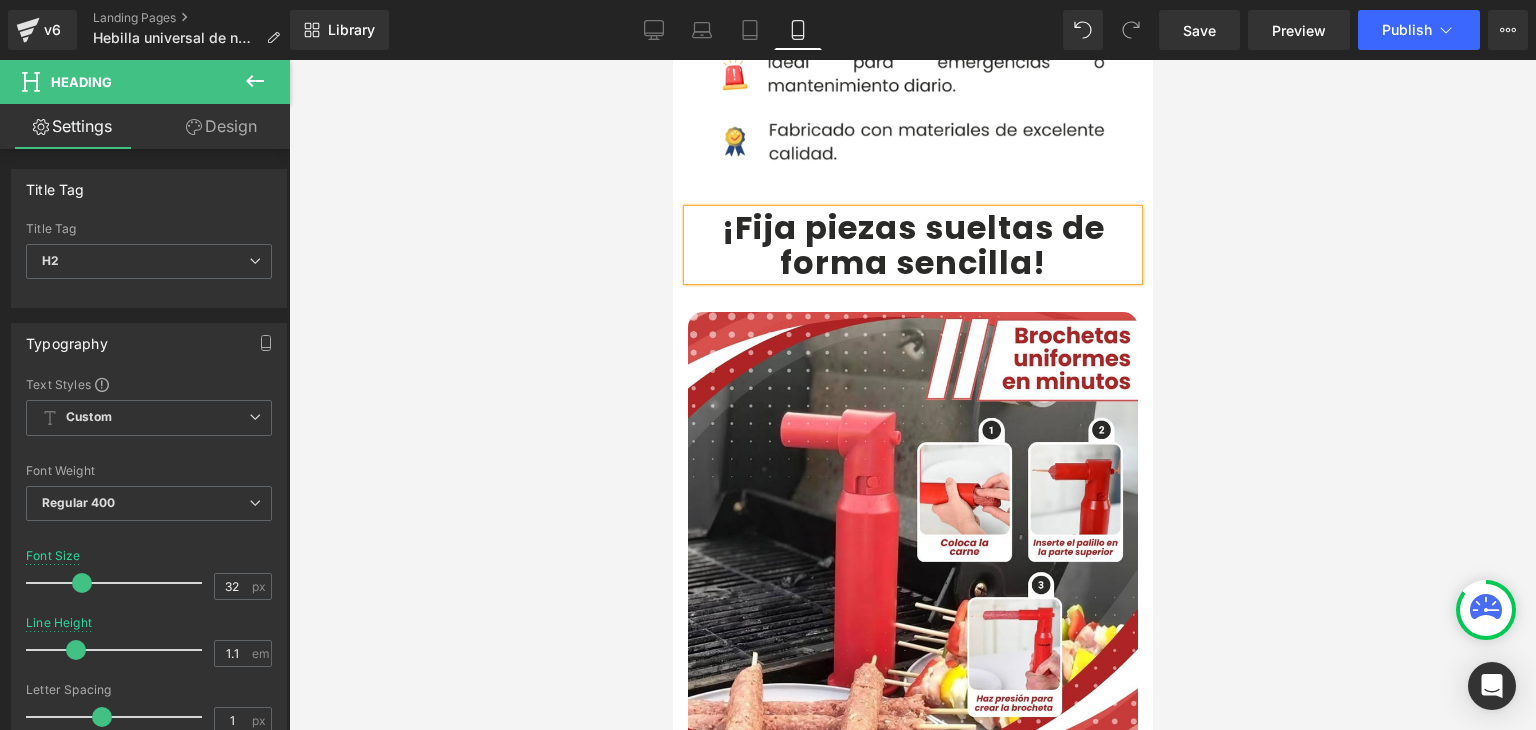 click on "¡Fija piezas sueltas de forma sencilla" at bounding box center [912, 245] 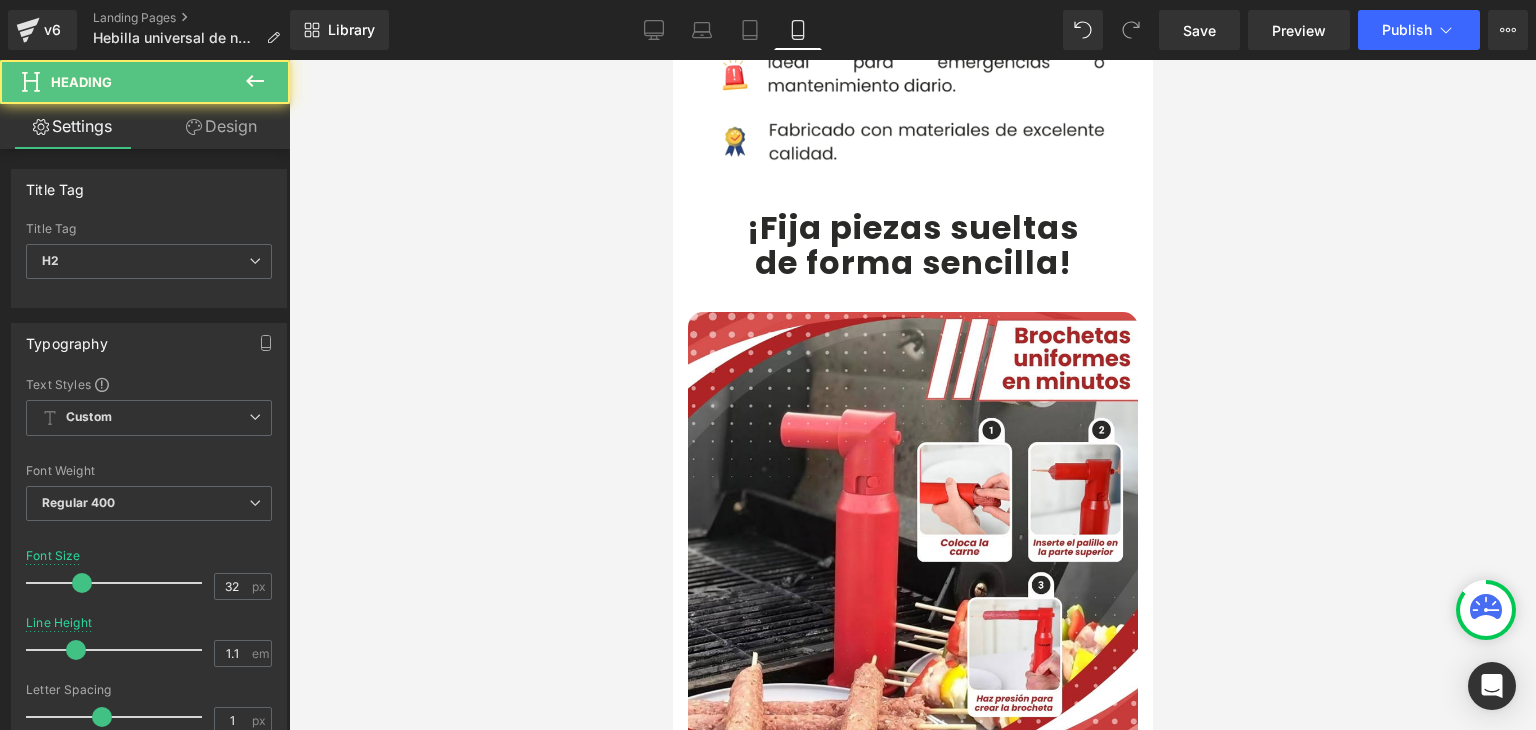 click at bounding box center (912, 395) 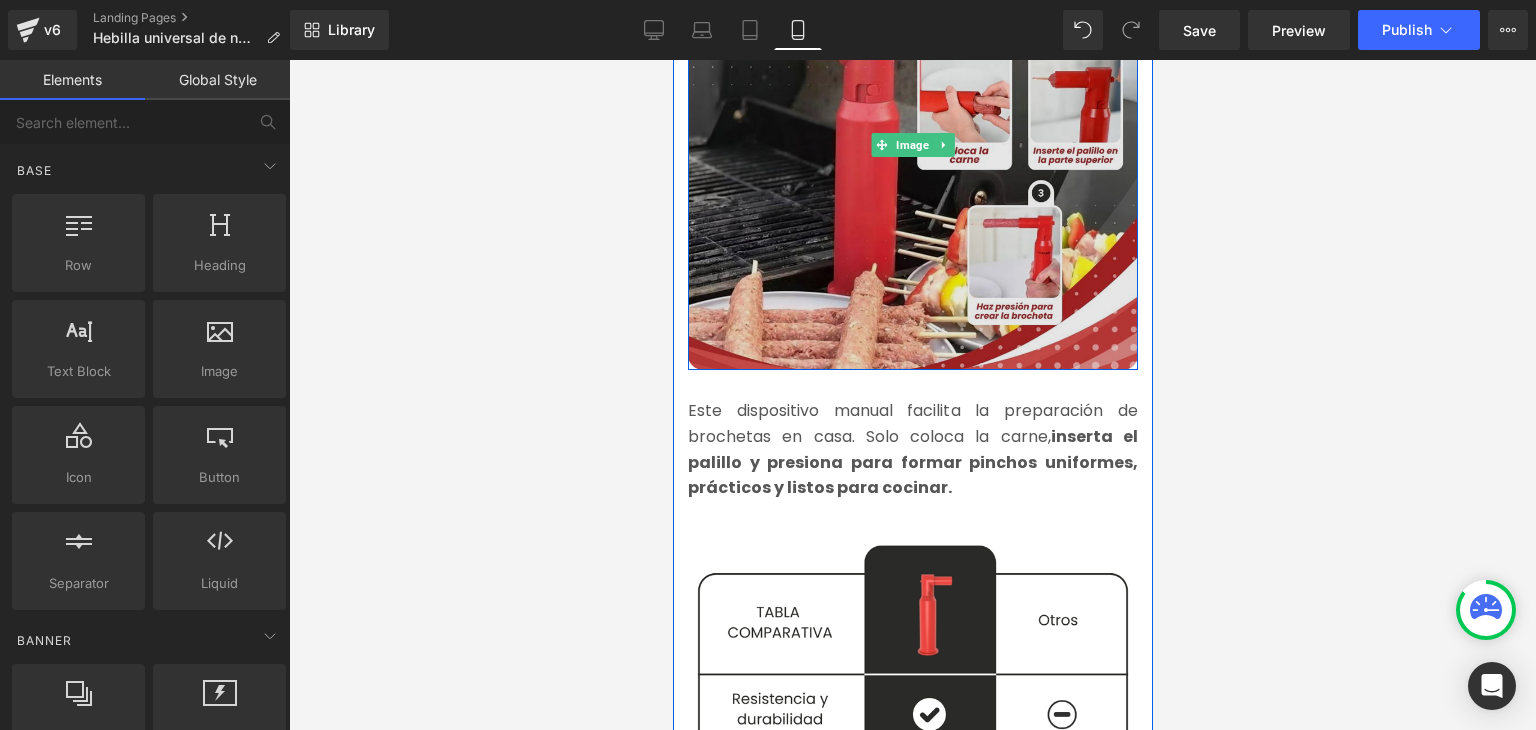 scroll, scrollTop: 2200, scrollLeft: 0, axis: vertical 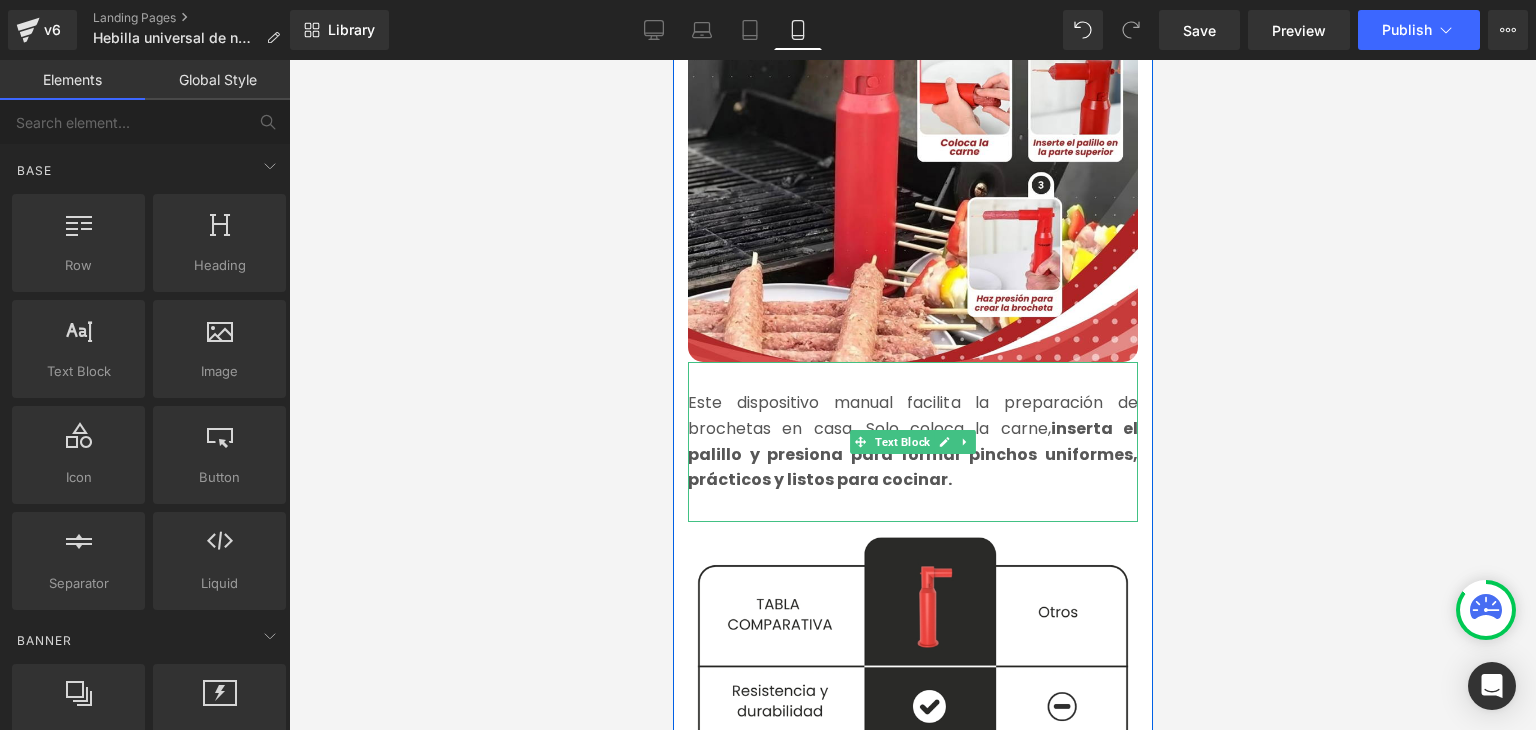 click on "Este dispositivo manual facilita la preparación de brochetas en casa. Solo coloca la carne,  inserta el palillo y presiona para formar pinchos uniformes, prácticos y listos para cocinar." at bounding box center [912, 441] 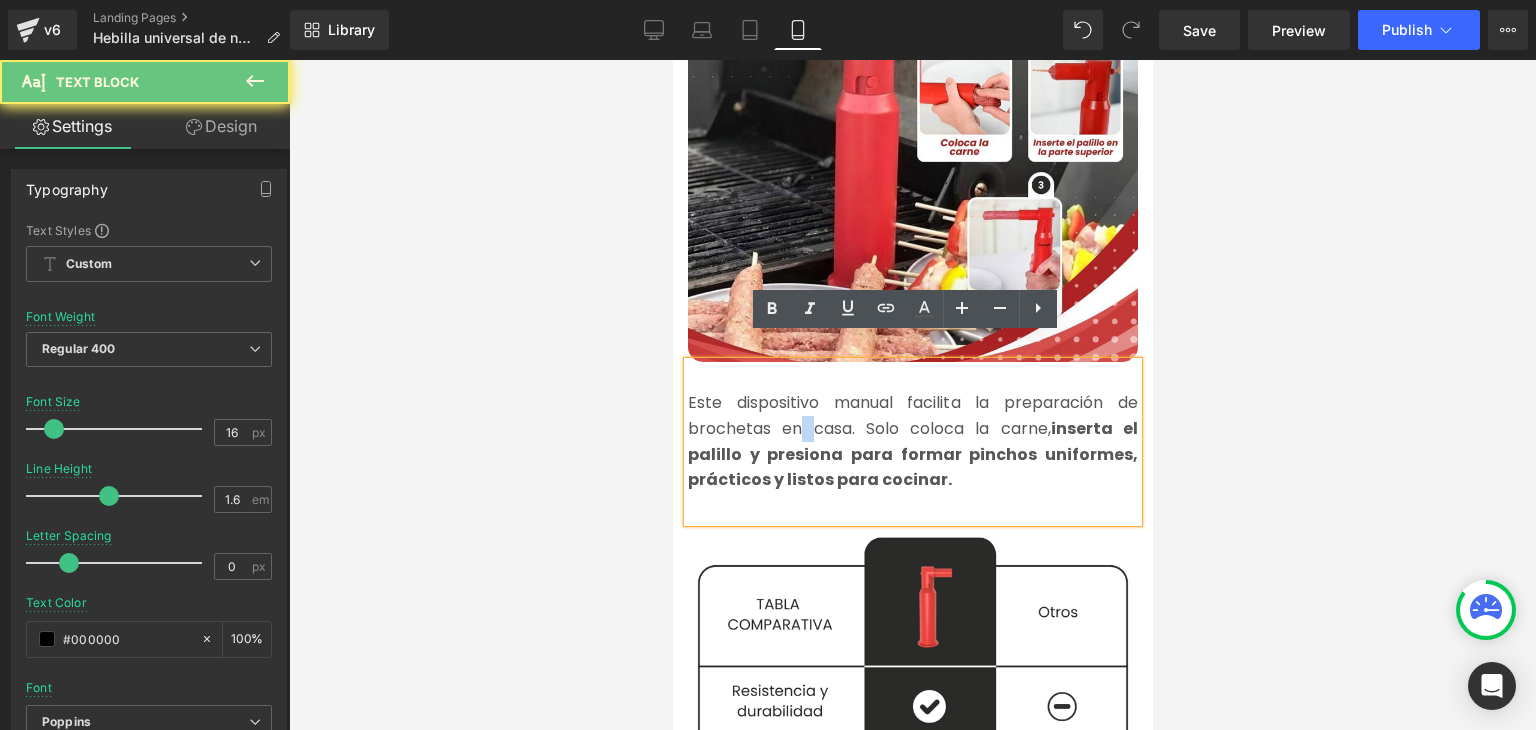 click on "Este dispositivo manual facilita la preparación de brochetas en casa. Solo coloca la carne,  inserta el palillo y presiona para formar pinchos uniformes, prácticos y listos para cocinar." at bounding box center [912, 441] 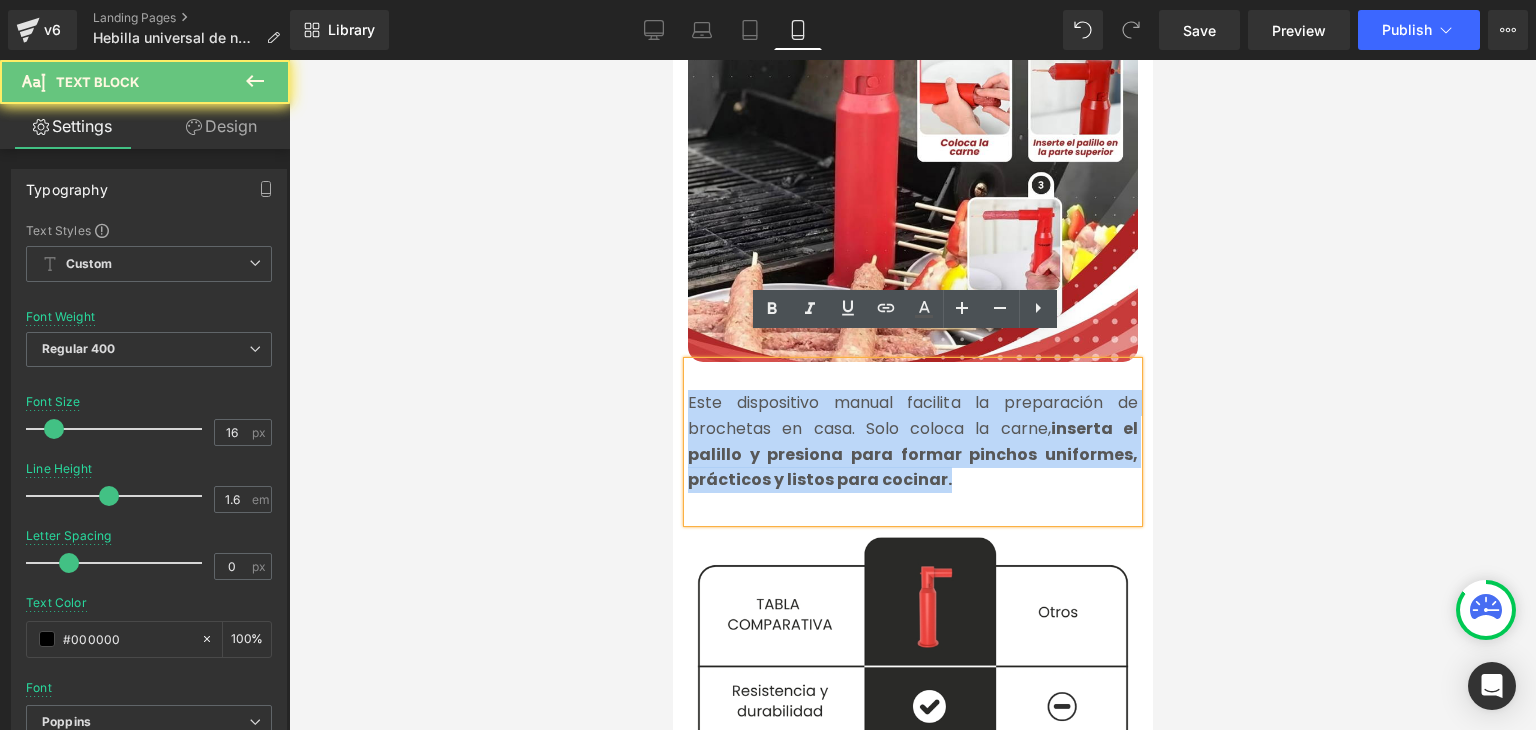 click on "Este dispositivo manual facilita la preparación de brochetas en casa. Solo coloca la carne,  inserta el palillo y presiona para formar pinchos uniformes, prácticos y listos para cocinar." at bounding box center (912, 441) 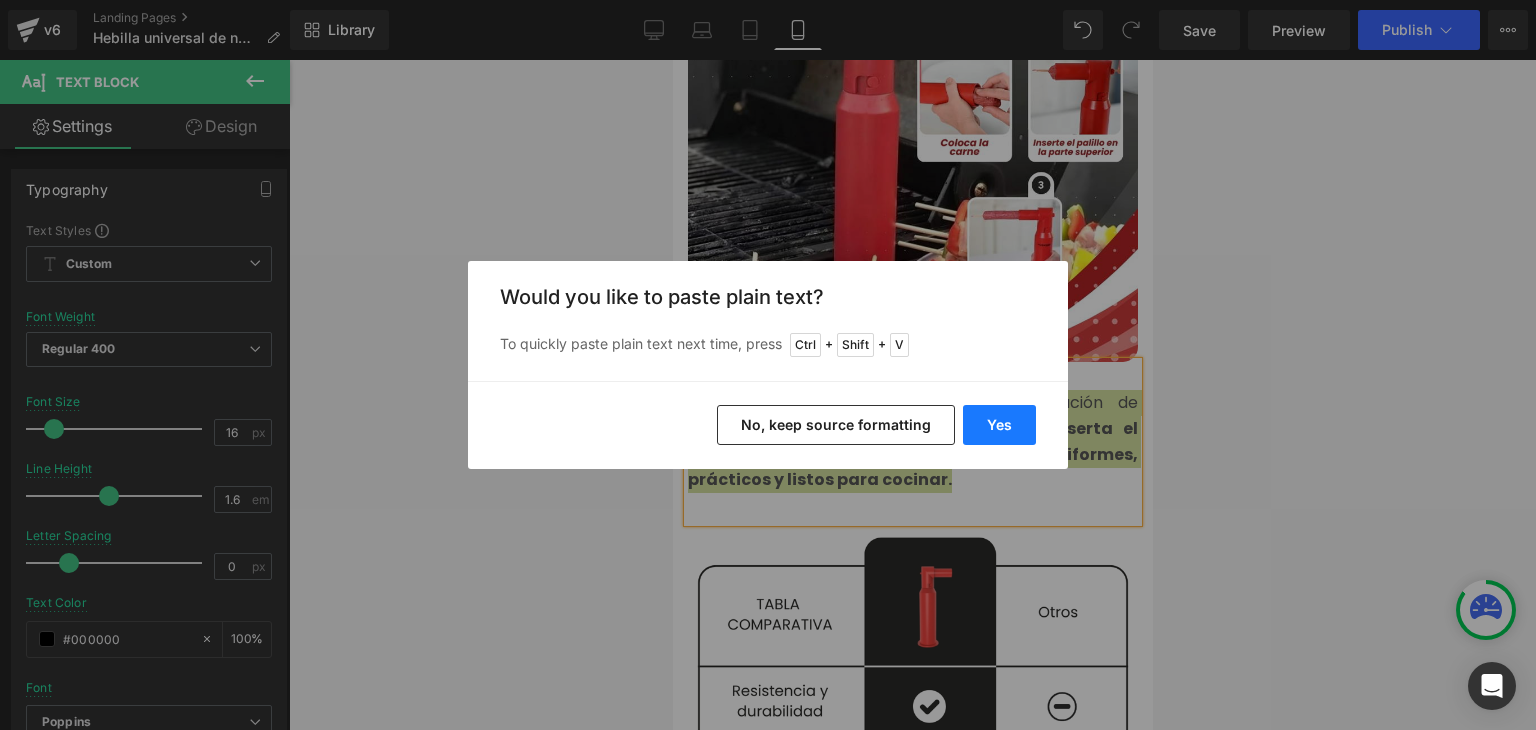 click on "Yes" at bounding box center (999, 425) 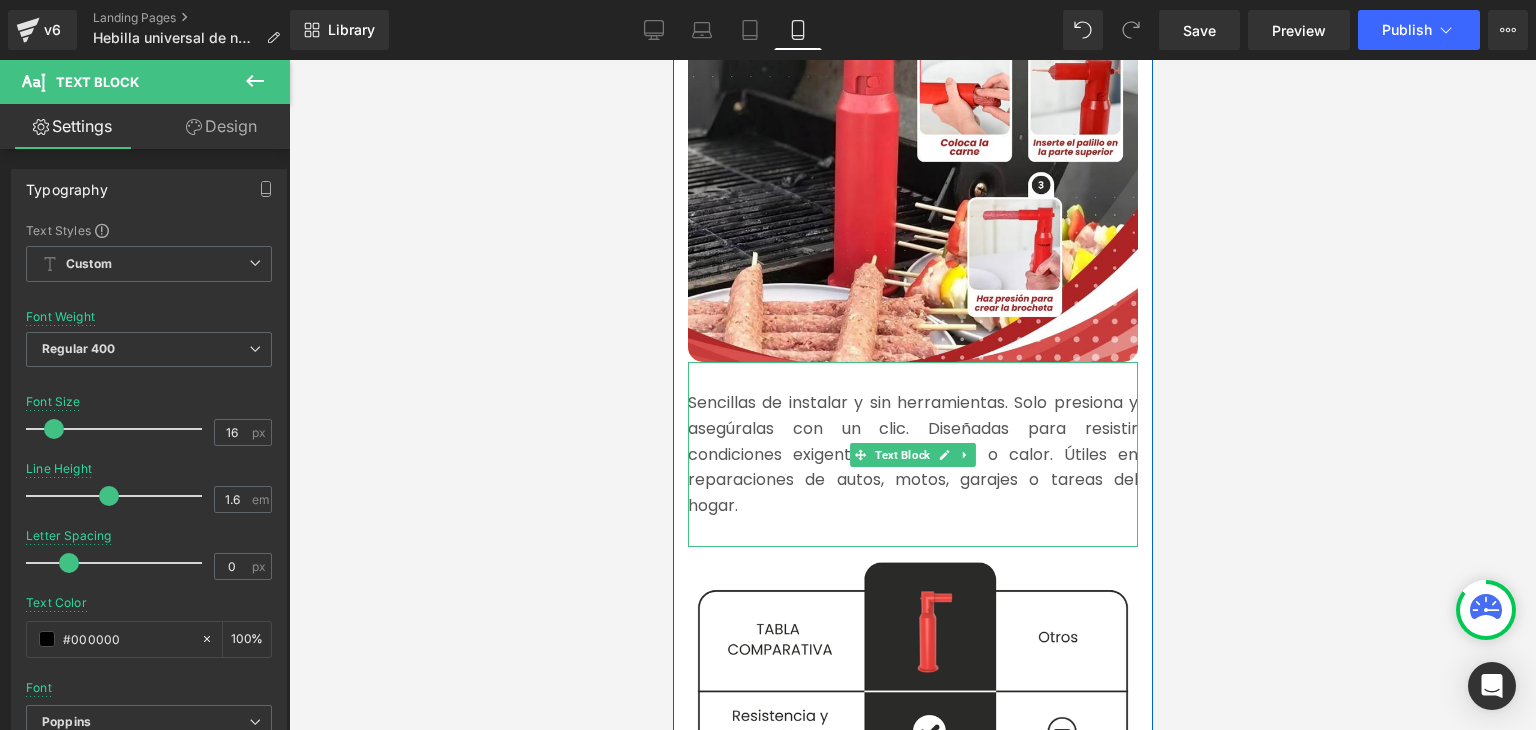click on "Sencillas de instalar y sin herramientas. Solo presiona y asegúralas con un clic. Diseñadas para resistir condiciones exigentes como lluvia o calor. Útiles en reparaciones de autos, motos, garajes o tareas del hogar." at bounding box center [912, 454] 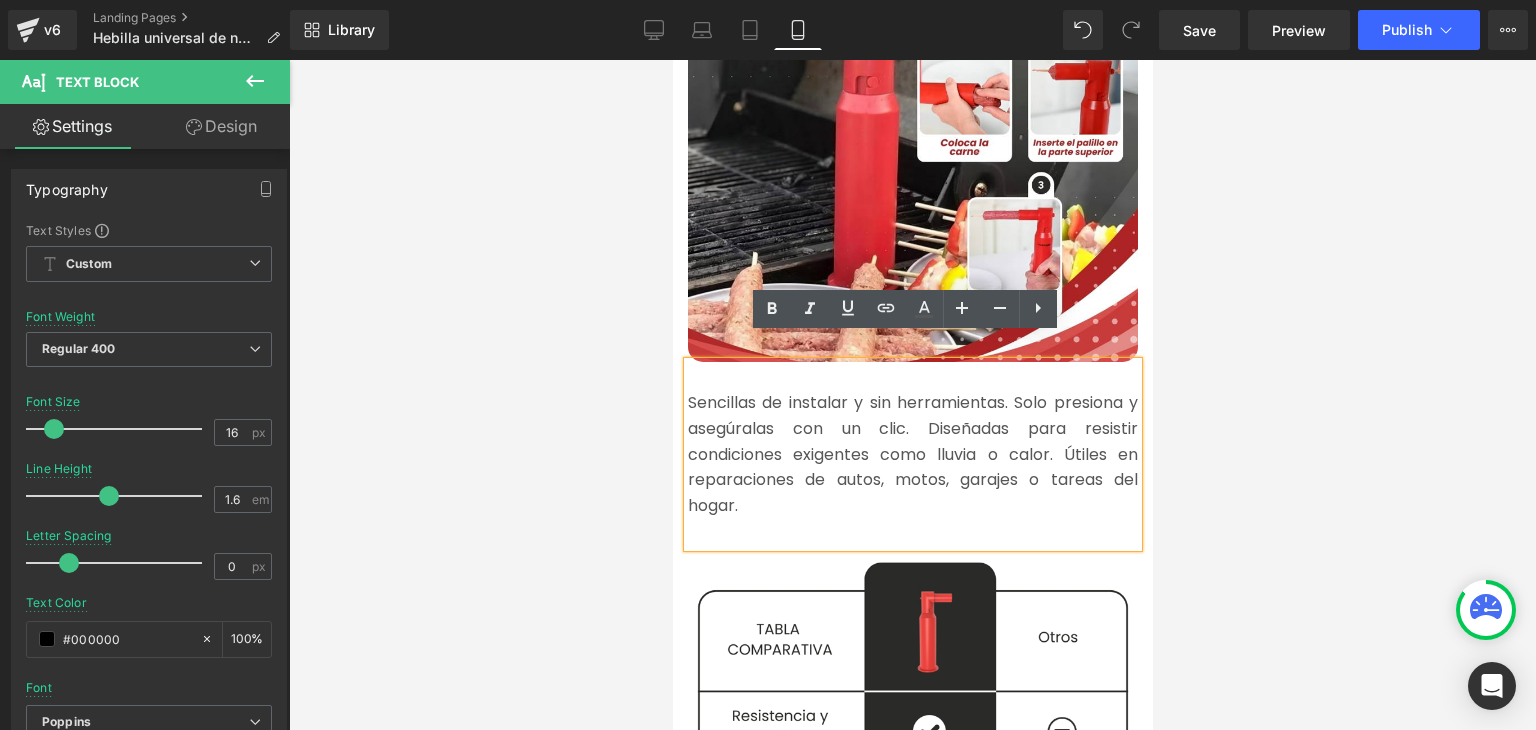click on "Sencillas de instalar y sin herramientas. Solo presiona y asegúralas con un clic. Diseñadas para resistir condiciones exigentes como lluvia o calor. Útiles en reparaciones de autos, motos, garajes o tareas del hogar." at bounding box center [912, 454] 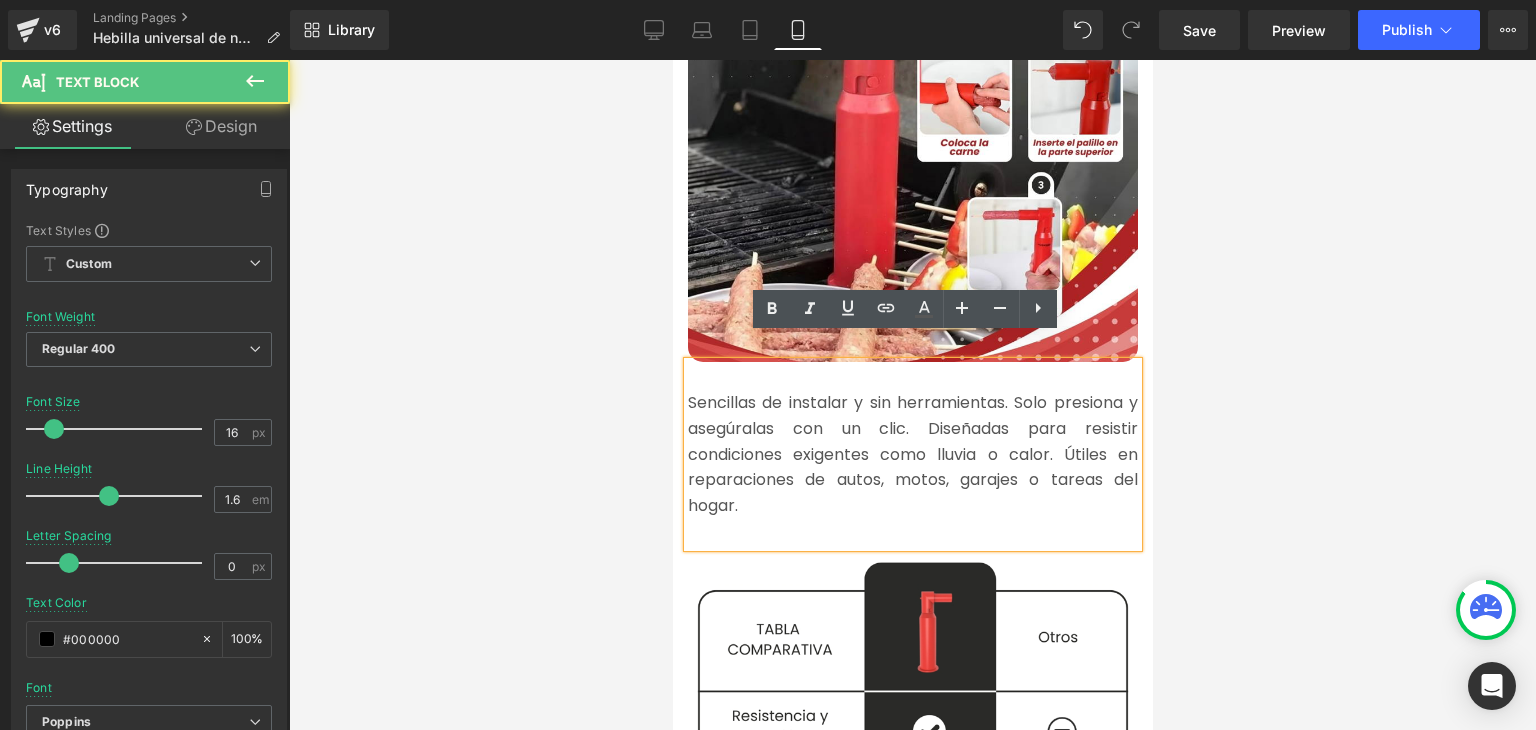 click on "Sencillas de instalar y sin herramientas. Solo presiona y asegúralas con un clic. Diseñadas para resistir condiciones exigentes como lluvia o calor. Útiles en reparaciones de autos, motos, garajes o tareas del hogar." at bounding box center (912, 454) 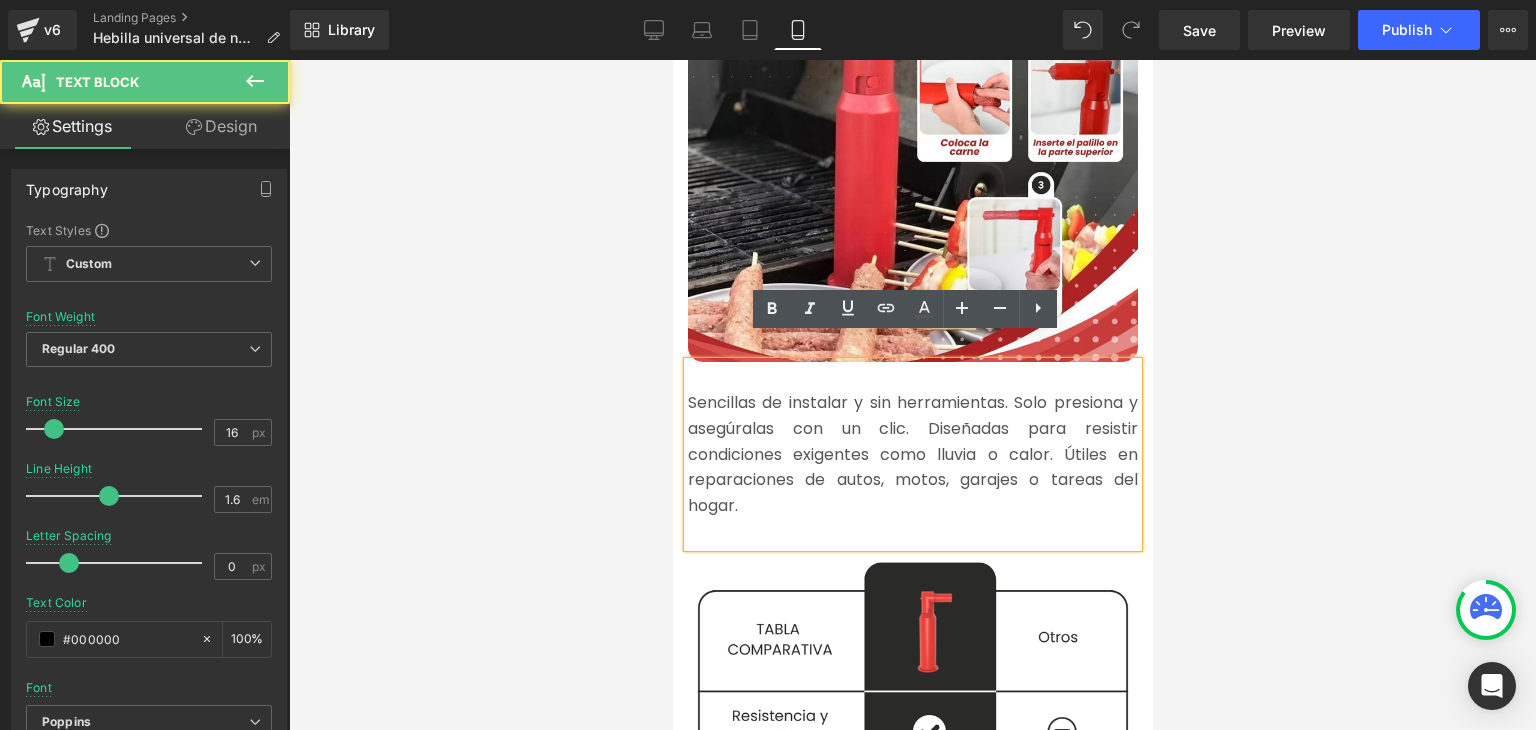 click on "Sencillas de instalar y sin herramientas. Solo presiona y asegúralas con un clic. Diseñadas para resistir condiciones exigentes como lluvia o calor. Útiles en reparaciones de autos, motos, garajes o tareas del hogar." at bounding box center (912, 454) 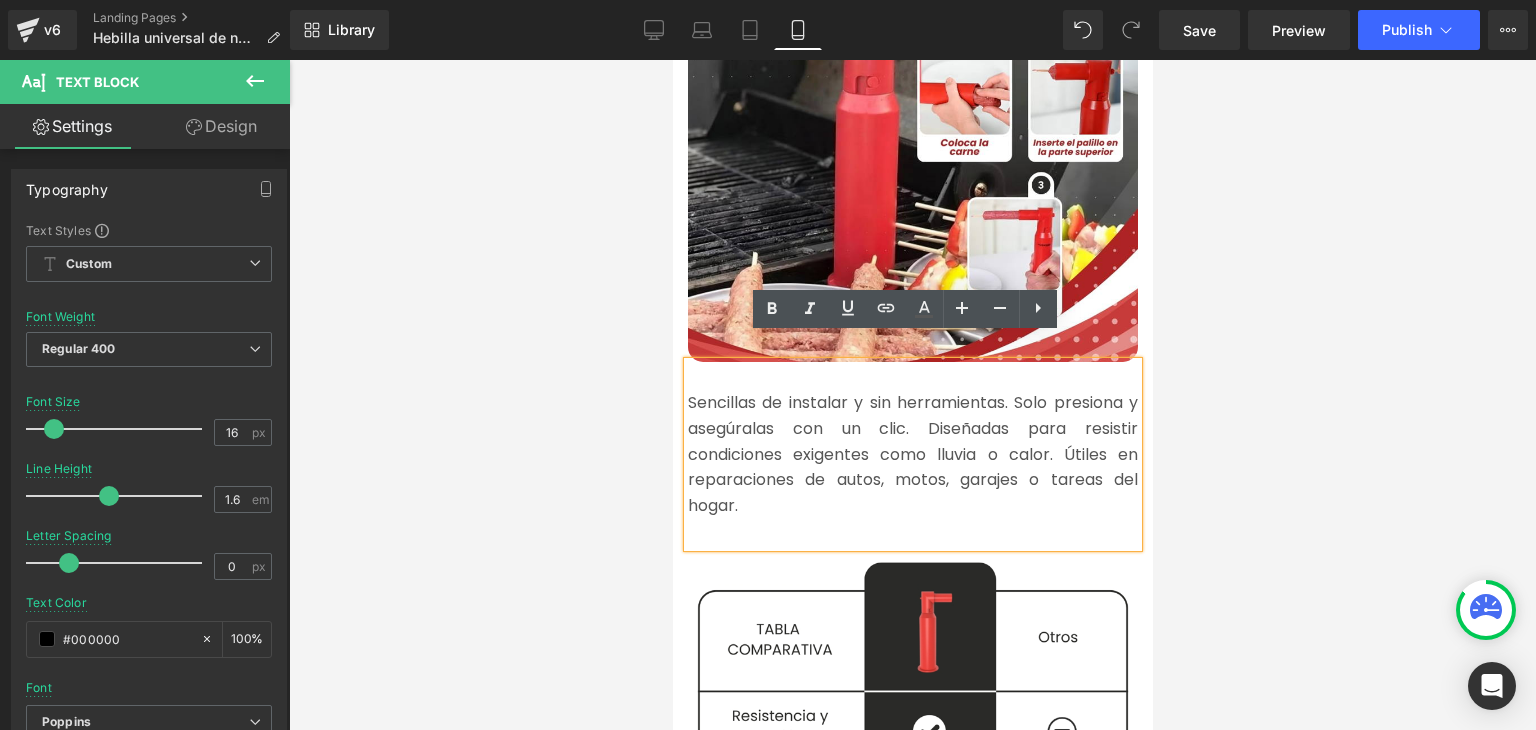 click at bounding box center (912, 395) 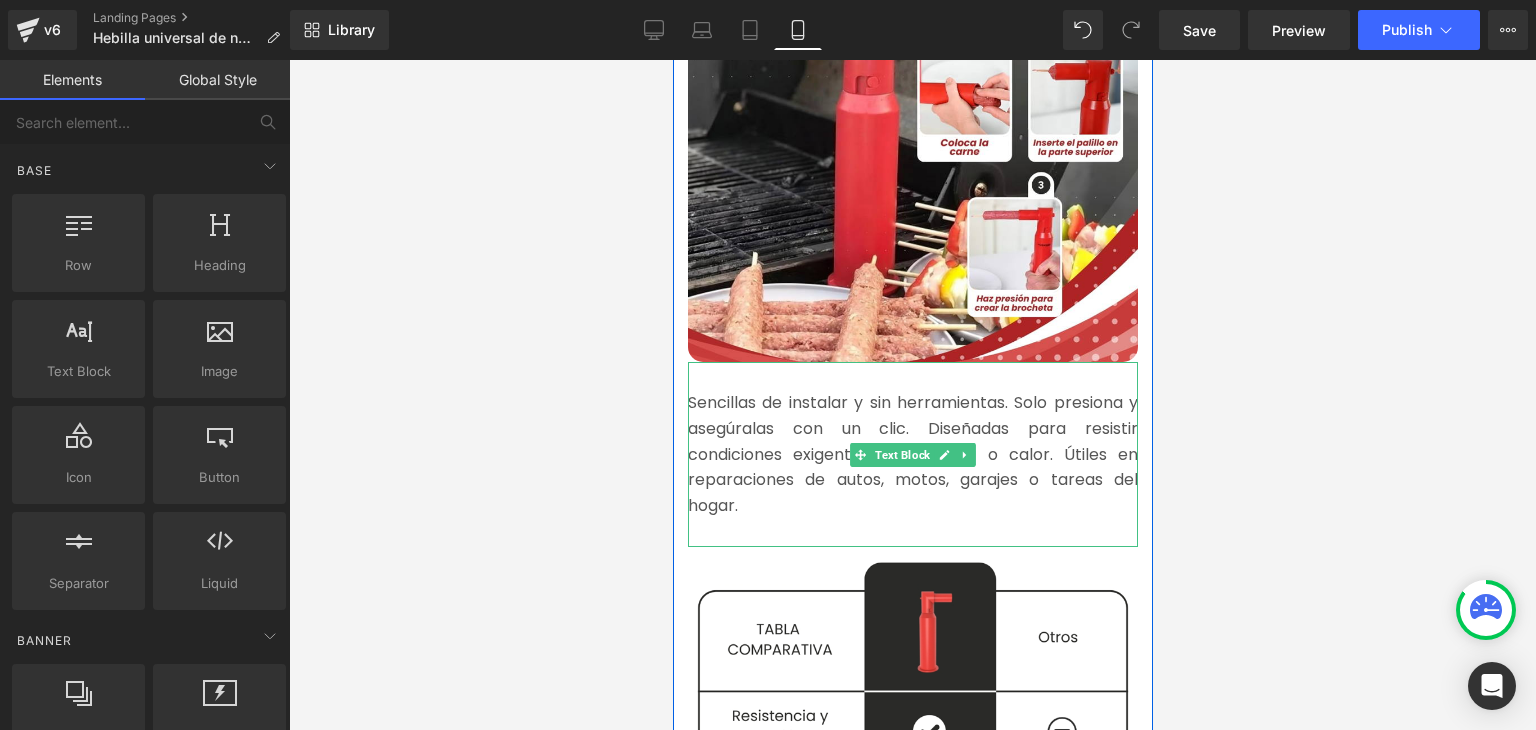 click on "Sencillas de instalar y sin herramientas. Solo presiona y asegúralas con un clic. Diseñadas para resistir condiciones exigentes como lluvia o calor. Útiles en reparaciones de autos, motos, garajes o tareas del hogar." at bounding box center [912, 454] 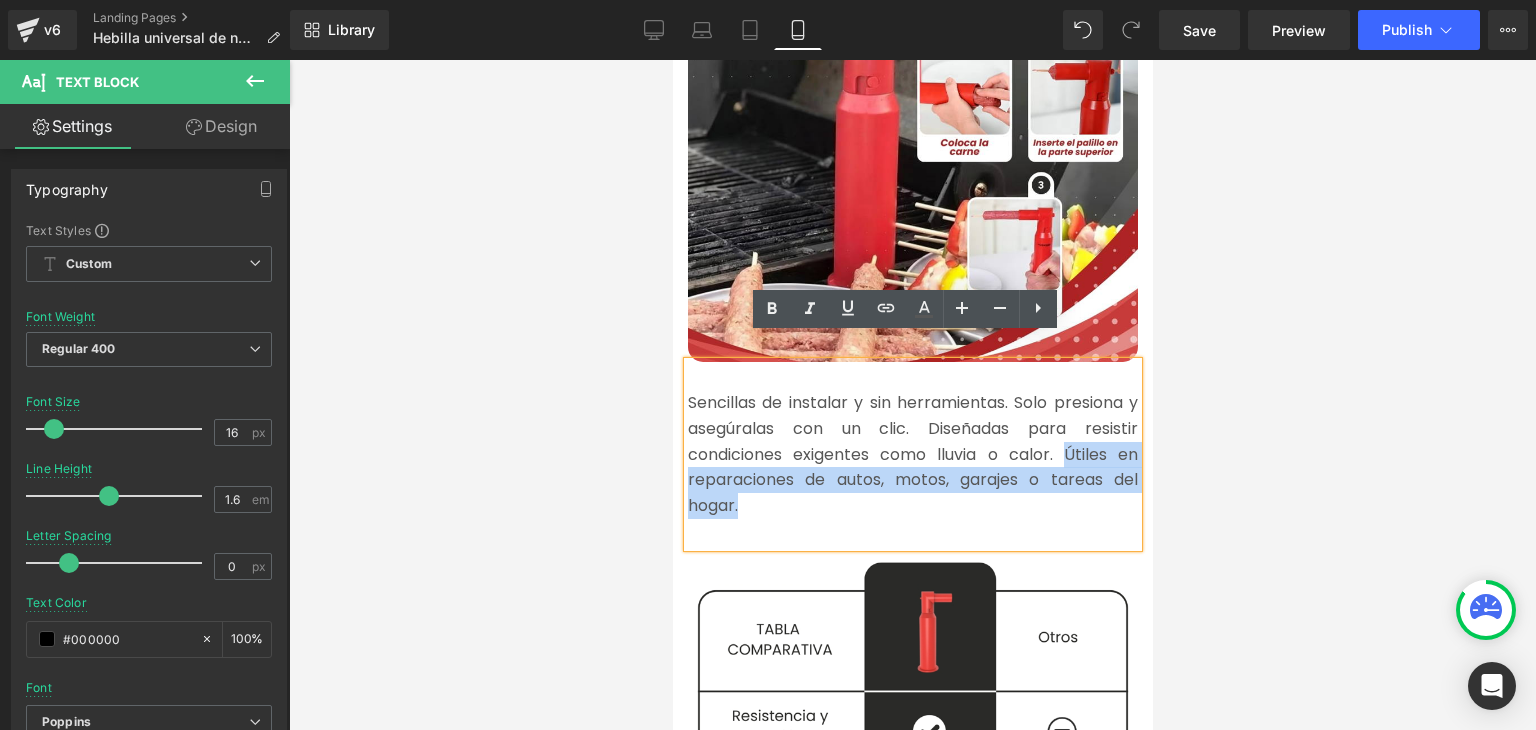 drag, startPoint x: 752, startPoint y: 477, endPoint x: 1054, endPoint y: 435, distance: 304.90656 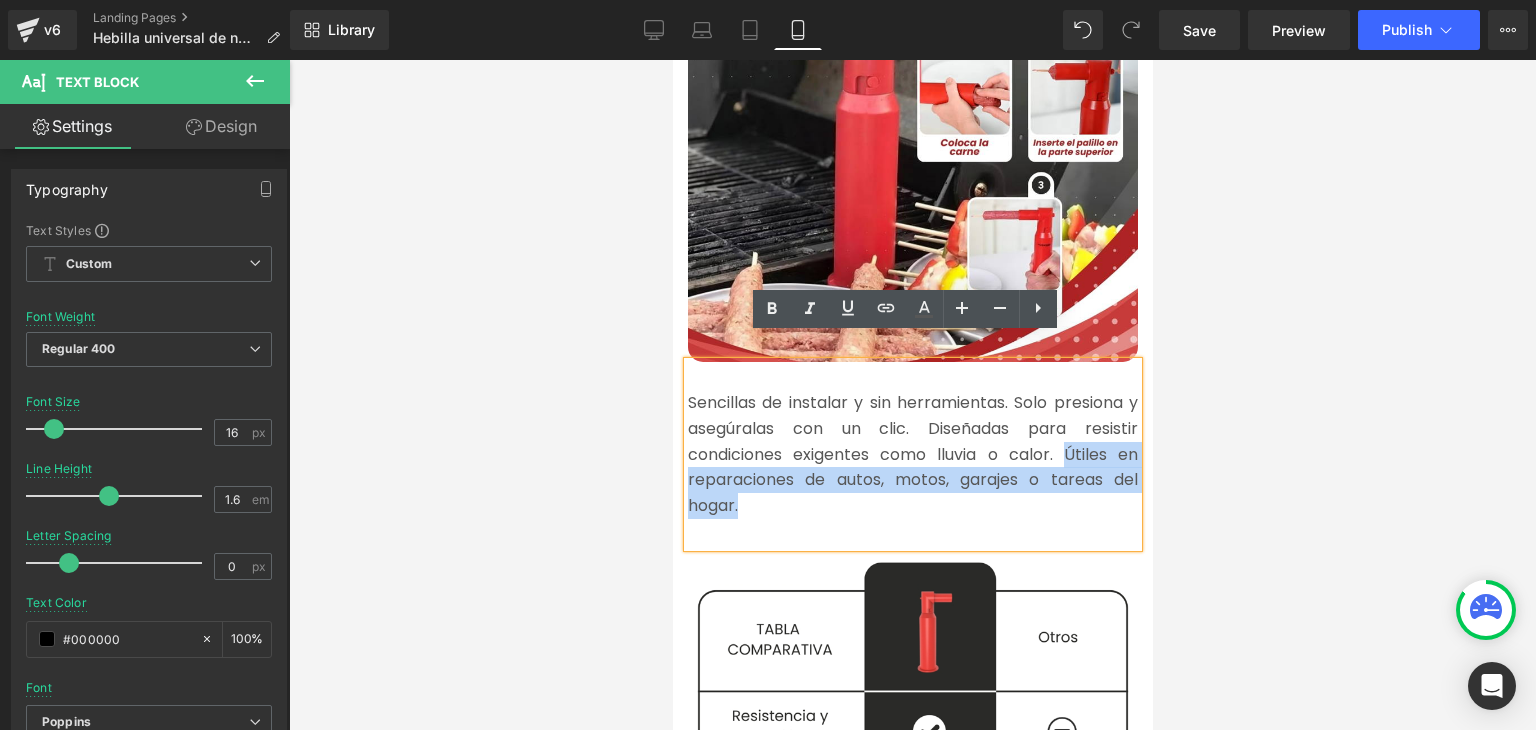 click on "Sencillas de instalar y sin herramientas. Solo presiona y asegúralas con un clic. Diseñadas para resistir condiciones exigentes como lluvia o calor. Útiles en reparaciones de autos, motos, garajes o tareas del hogar." at bounding box center (912, 454) 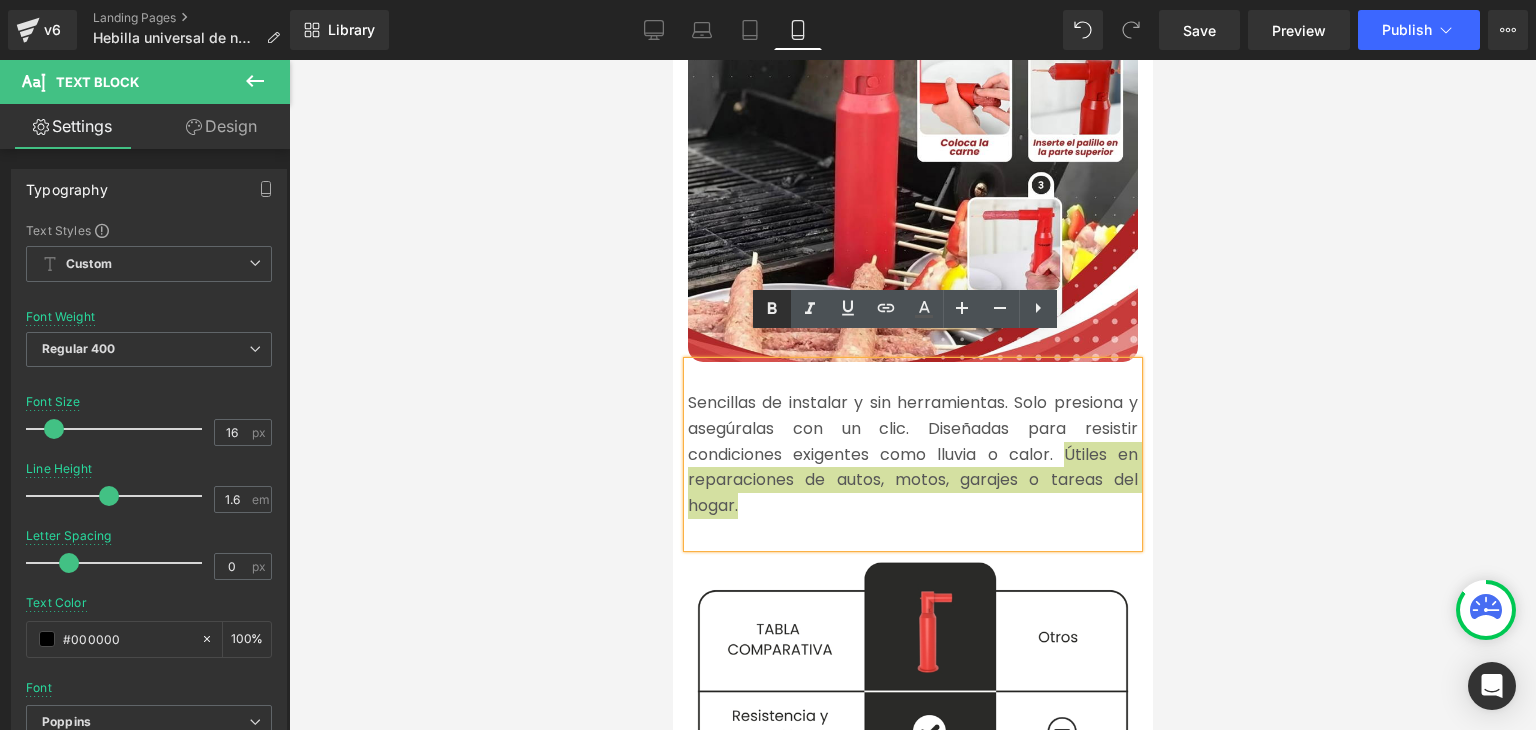 click 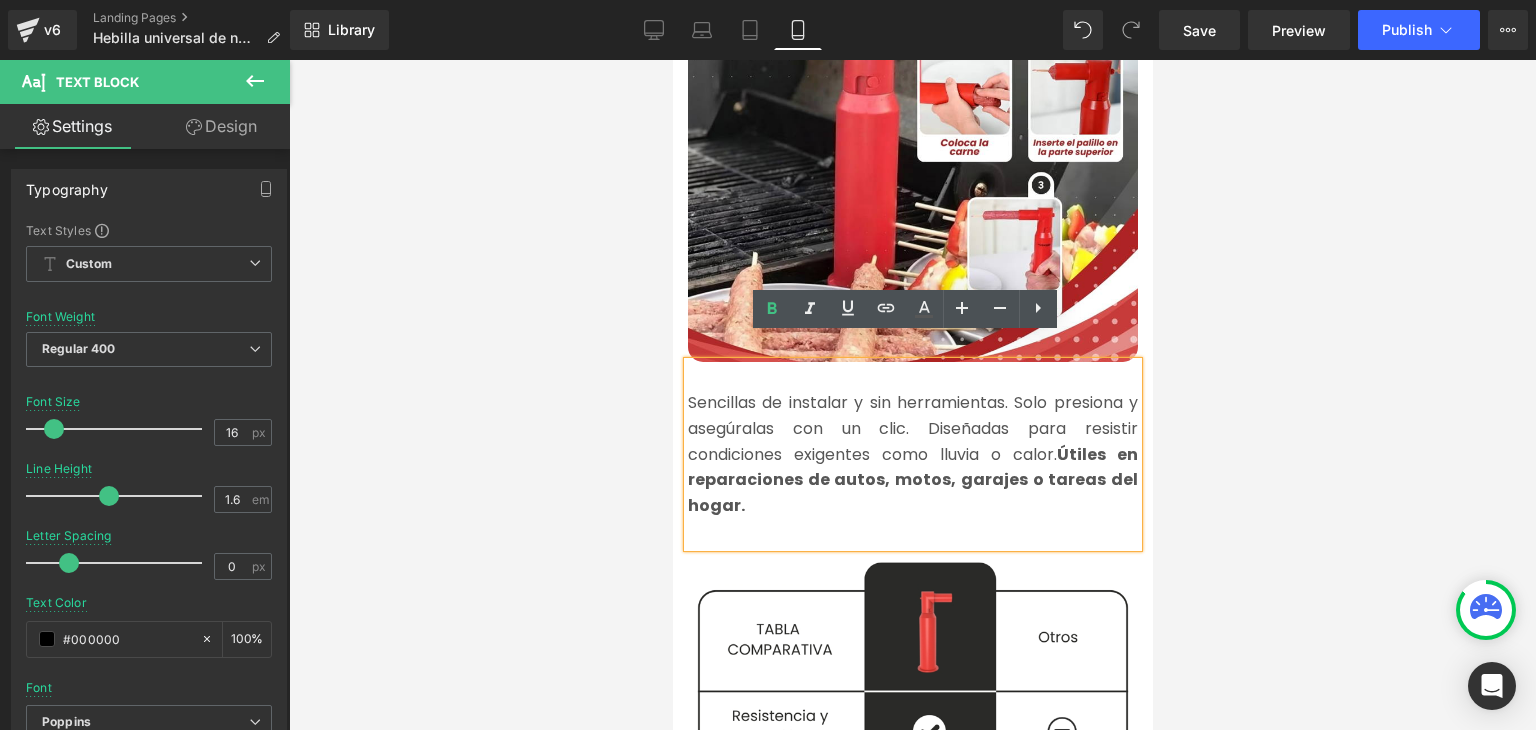 click at bounding box center (912, 395) 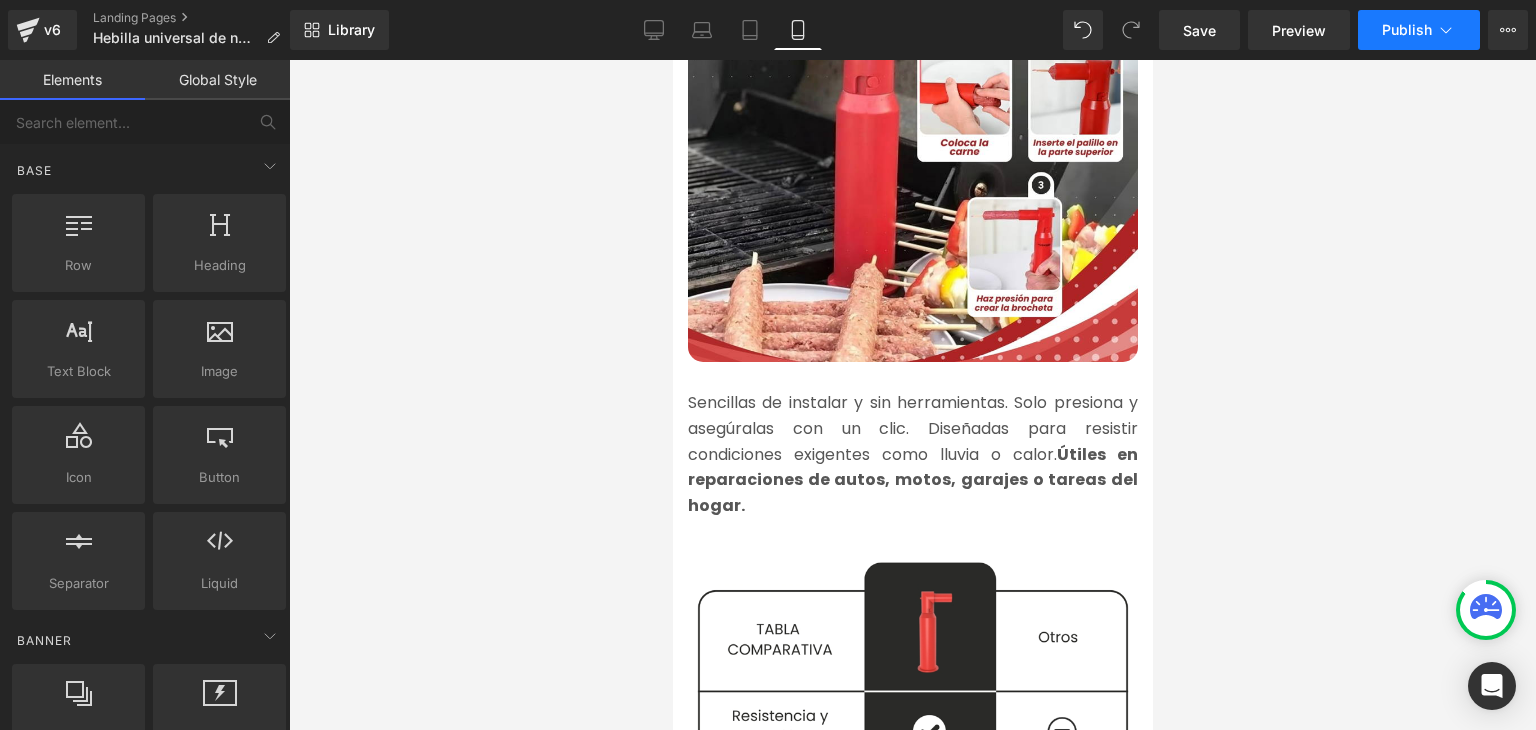 click on "Publish" at bounding box center (1407, 30) 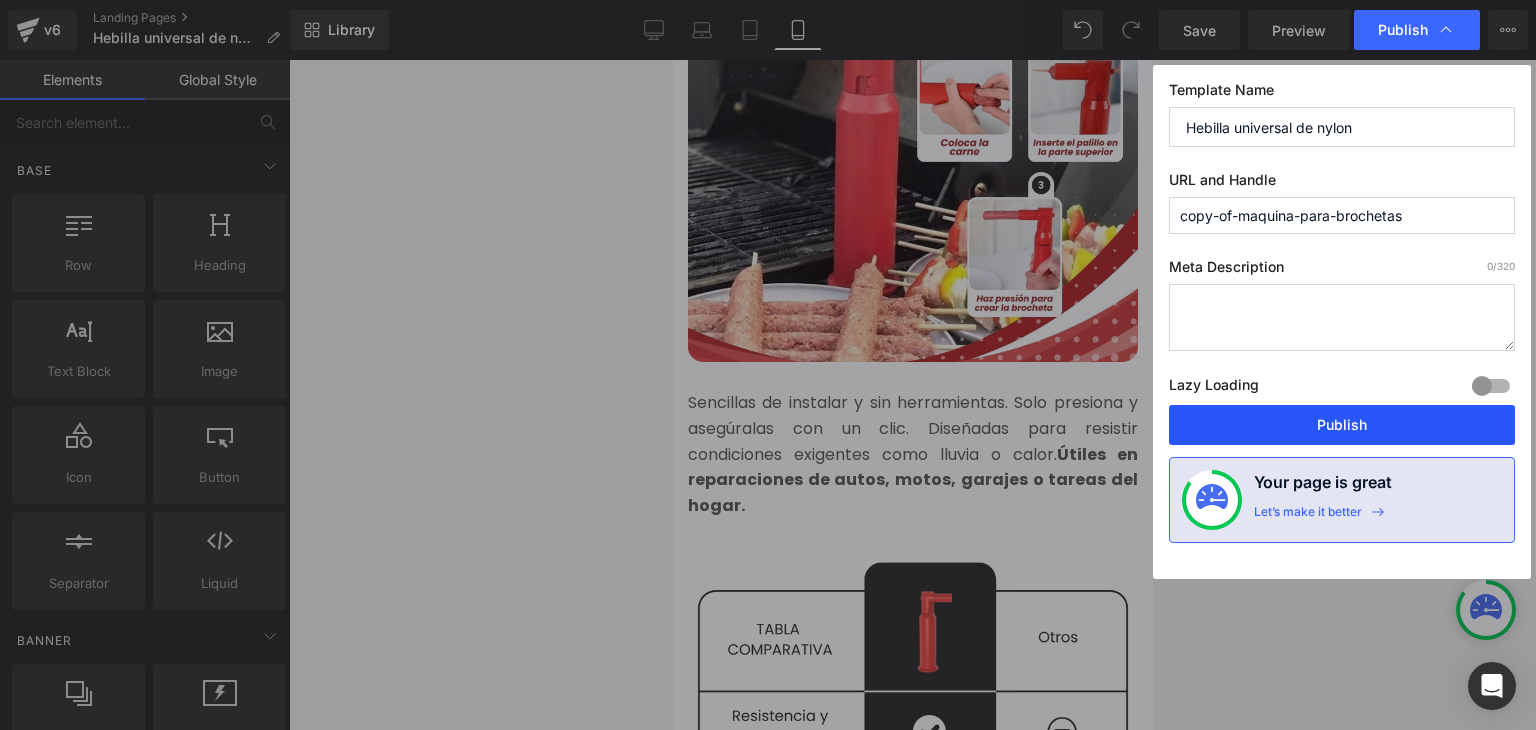 click on "Publish" at bounding box center [1342, 425] 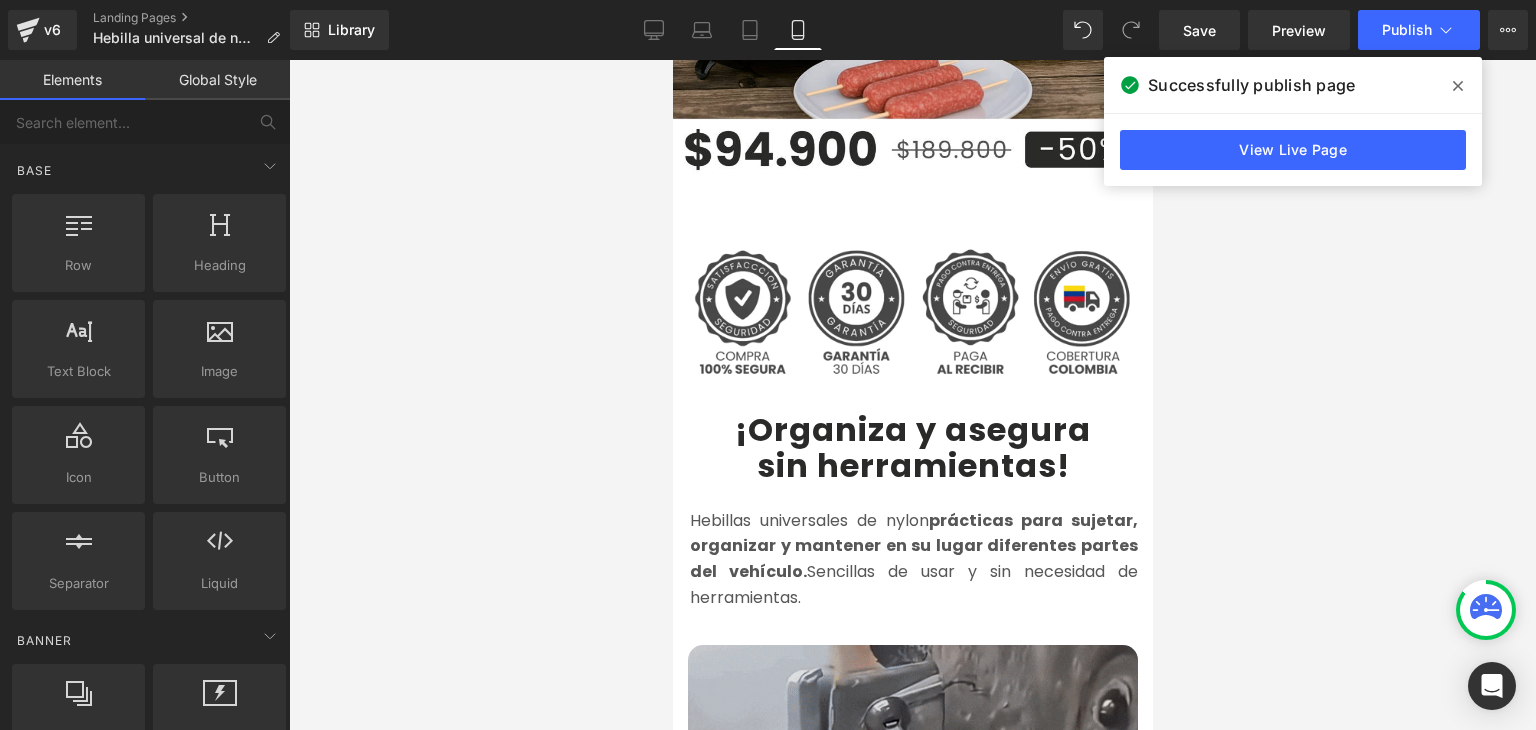 scroll, scrollTop: 600, scrollLeft: 0, axis: vertical 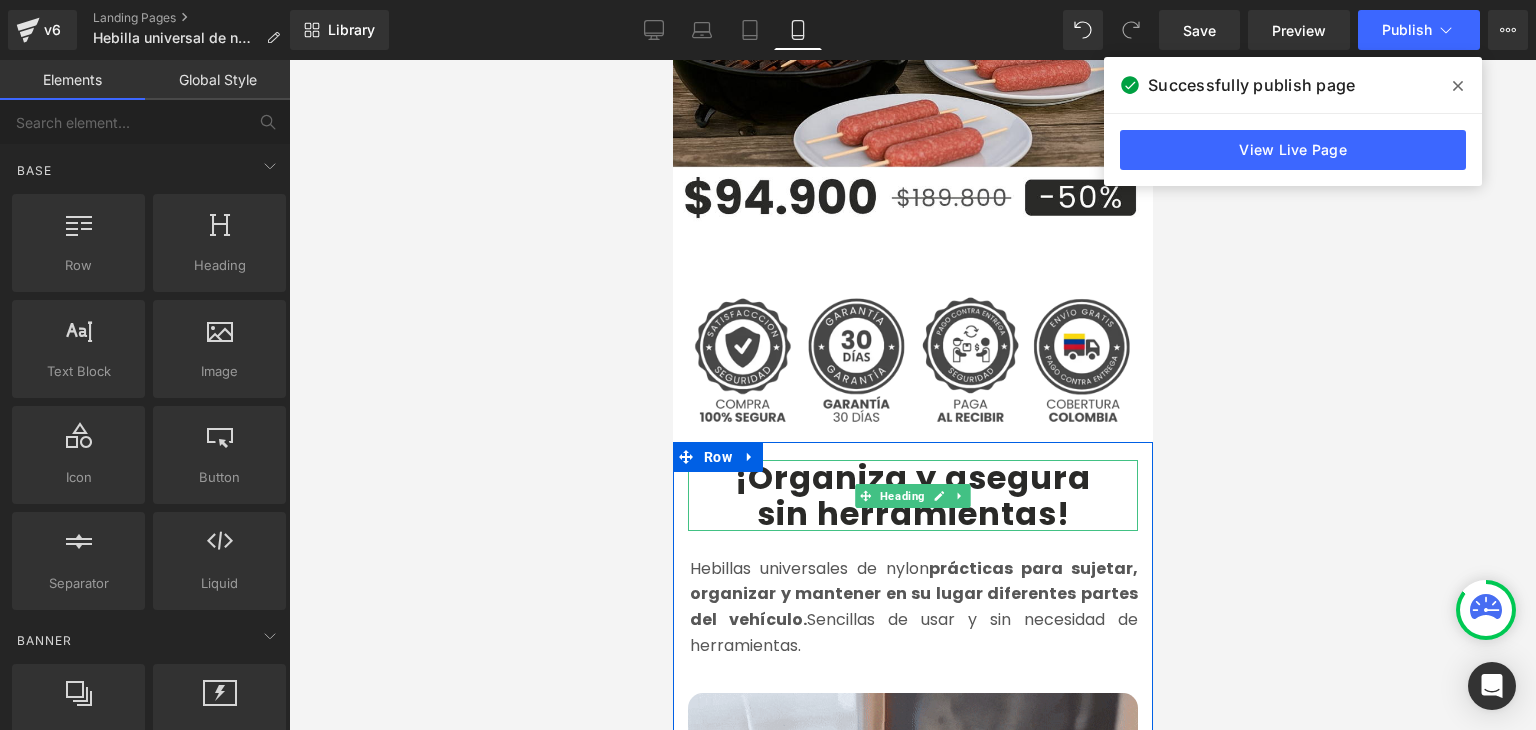 click on "¡Organiza y asegura" at bounding box center (912, 477) 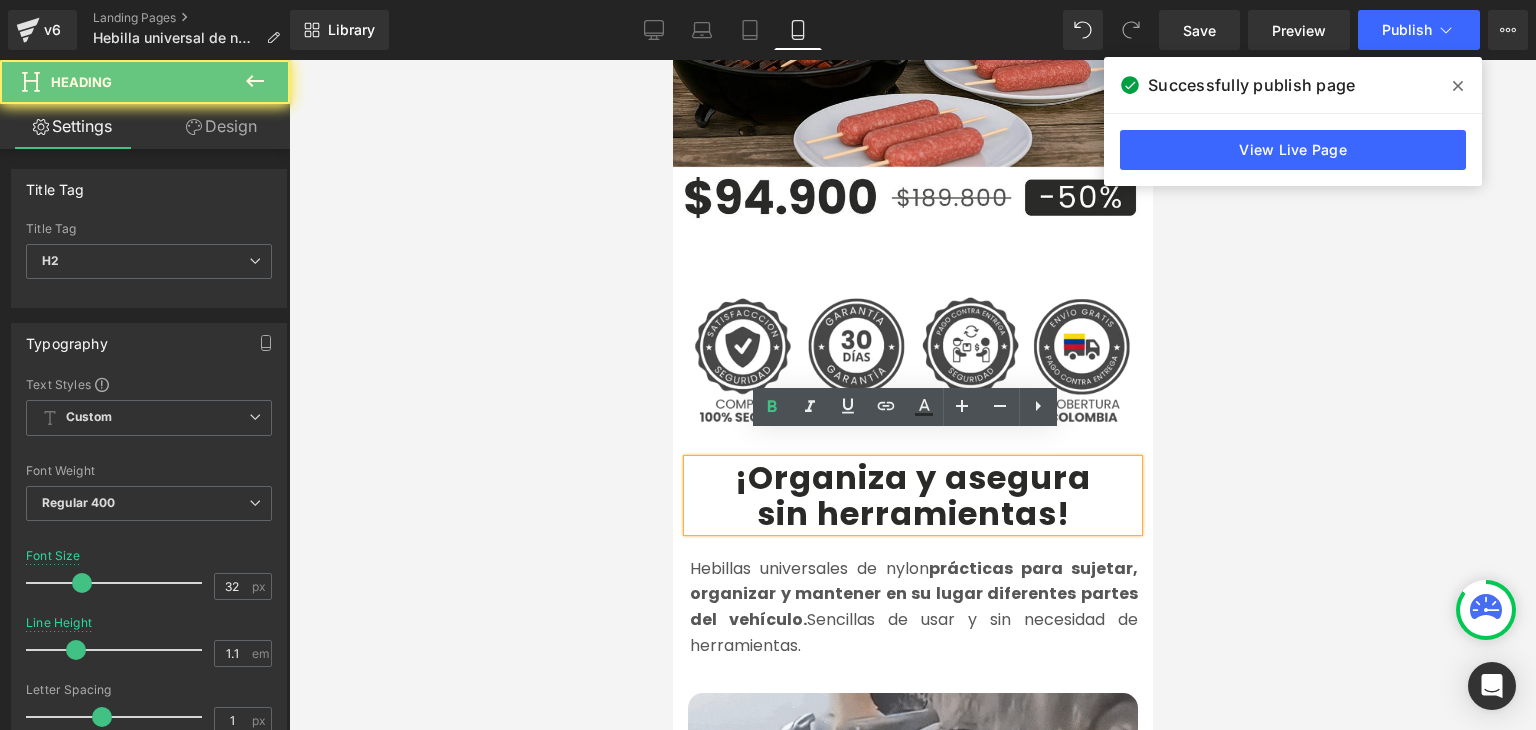 click on "¡Organiza y asegura" at bounding box center [912, 477] 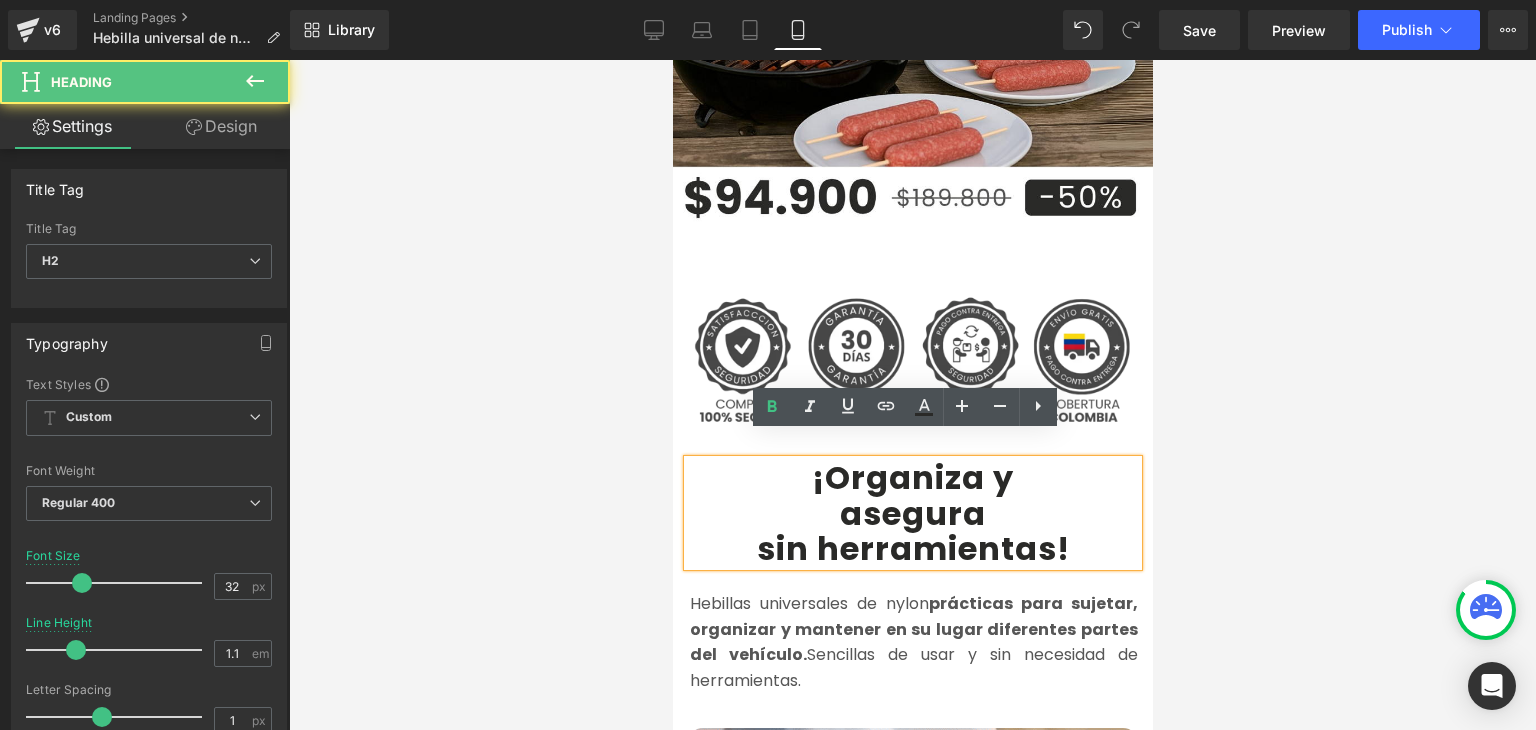 click on "sin herramientas" at bounding box center (906, 548) 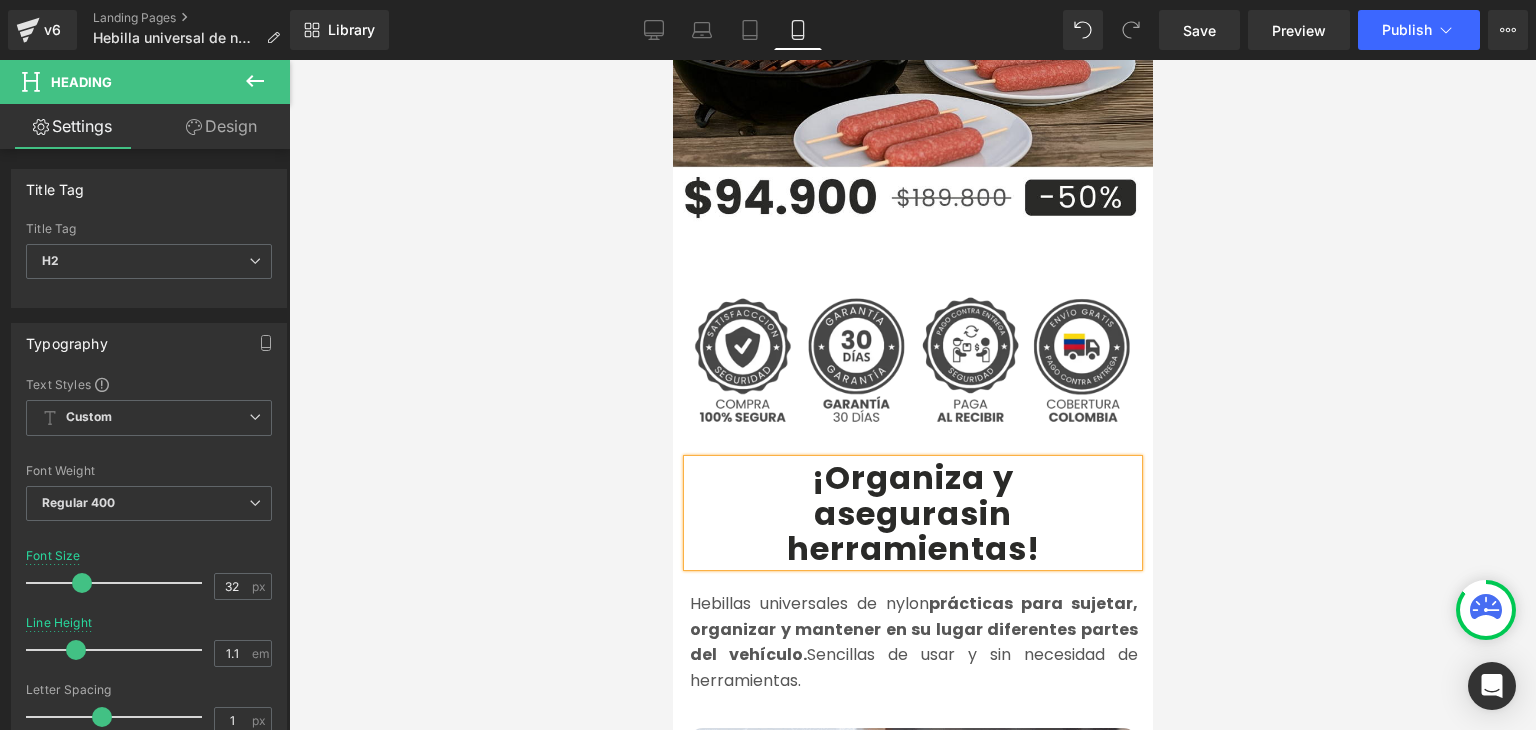 click at bounding box center [912, 395] 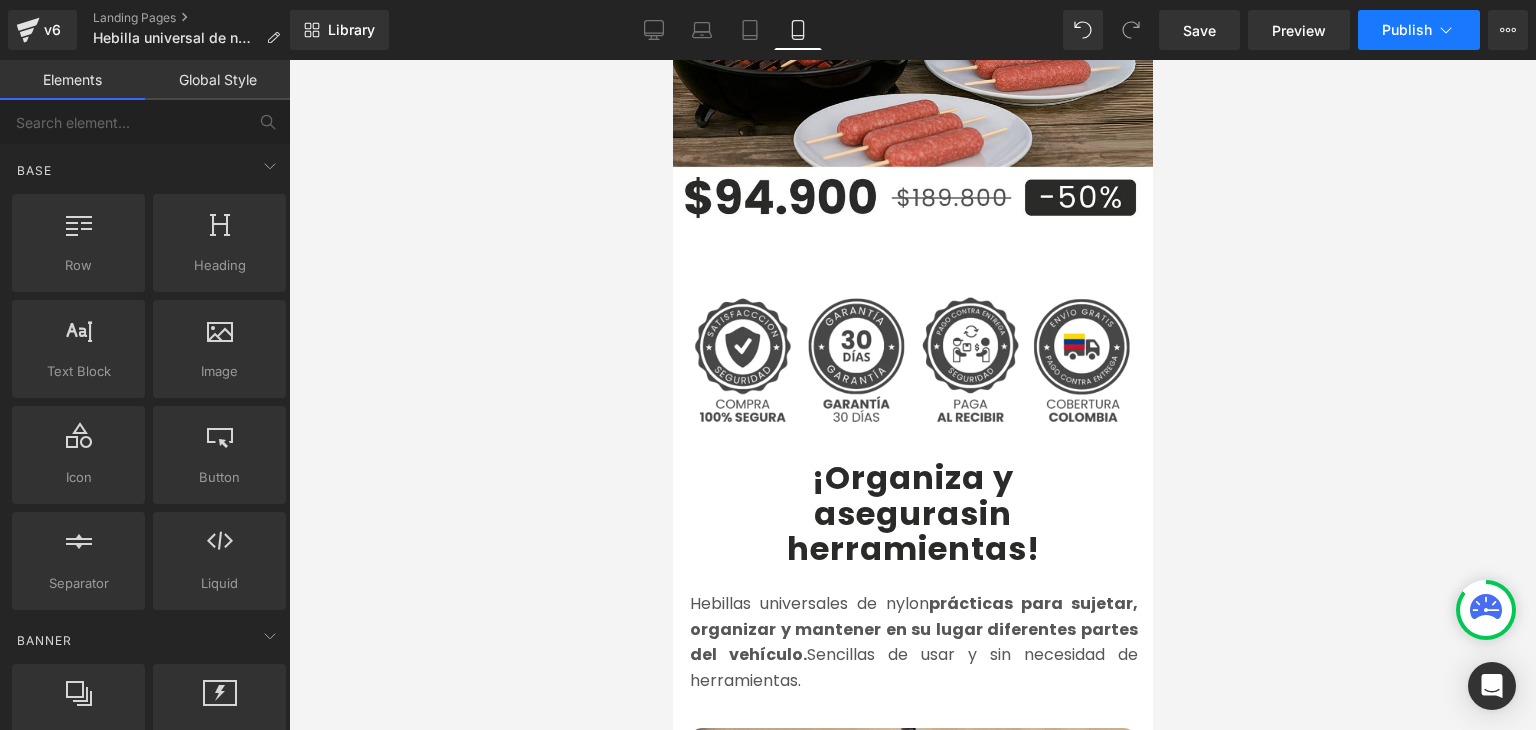 click on "Publish" at bounding box center (1407, 30) 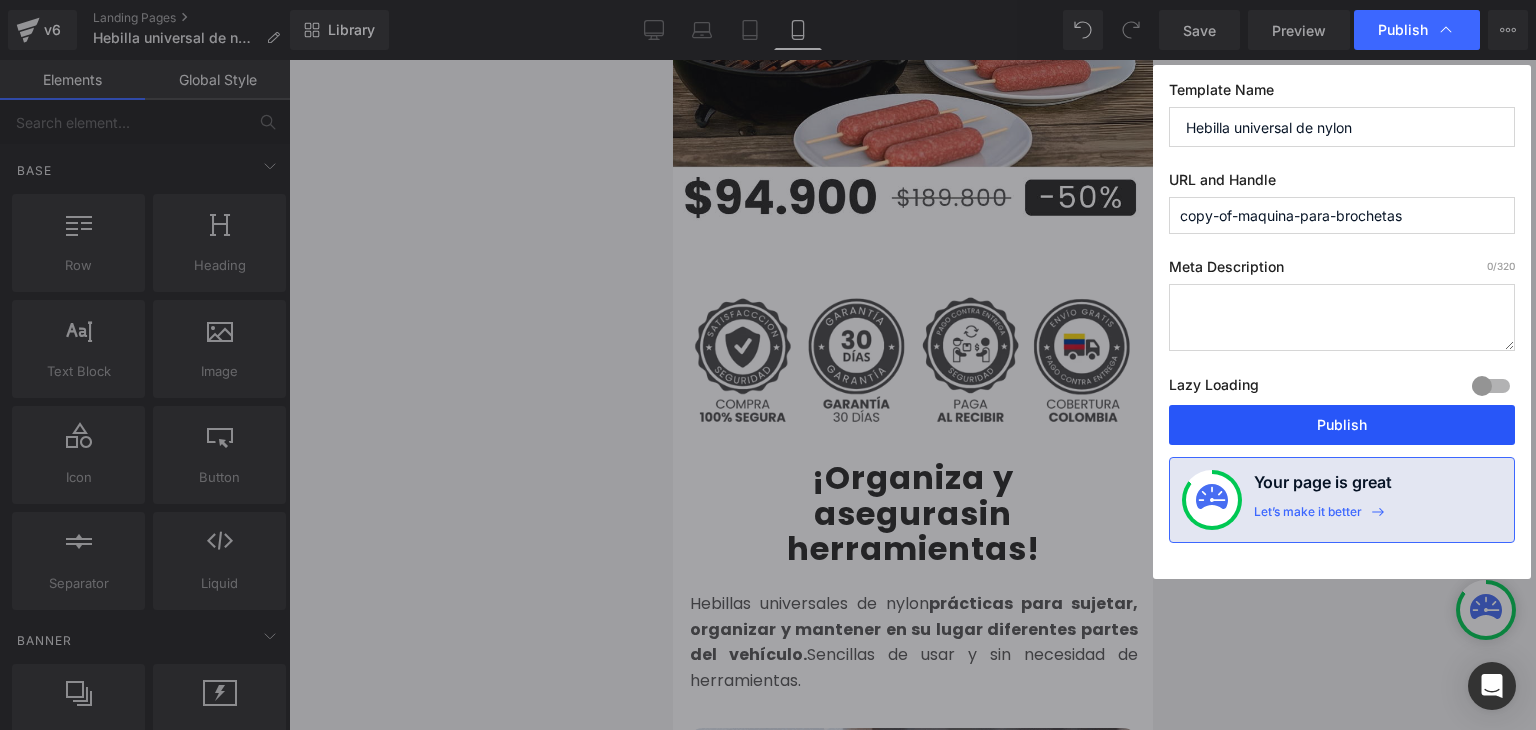 click on "Publish" at bounding box center [1342, 425] 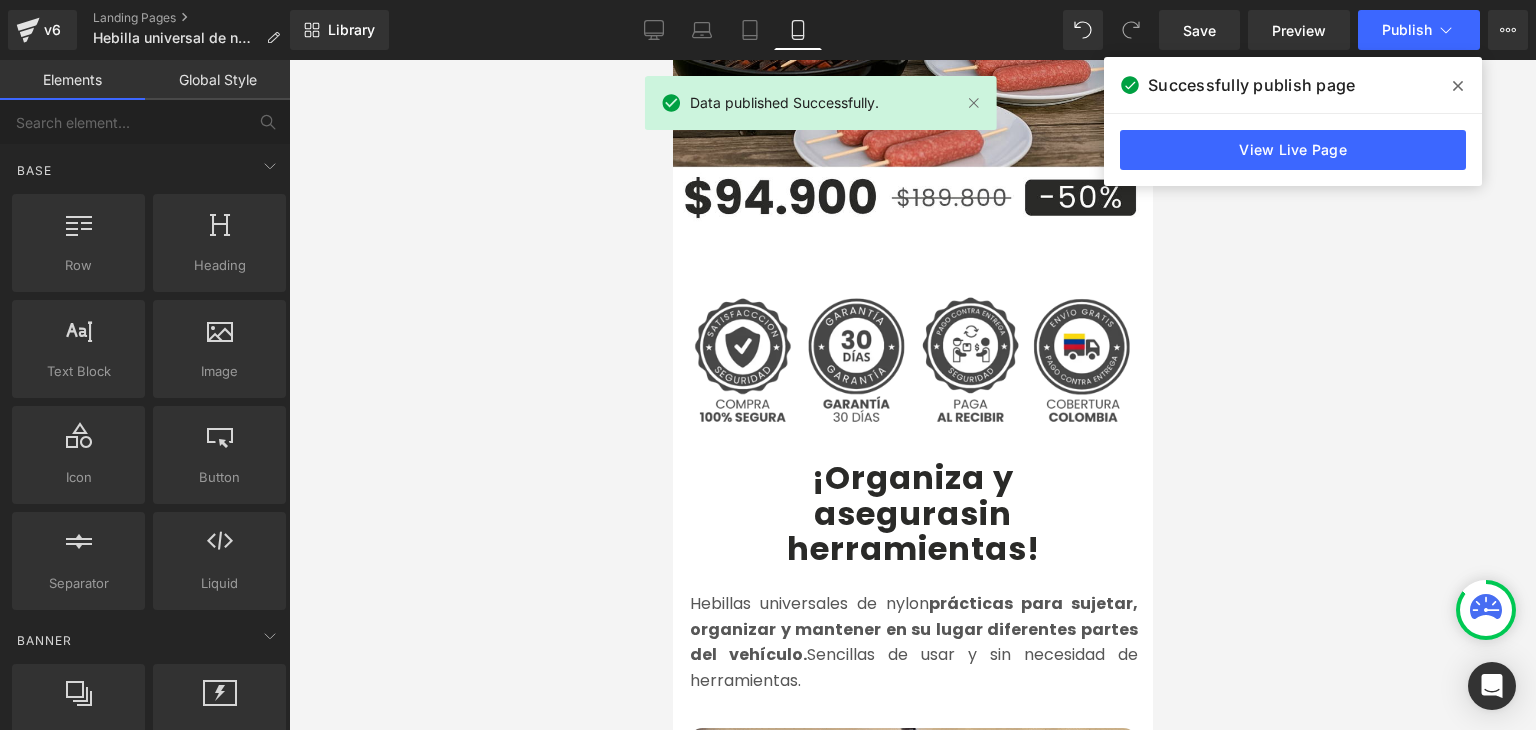 click 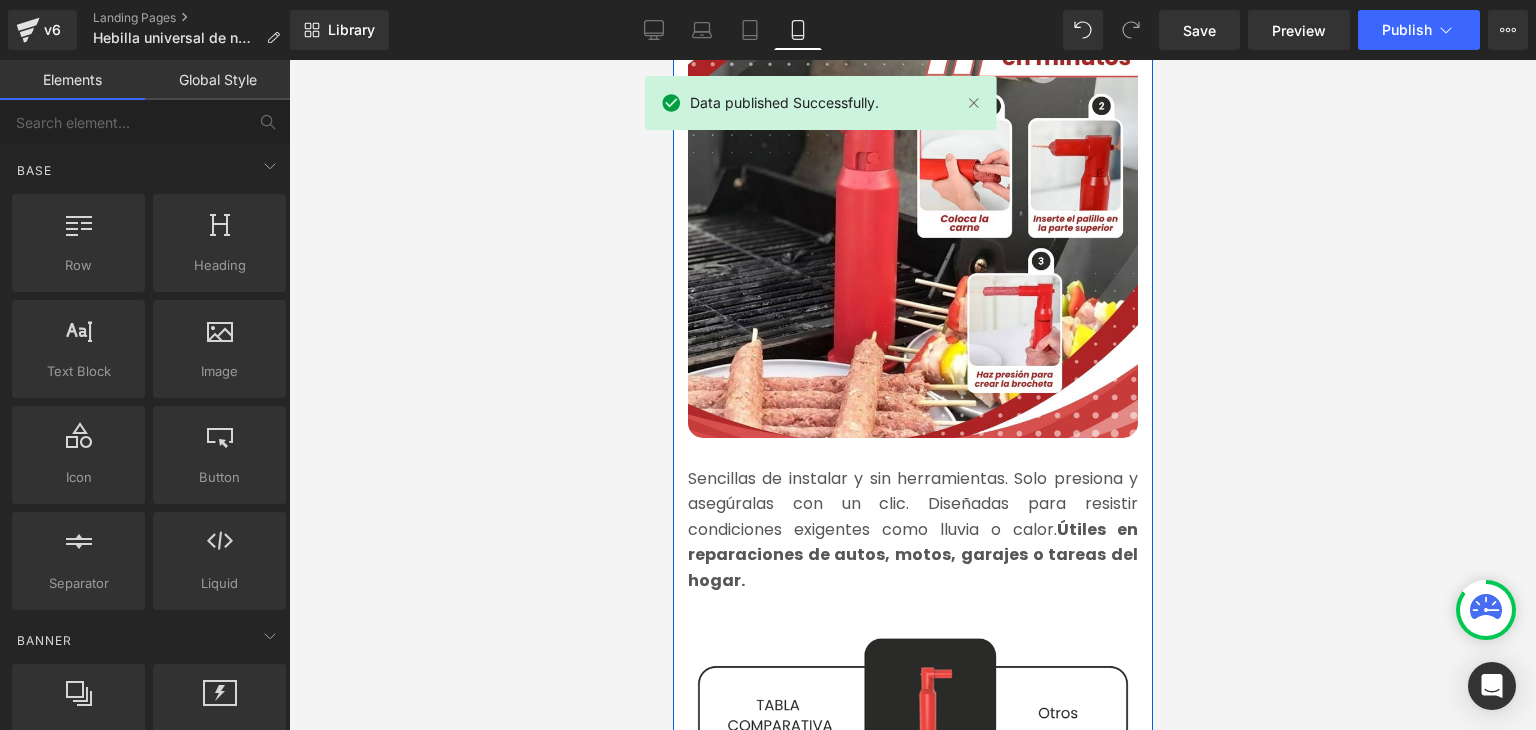 scroll, scrollTop: 2200, scrollLeft: 0, axis: vertical 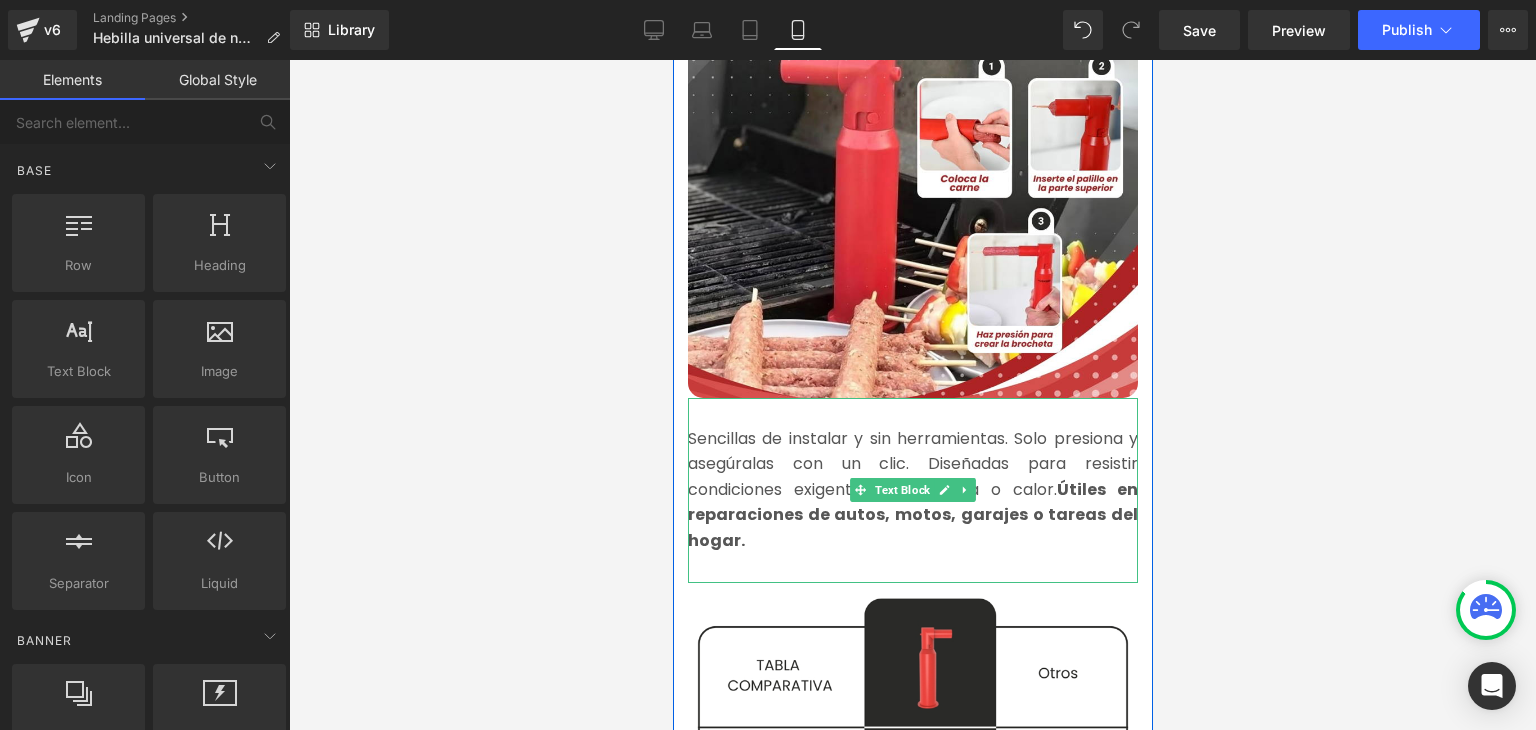 click on "Sencillas de instalar y sin herramientas. Solo presiona y asegúralas con un clic. Diseñadas para resistir condiciones exigentes como lluvia o calor.  Útiles en reparaciones de autos, motos, garajes o tareas del hogar." at bounding box center [912, 489] 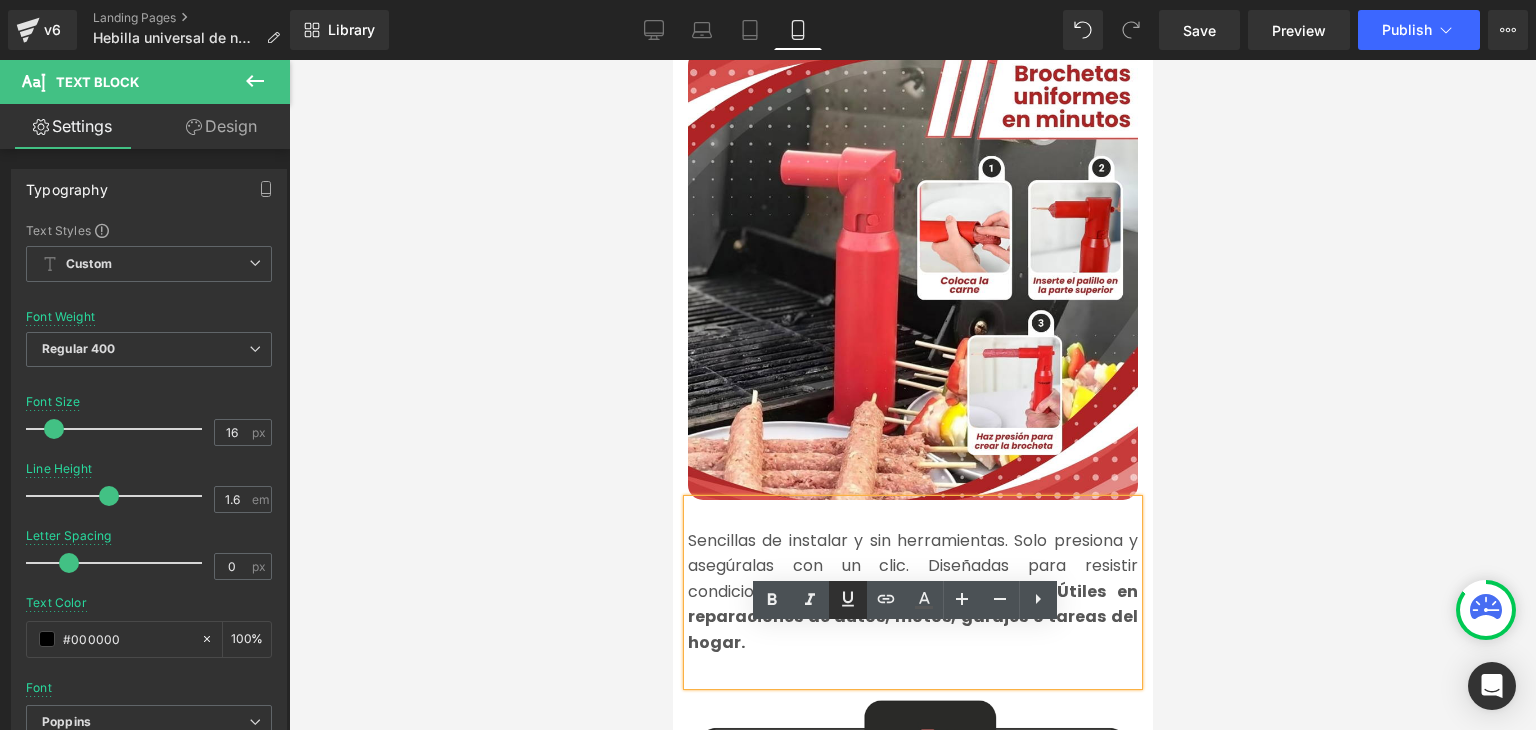 scroll, scrollTop: 2100, scrollLeft: 0, axis: vertical 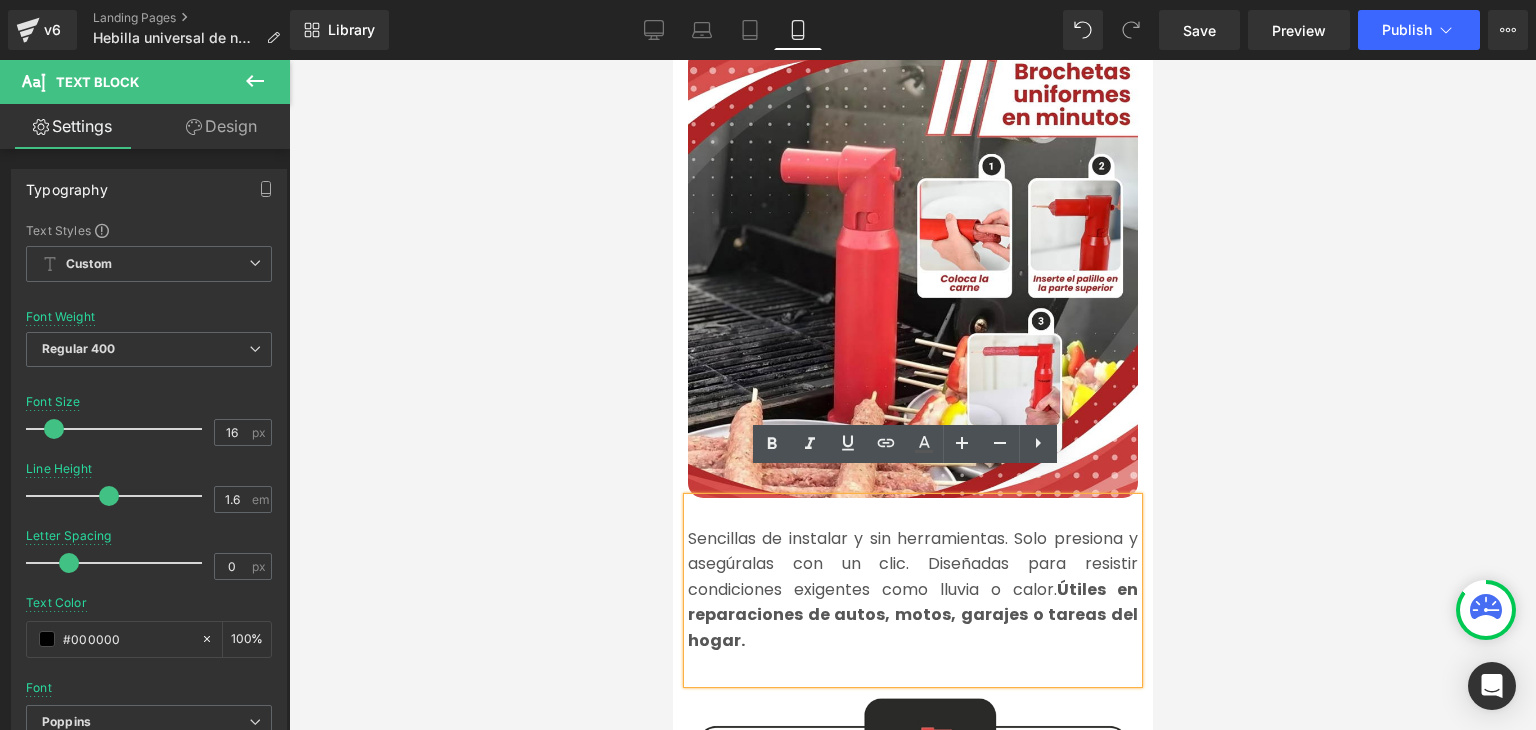 click on "Sencillas de instalar y sin herramientas. Solo presiona y asegúralas con un clic. Diseñadas para resistir condiciones exigentes como lluvia o calor.  Útiles en reparaciones de autos, motos, garajes o tareas del hogar." at bounding box center (912, 589) 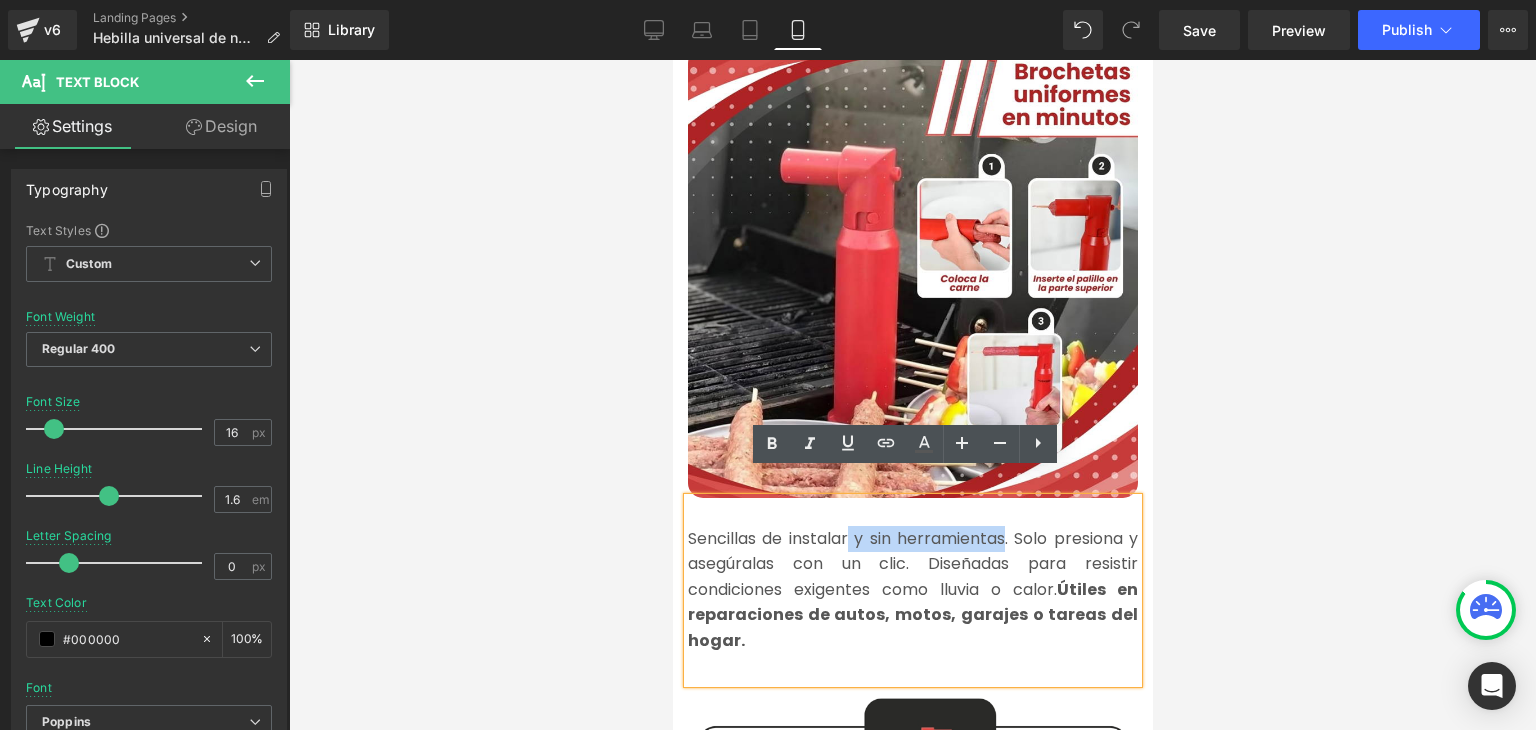 drag, startPoint x: 993, startPoint y: 516, endPoint x: 843, endPoint y: 513, distance: 150.03 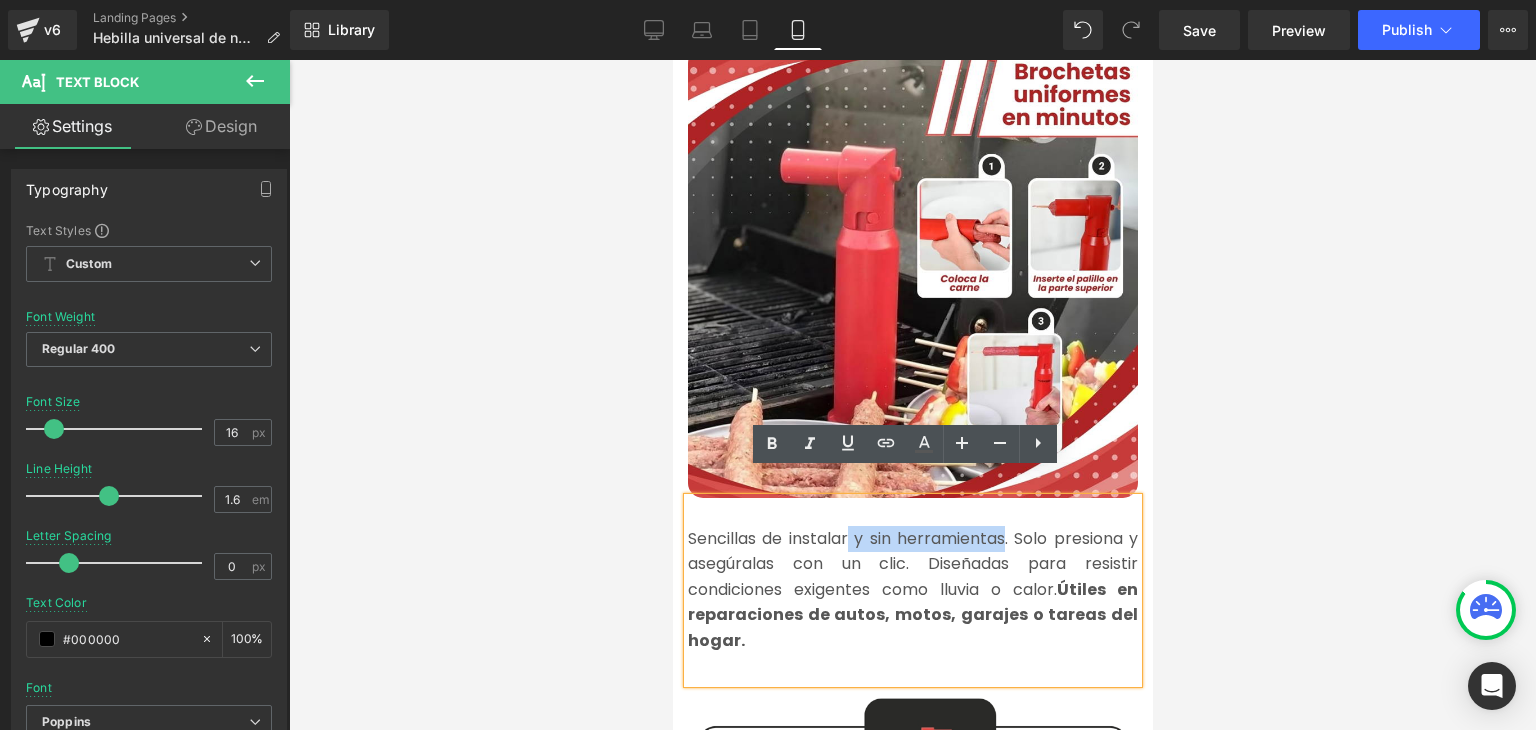 click on "Sencillas de instalar y sin herramientas. Solo presiona y asegúralas con un clic. Diseñadas para resistir condiciones exigentes como lluvia o calor.  Útiles en reparaciones de autos, motos, garajes o tareas del hogar." at bounding box center (912, 589) 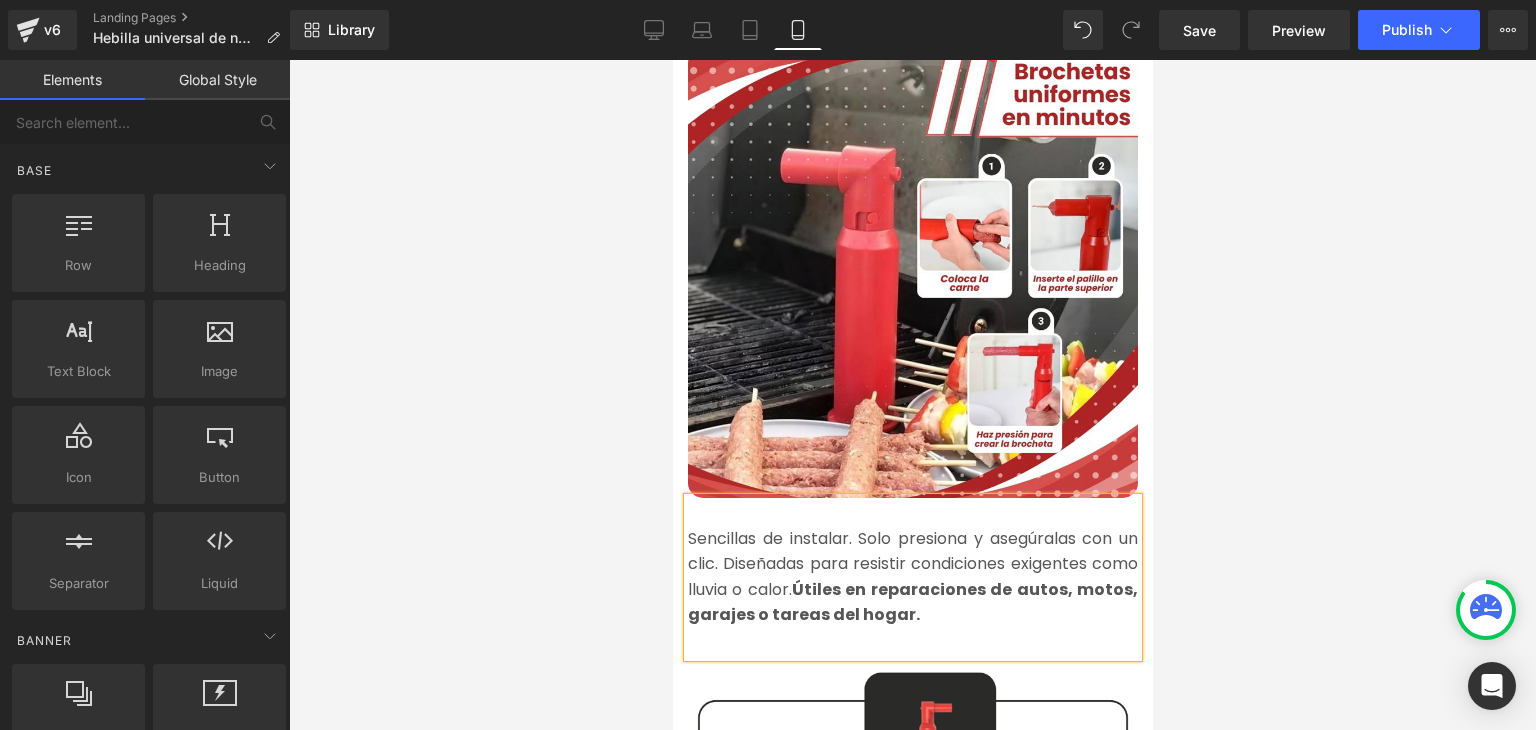 click at bounding box center (912, 395) 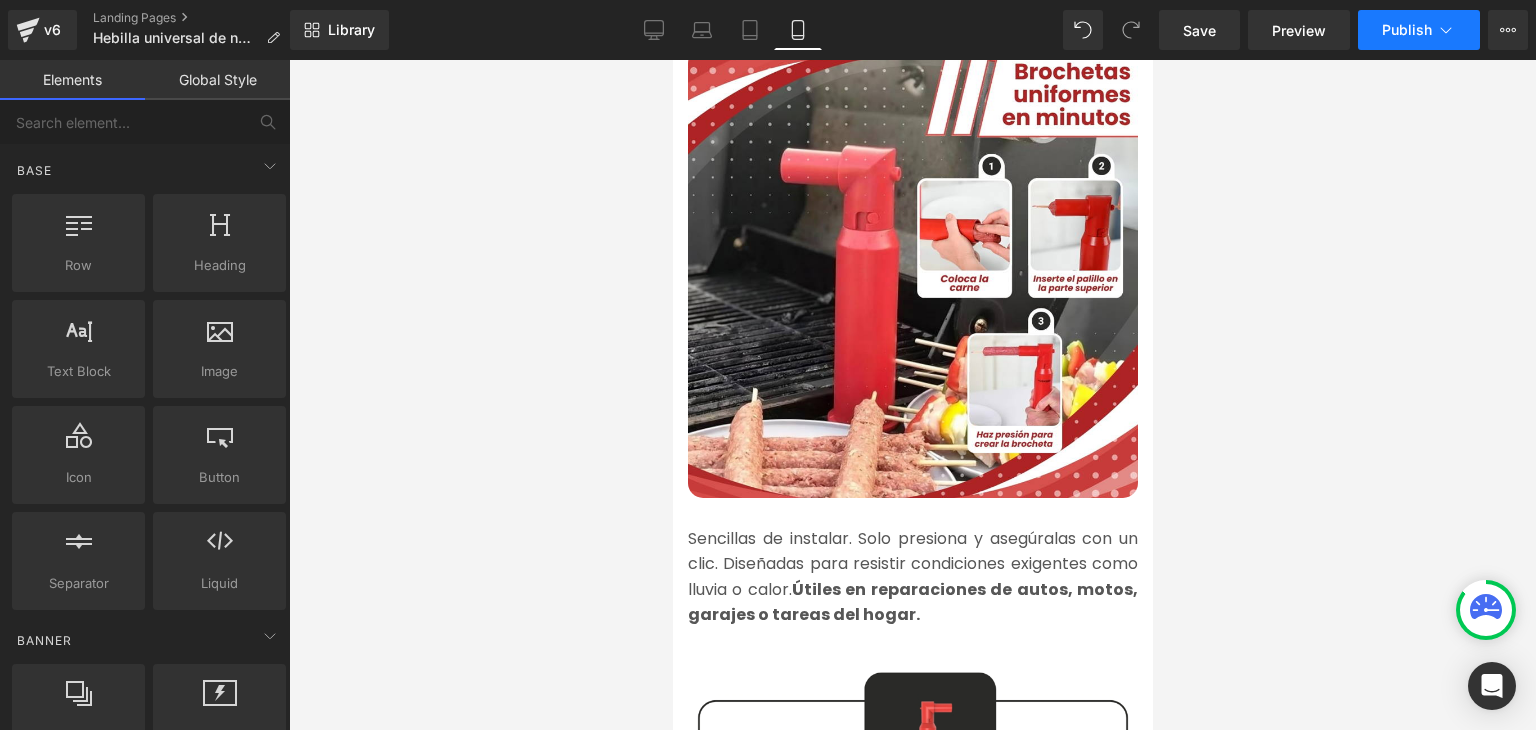 click on "Publish" at bounding box center (1407, 30) 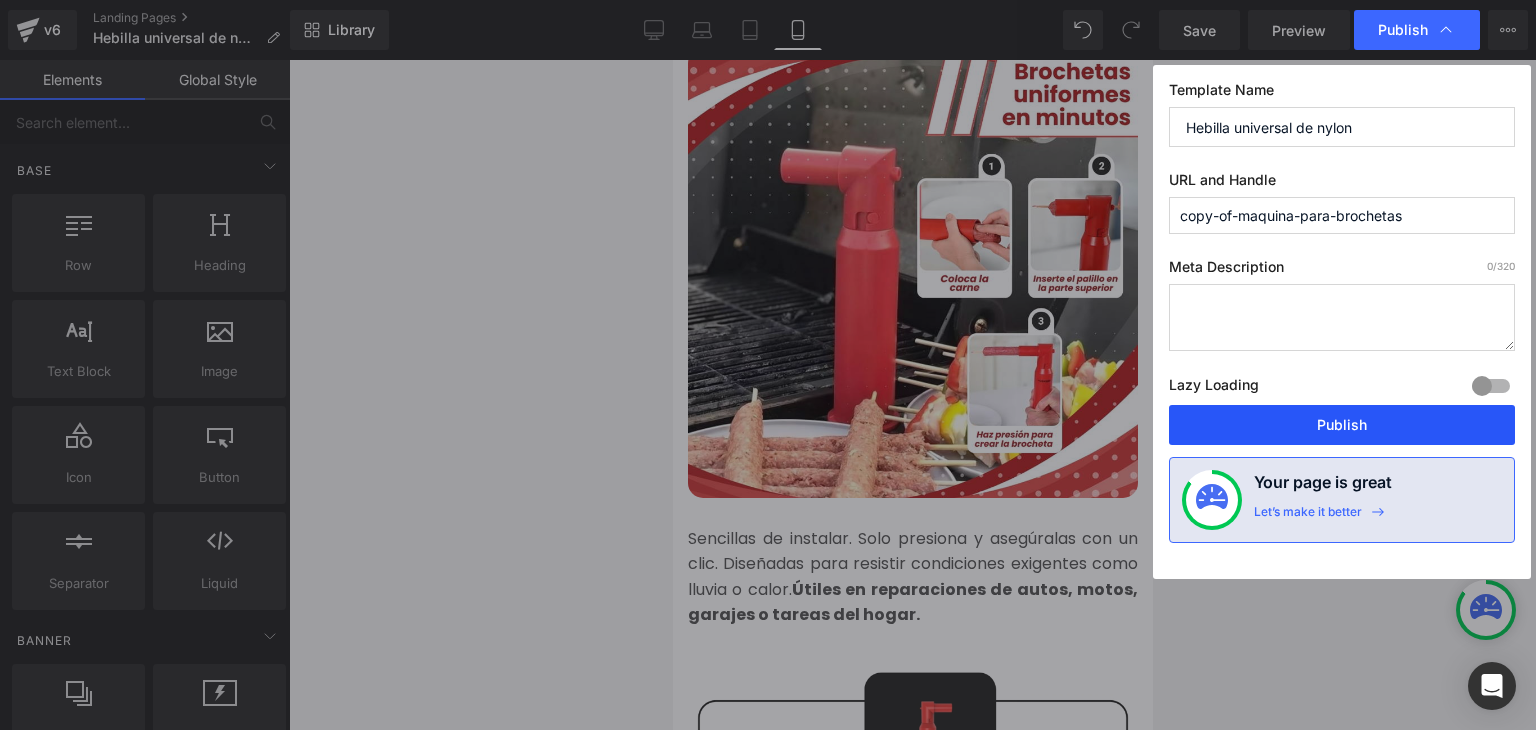 click on "Publish" at bounding box center [1342, 425] 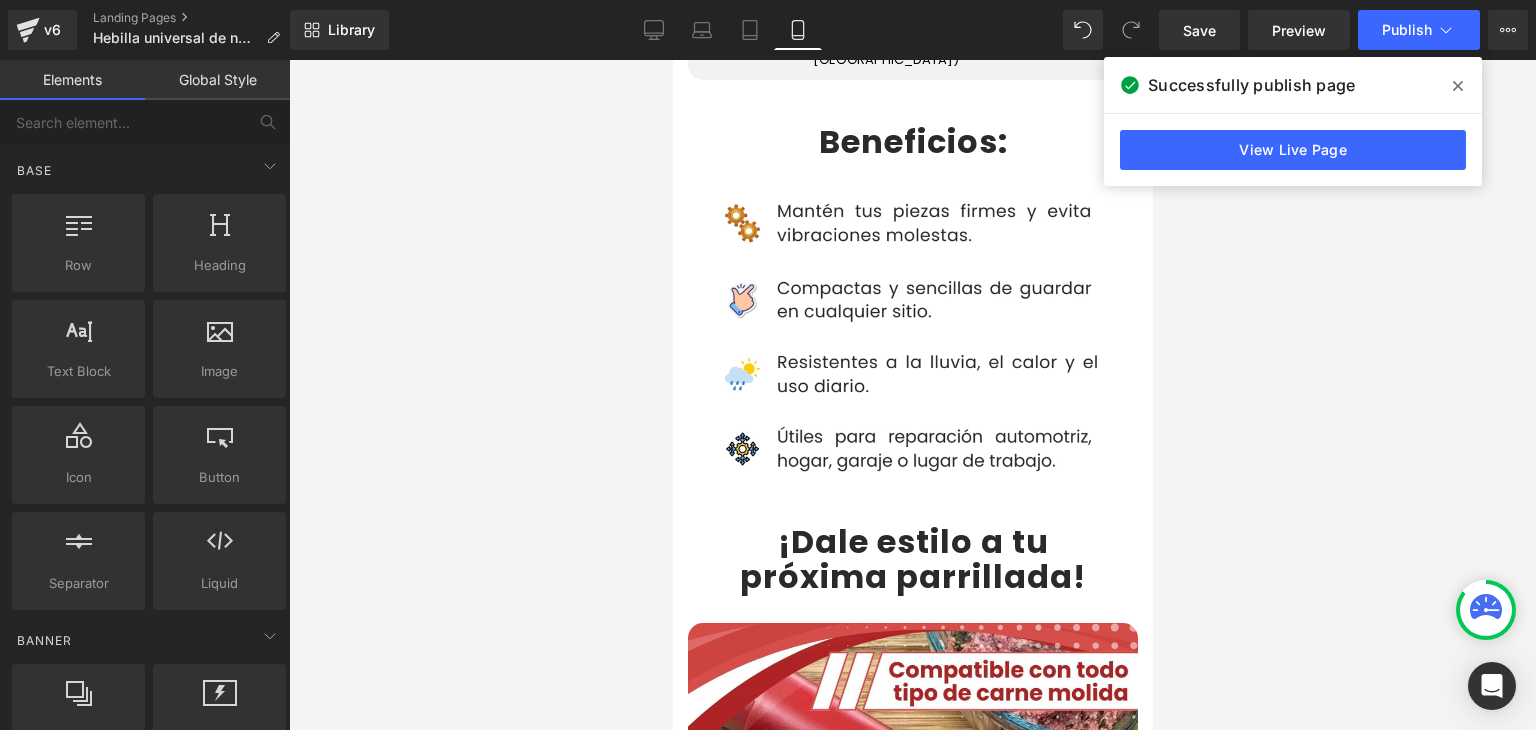 scroll, scrollTop: 3900, scrollLeft: 0, axis: vertical 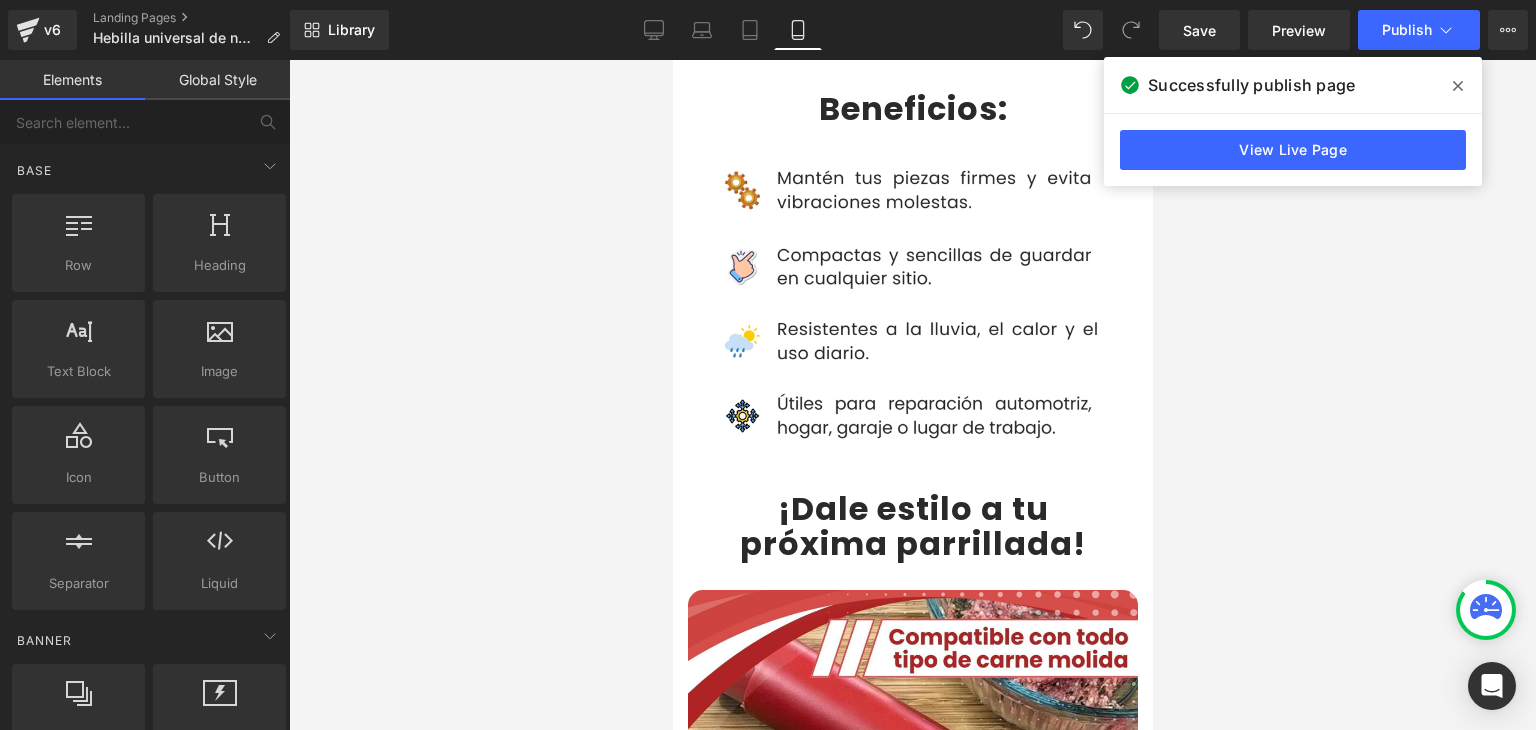 click on "¡Dale estilo a tu" at bounding box center [912, 508] 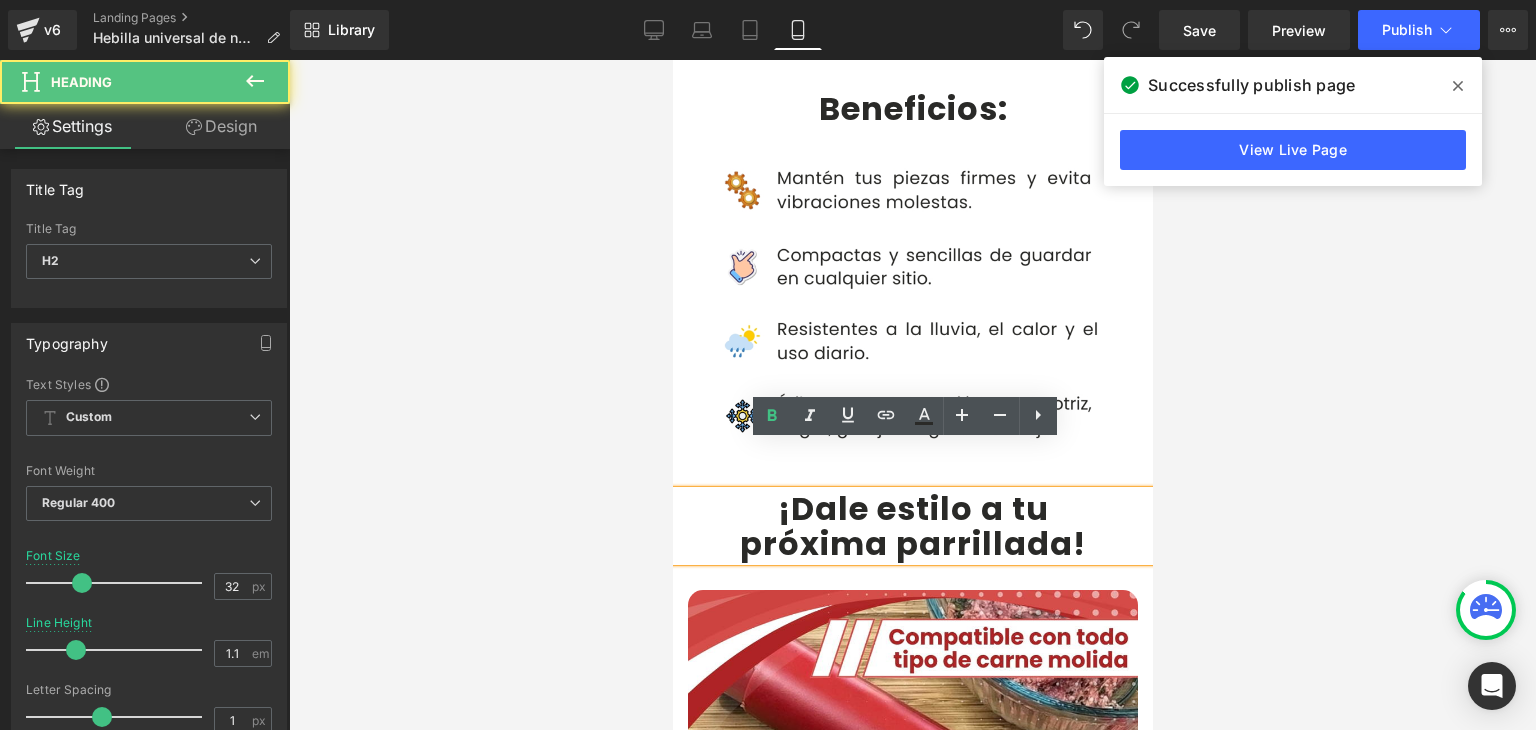 click on "¡Dale estilo a tu" at bounding box center (912, 508) 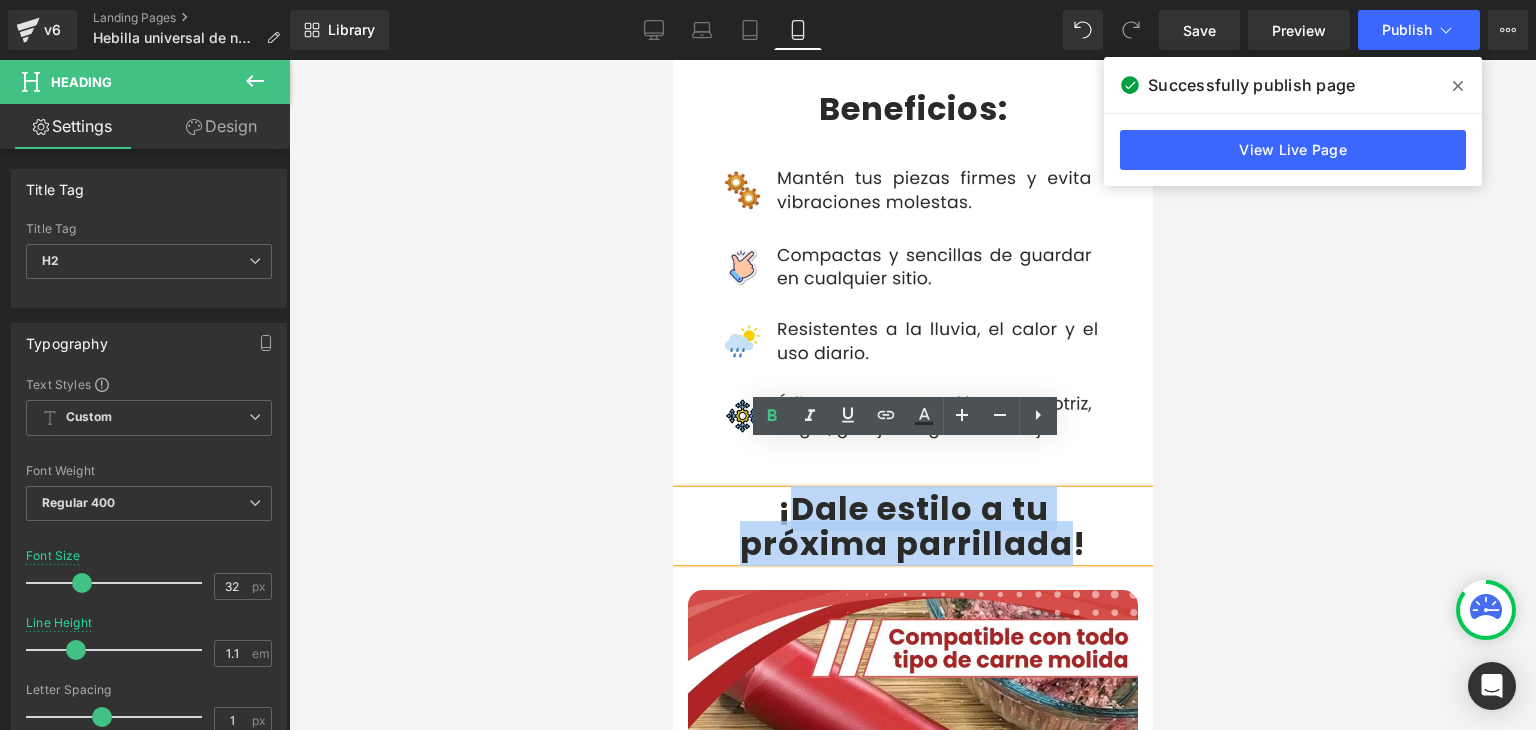 drag, startPoint x: 781, startPoint y: 464, endPoint x: 1053, endPoint y: 503, distance: 274.78174 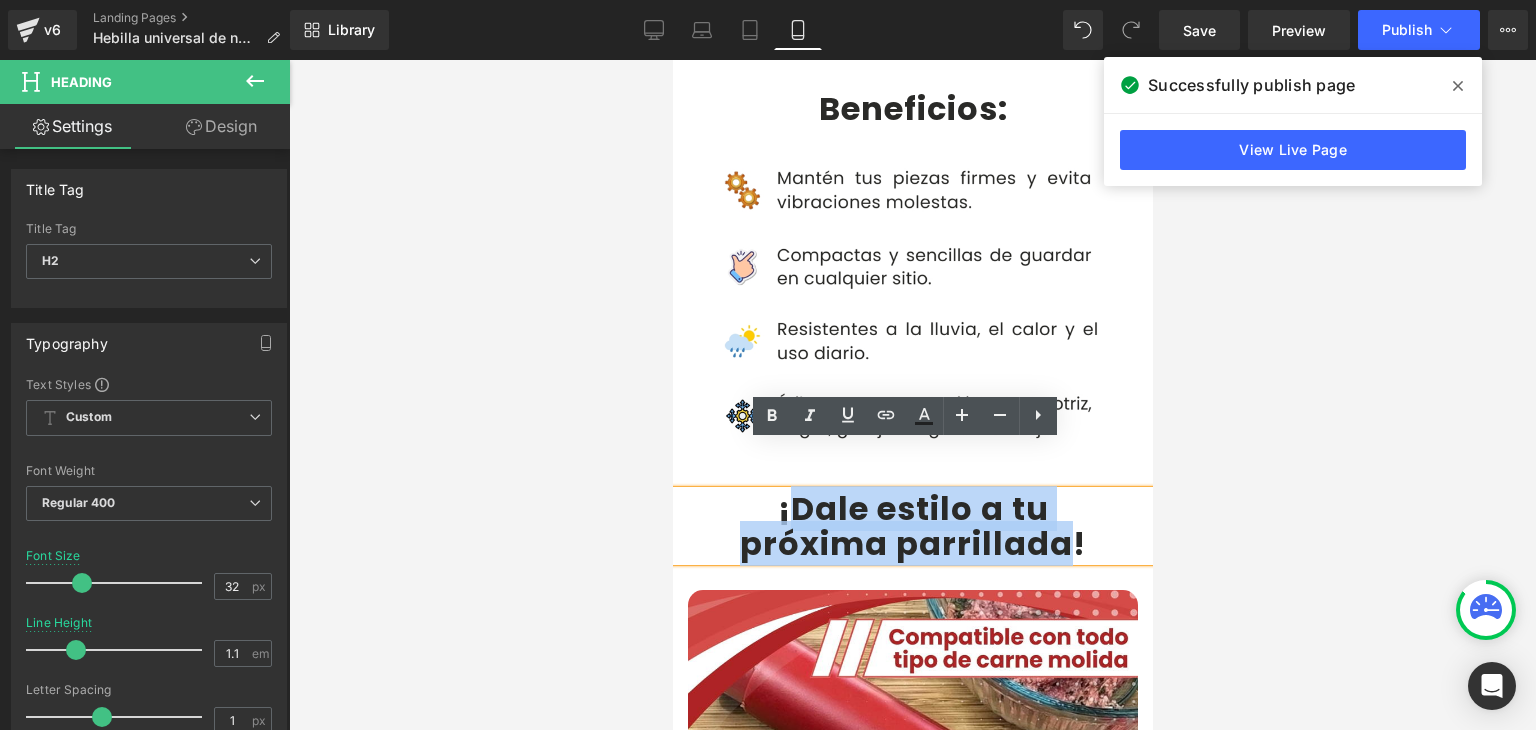 paste 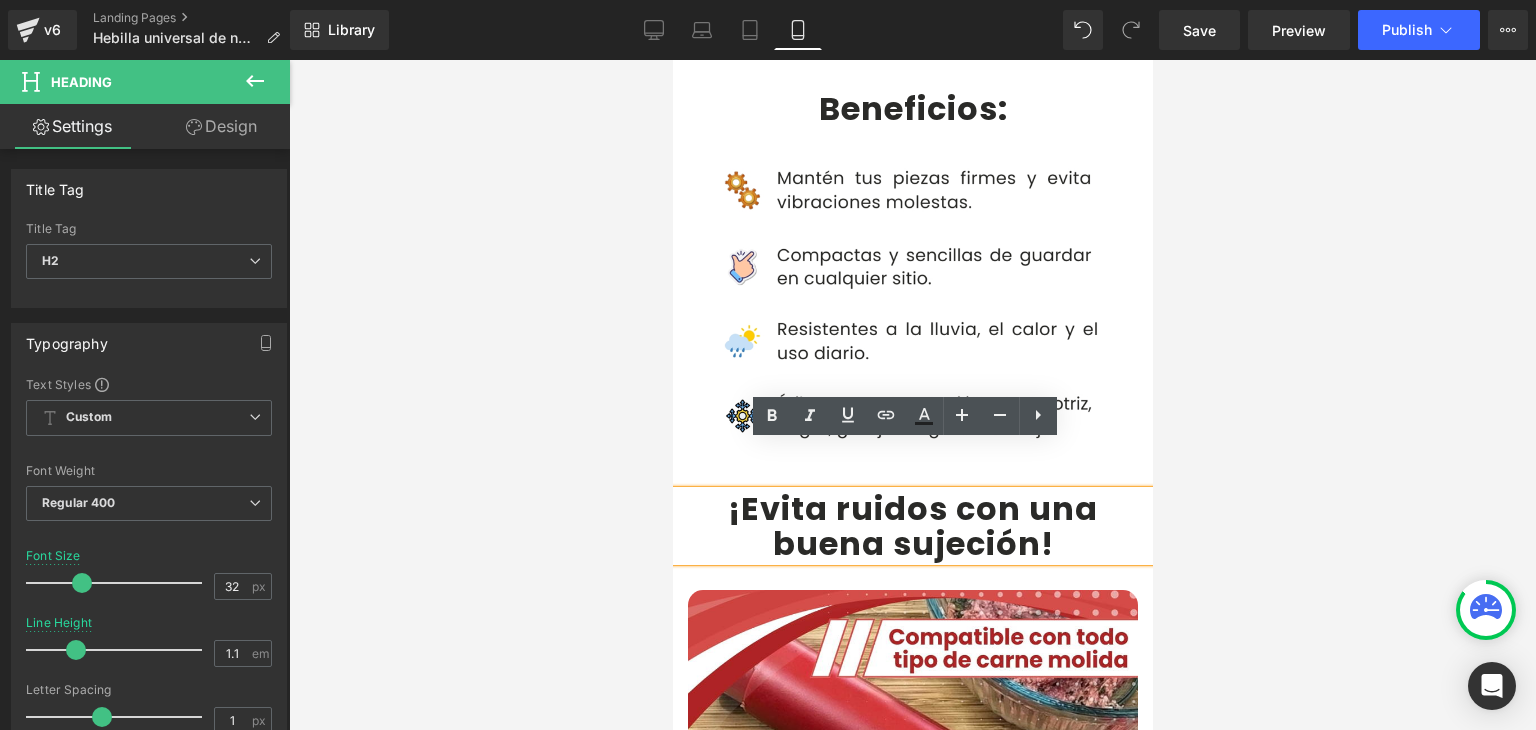 click on "¡Evita ruidos con una buena sujeción" at bounding box center [912, 526] 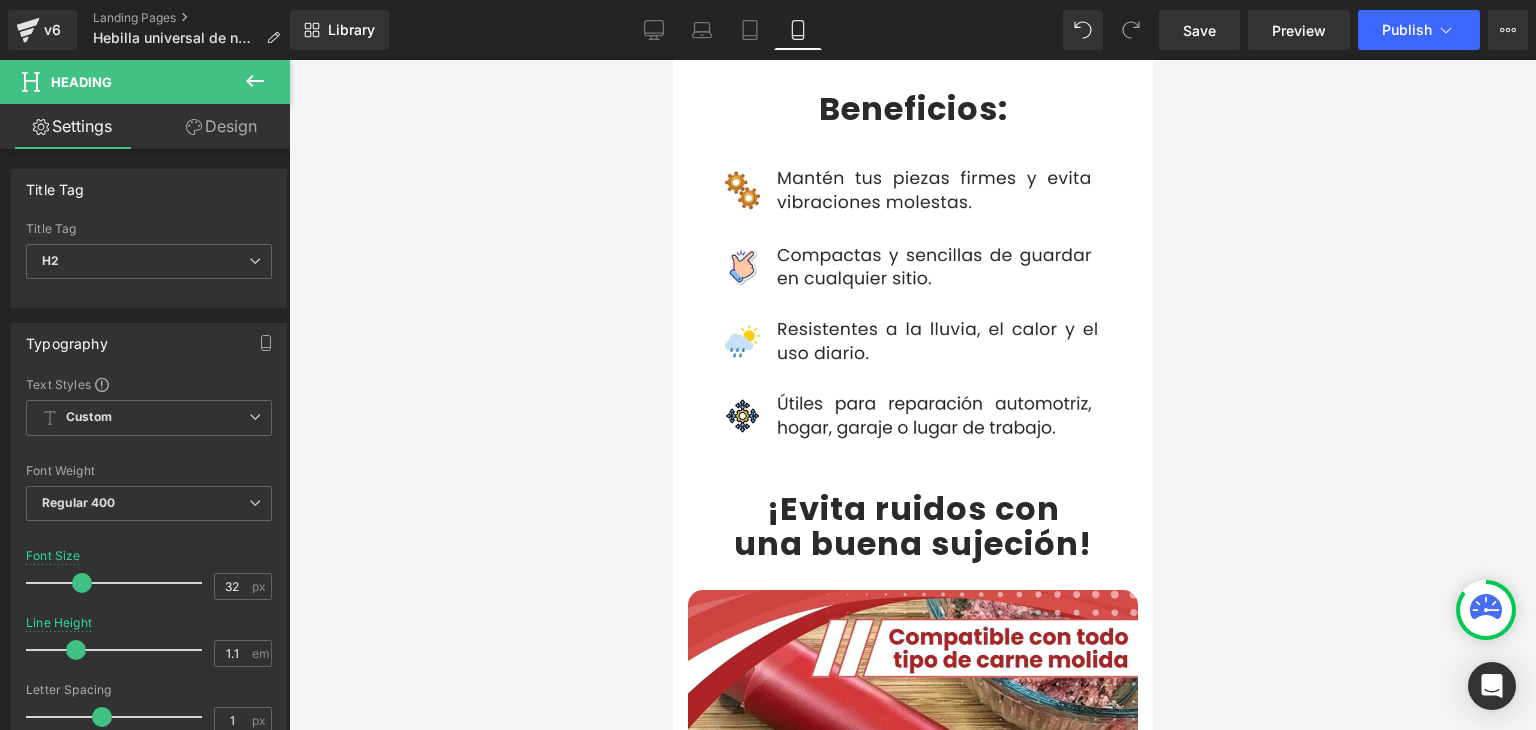 click at bounding box center [912, 395] 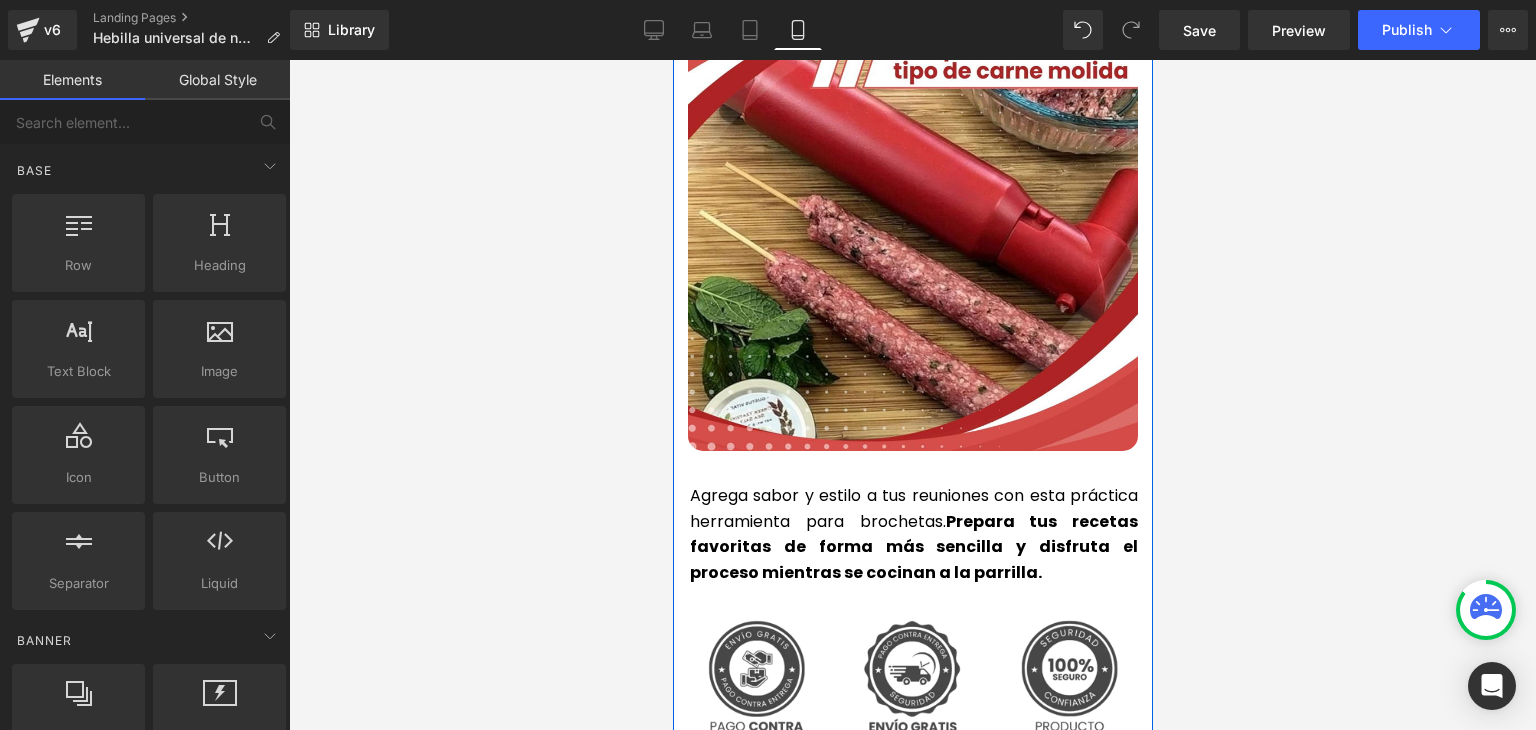 scroll, scrollTop: 4500, scrollLeft: 0, axis: vertical 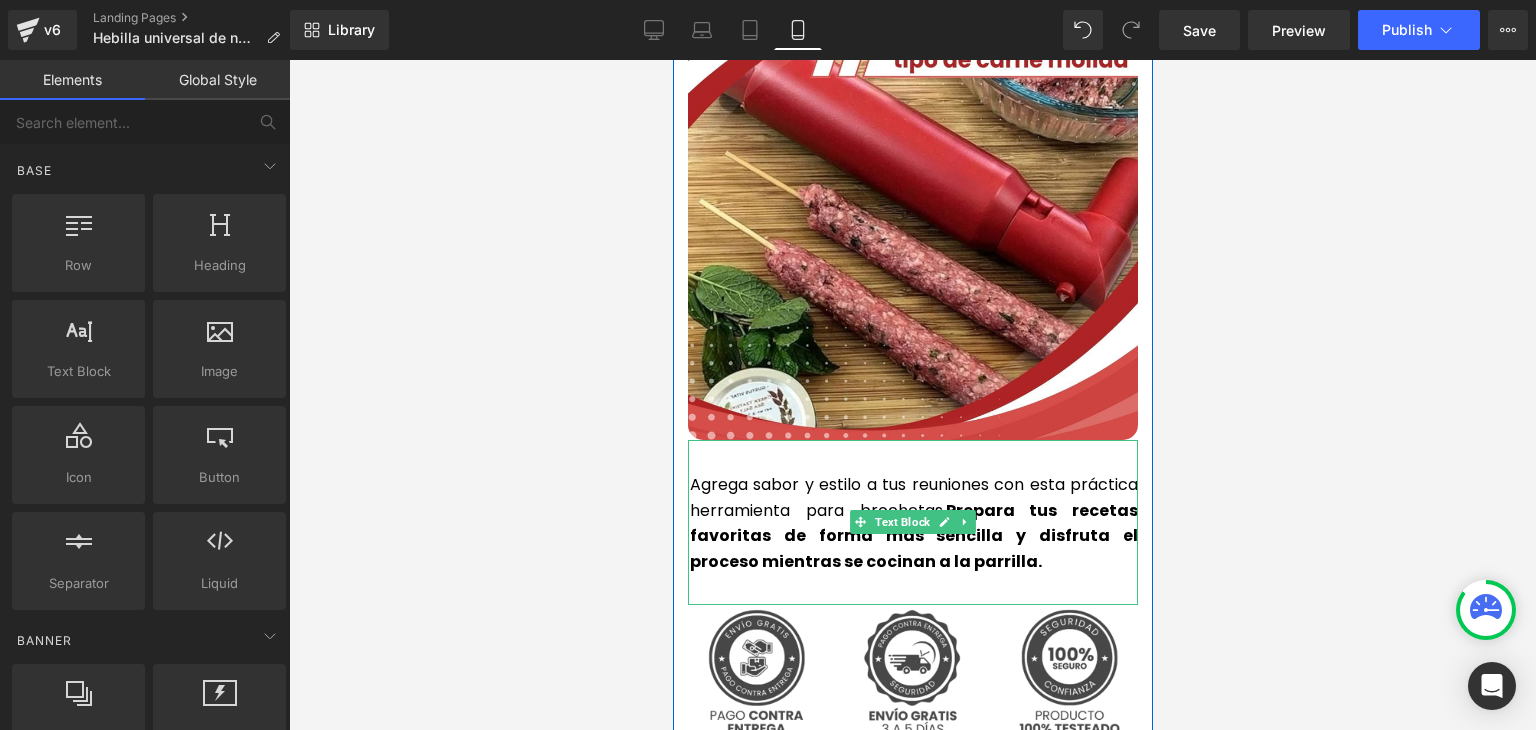 click on "Agrega sabor y estilo a tus reuniones con esta práctica herramienta para brochetas.  Prepara tus recetas favoritas de forma más sencilla y disfruta el proceso mientras se cocinan a la parrilla." at bounding box center [913, 523] 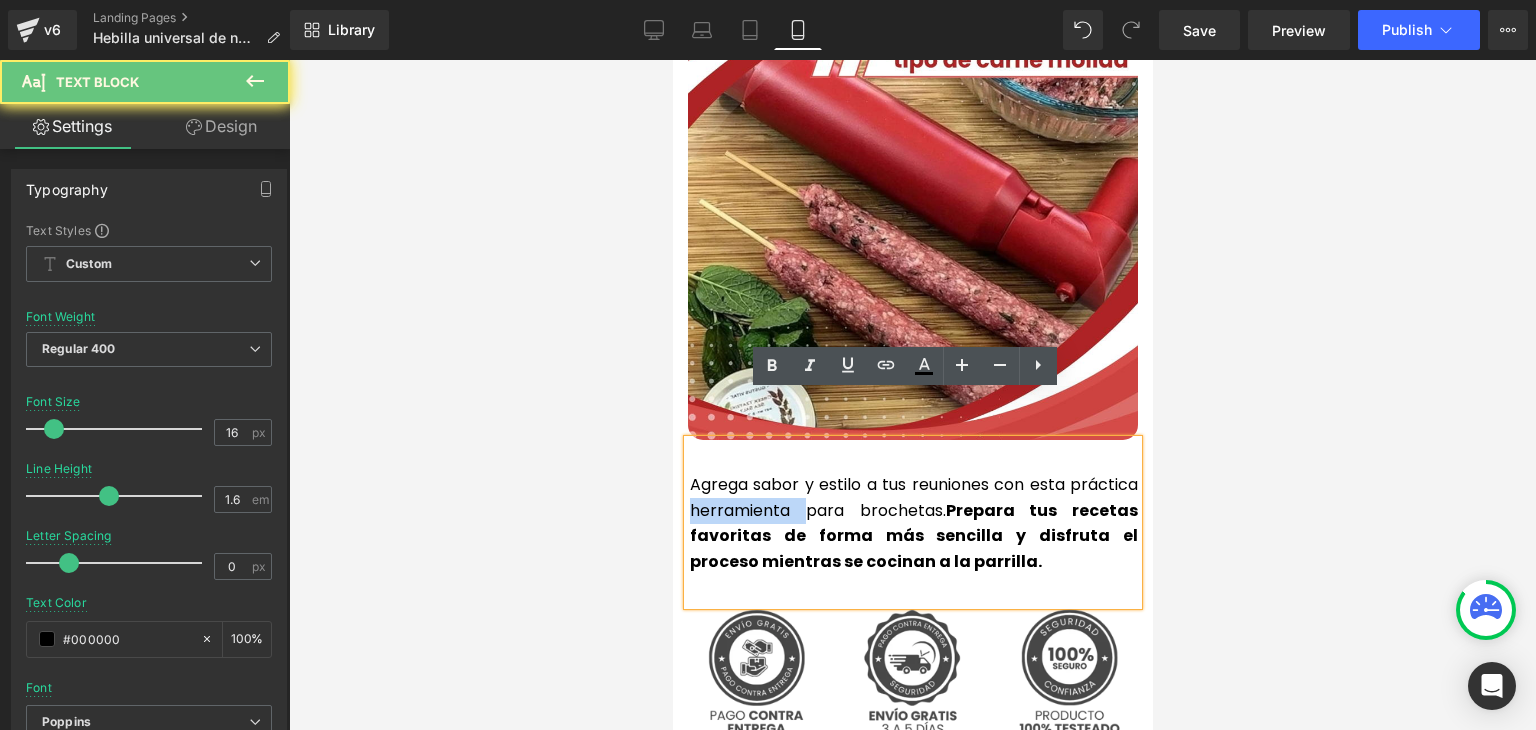 click on "Agrega sabor y estilo a tus reuniones con esta práctica herramienta para brochetas.  Prepara tus recetas favoritas de forma más sencilla y disfruta el proceso mientras se cocinan a la parrilla." at bounding box center [913, 523] 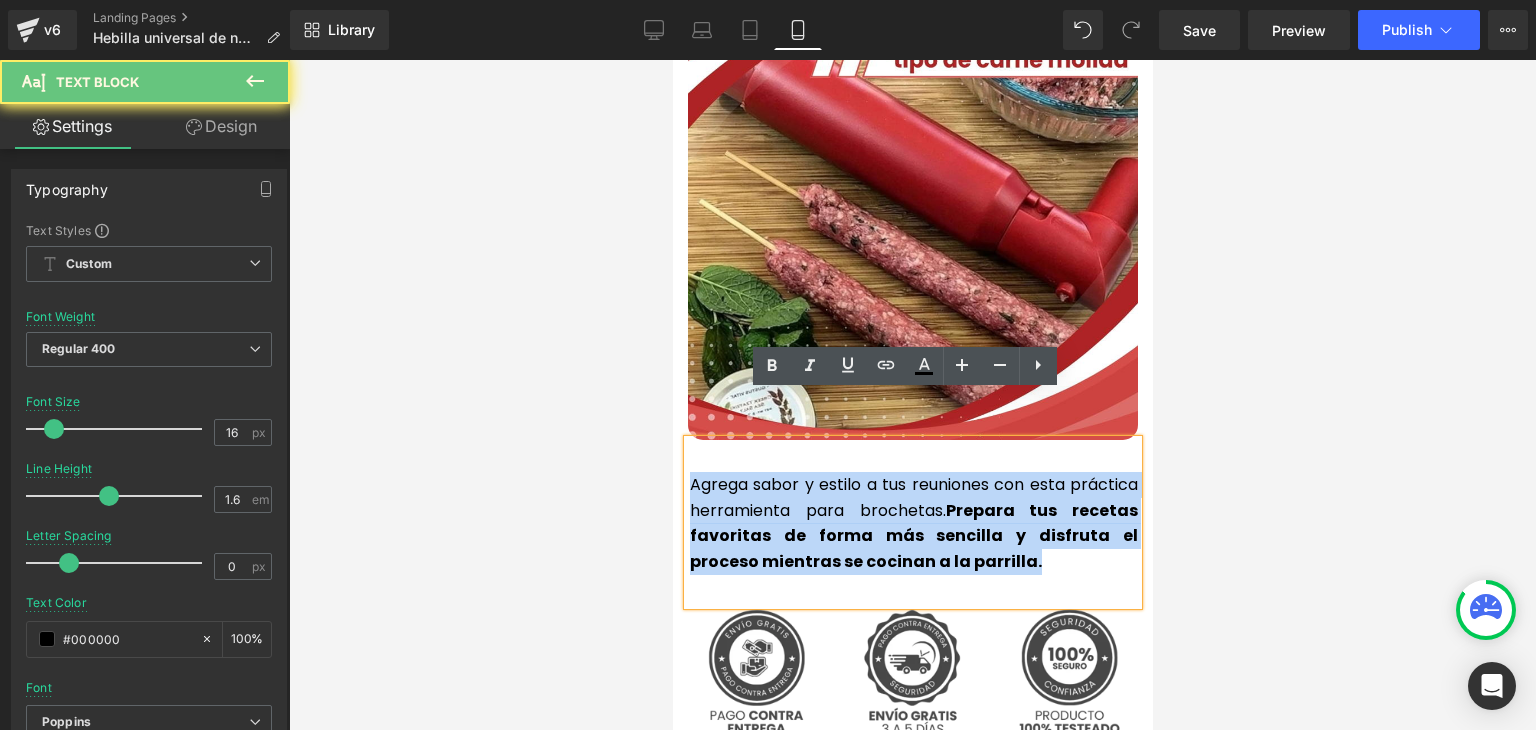 click on "Agrega sabor y estilo a tus reuniones con esta práctica herramienta para brochetas.  Prepara tus recetas favoritas de forma más sencilla y disfruta el proceso mientras se cocinan a la parrilla." at bounding box center (913, 523) 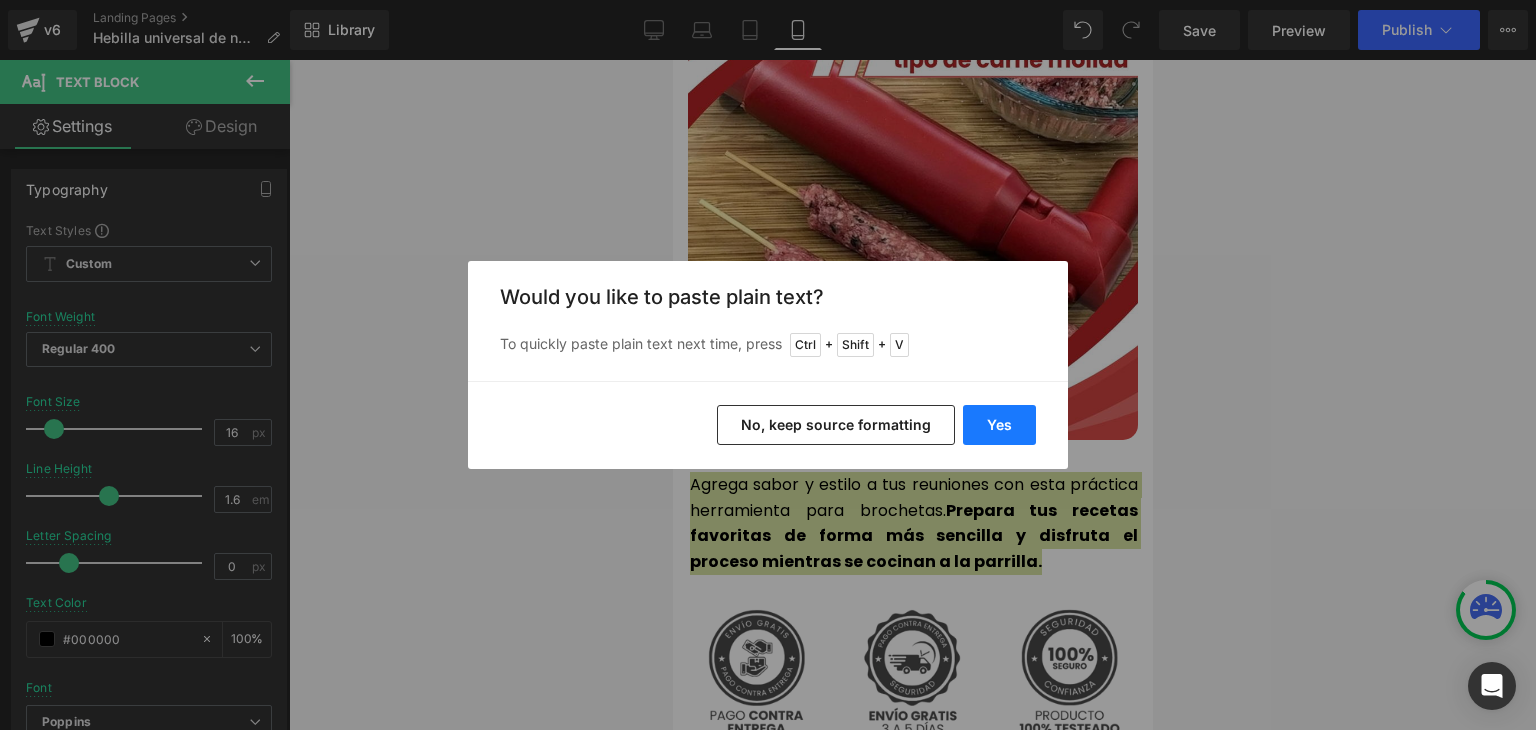 click on "Yes" at bounding box center (999, 425) 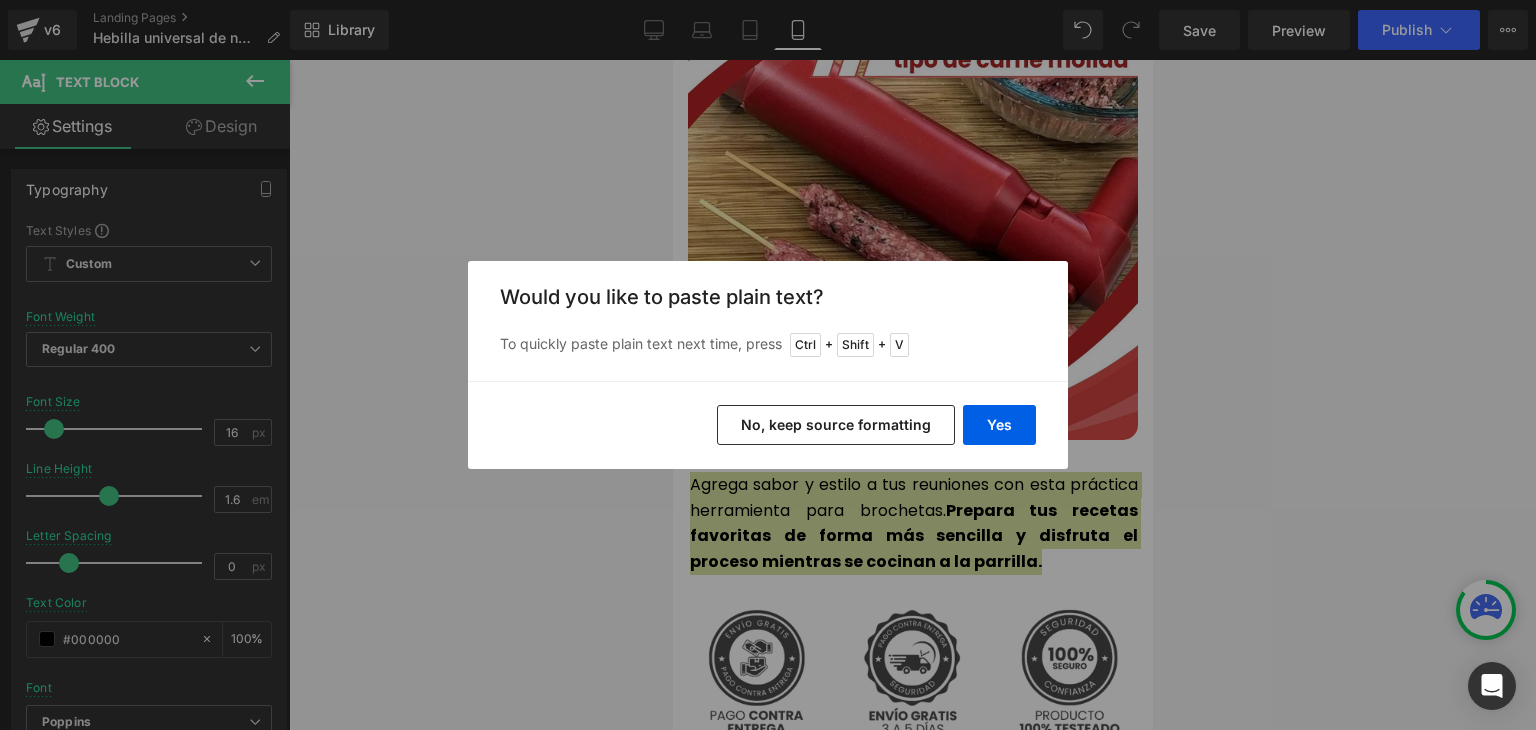 type 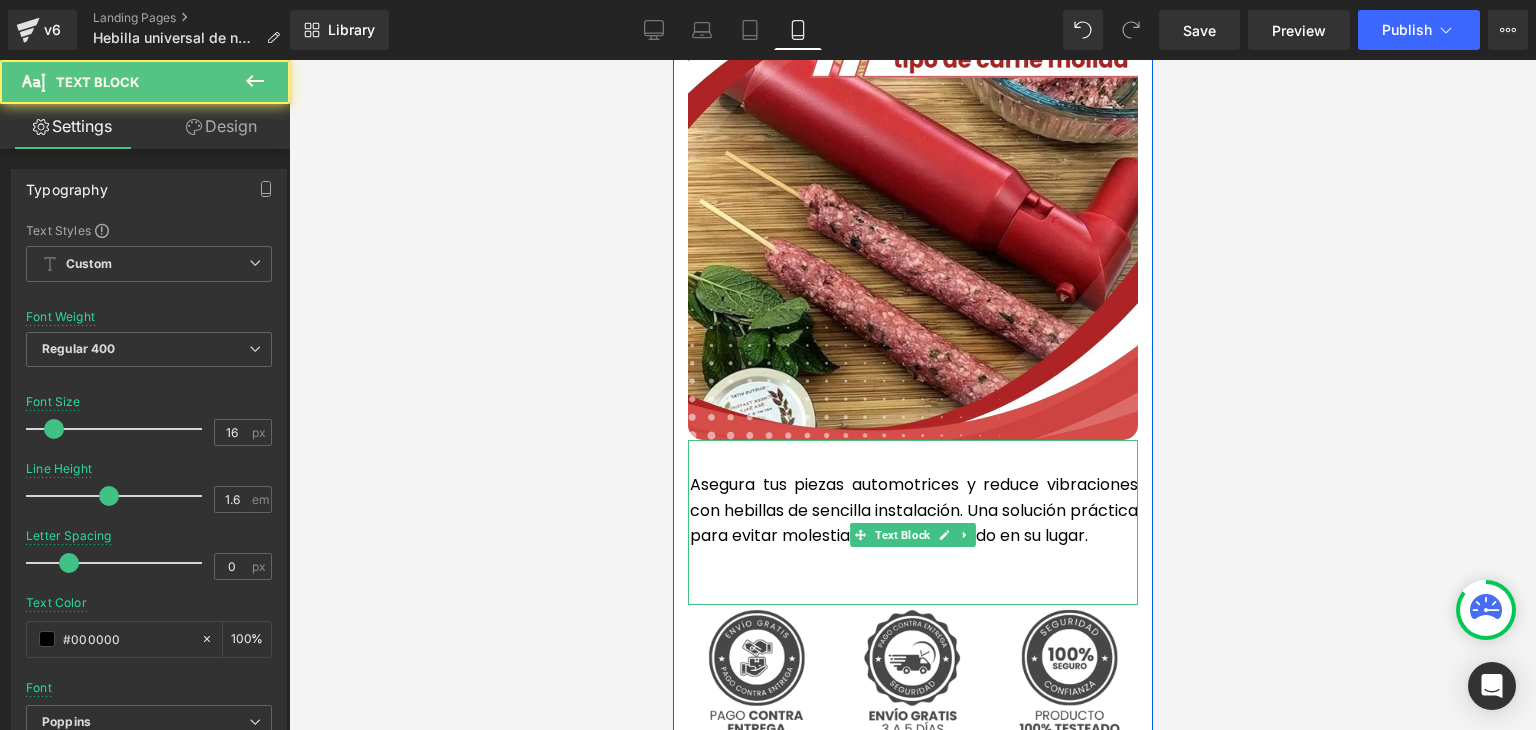 click at bounding box center (913, 562) 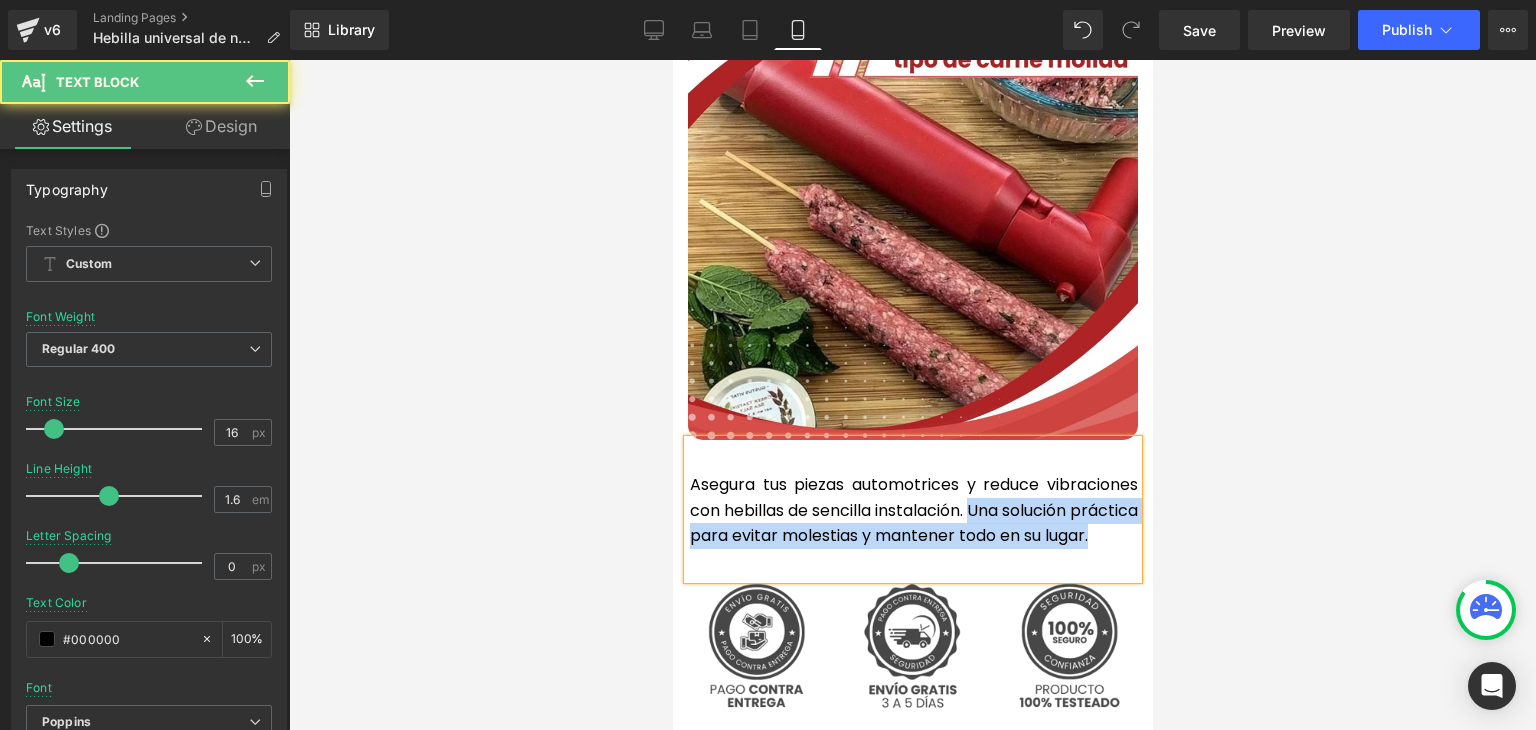 drag, startPoint x: 817, startPoint y: 517, endPoint x: 1015, endPoint y: 469, distance: 203.73512 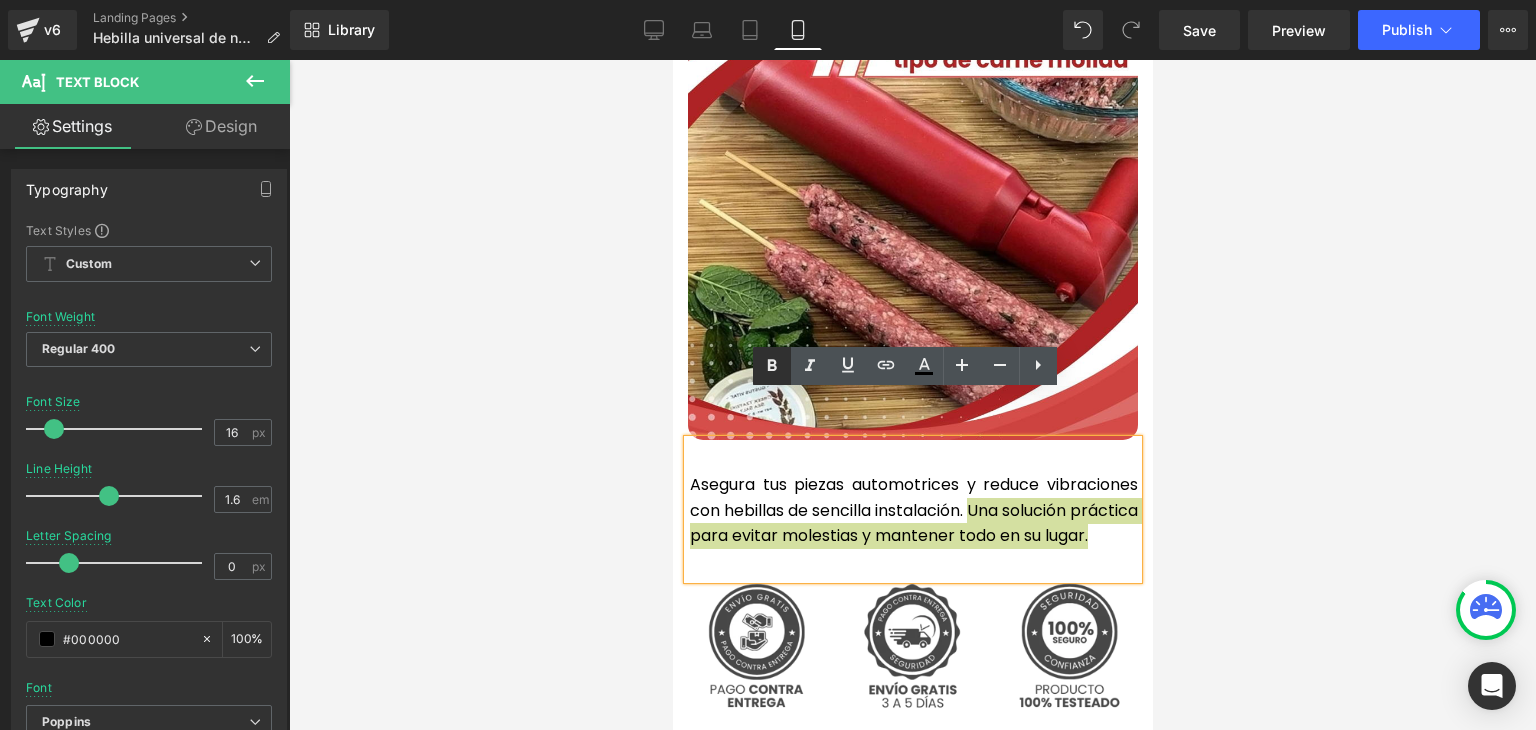 click 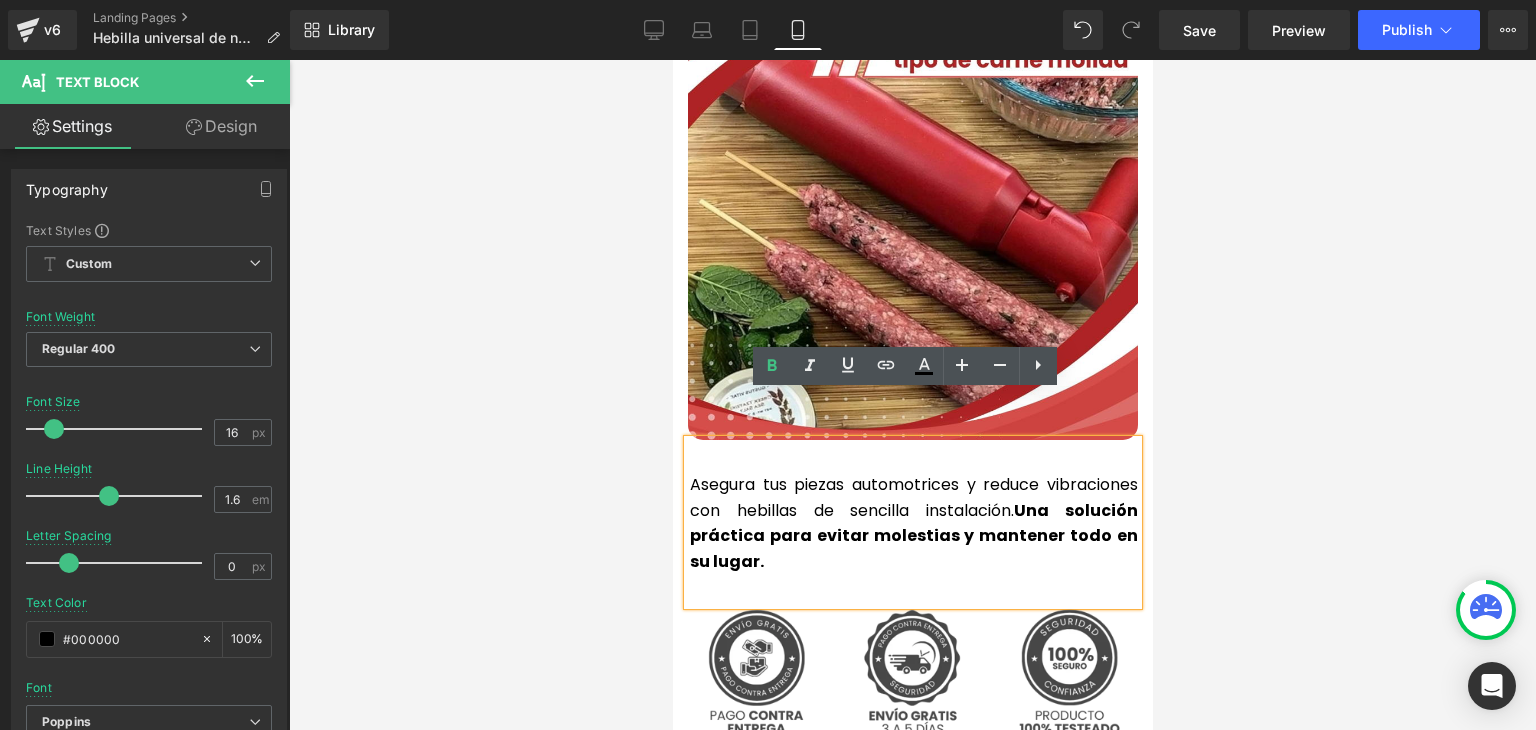 click at bounding box center [912, 395] 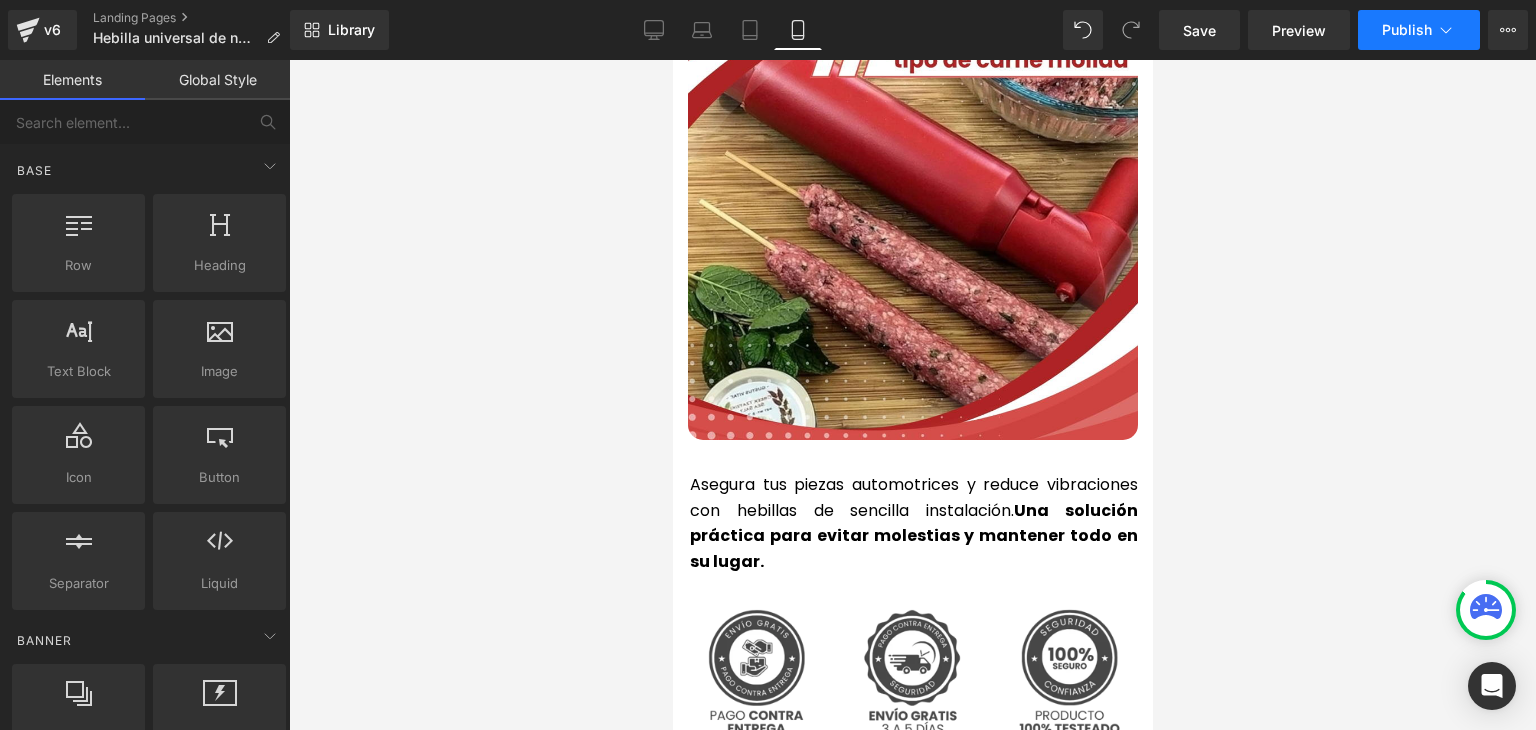 click on "Publish" at bounding box center [1407, 30] 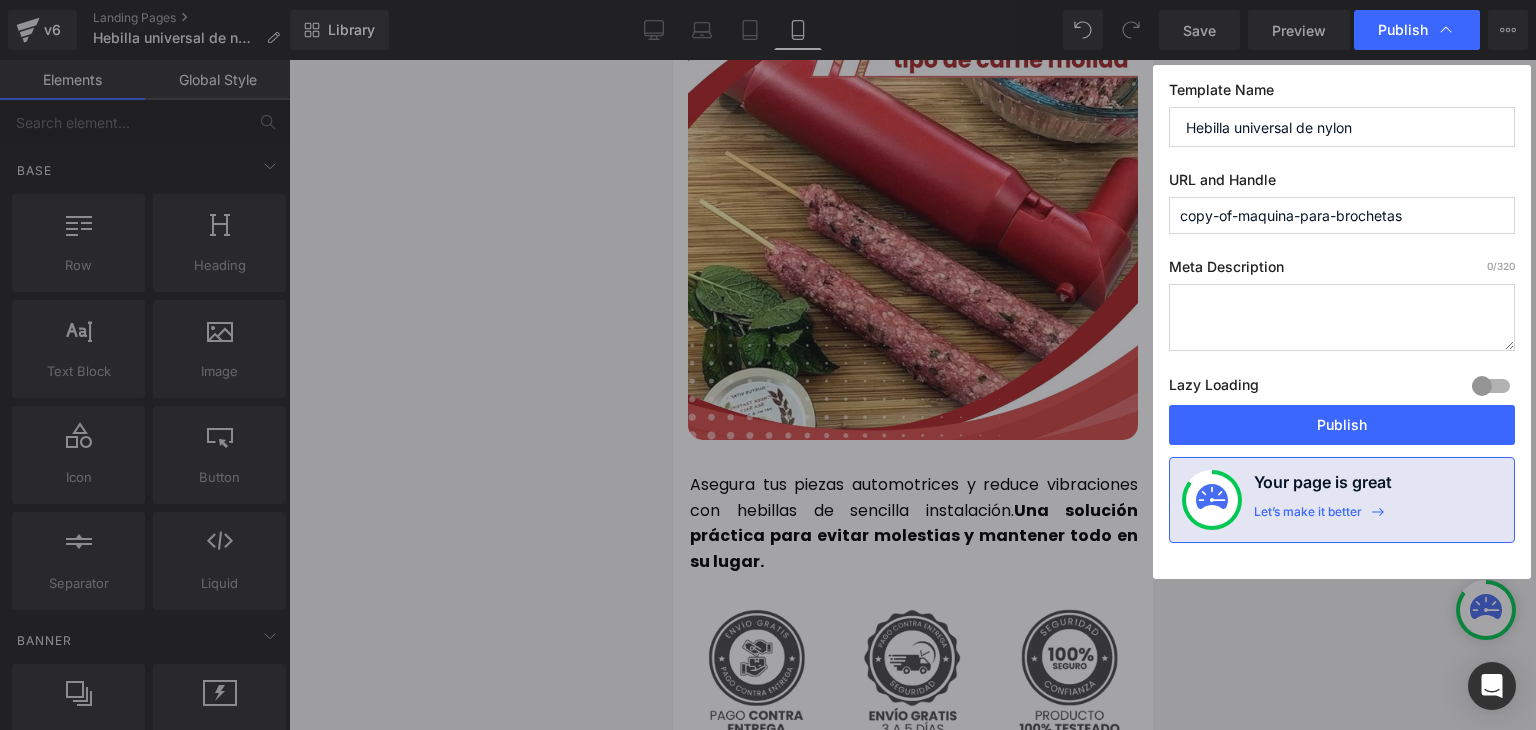 click on "Publish" at bounding box center (1342, 425) 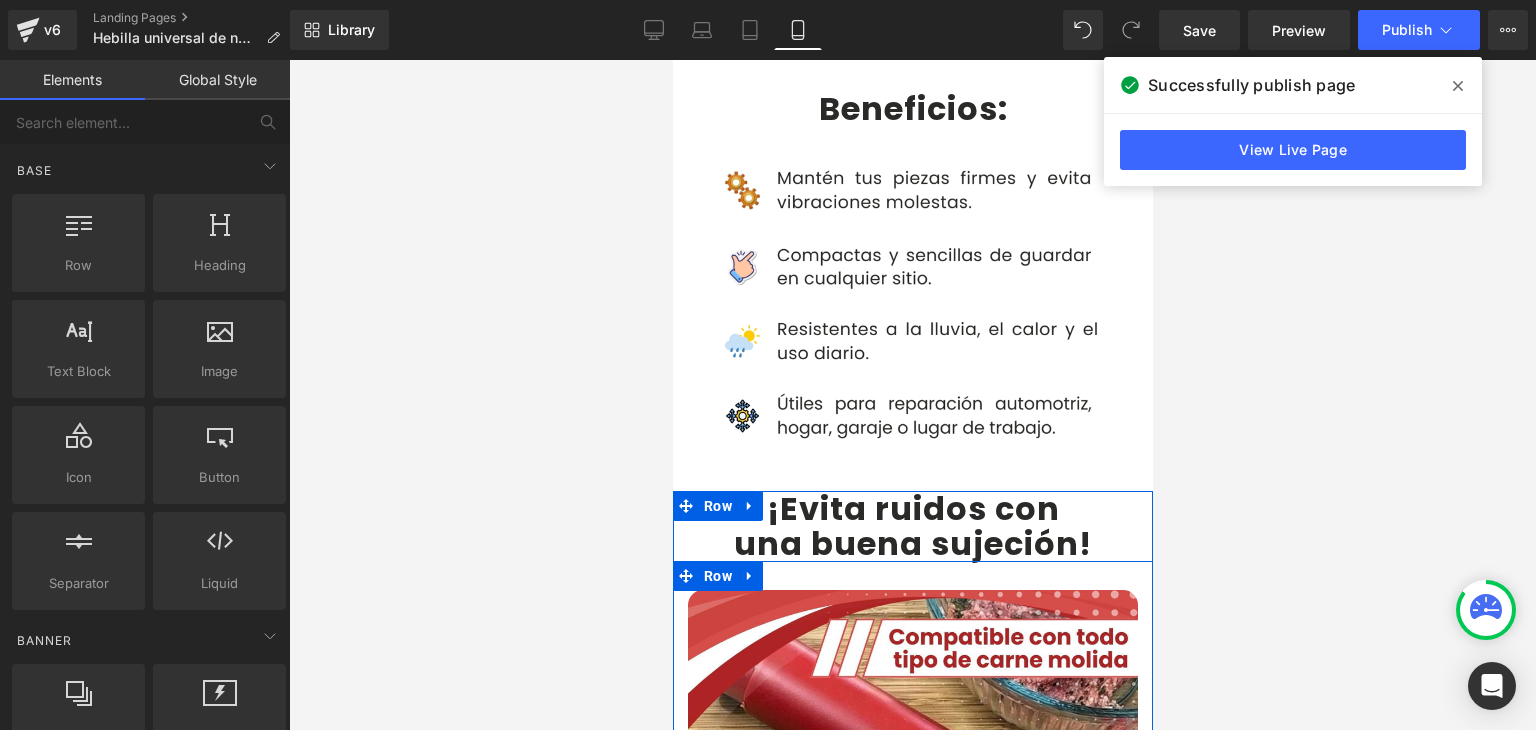 scroll, scrollTop: 3900, scrollLeft: 0, axis: vertical 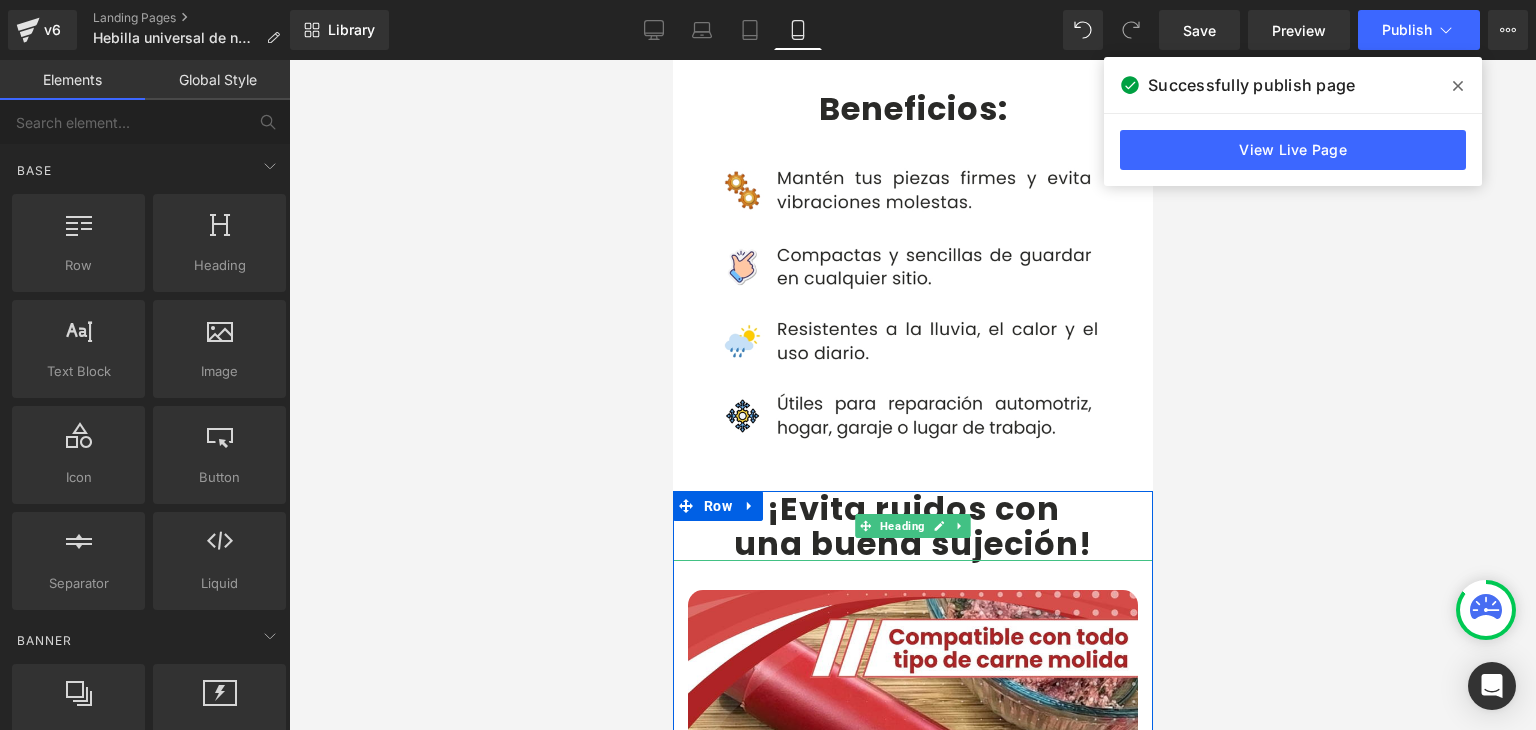click on "¡Evita ruidos con" at bounding box center (912, 508) 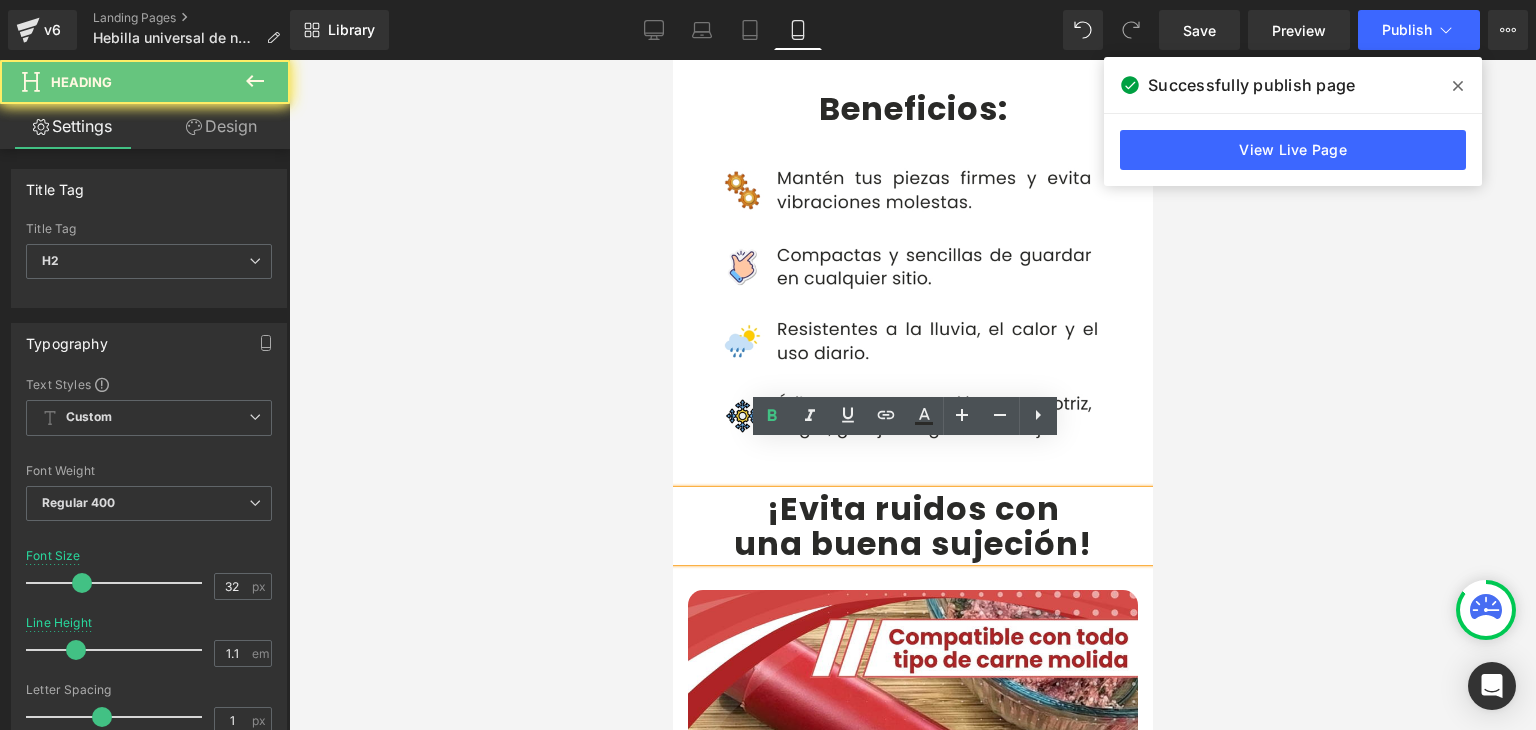 click on "¡Evita ruidos con" at bounding box center (912, 508) 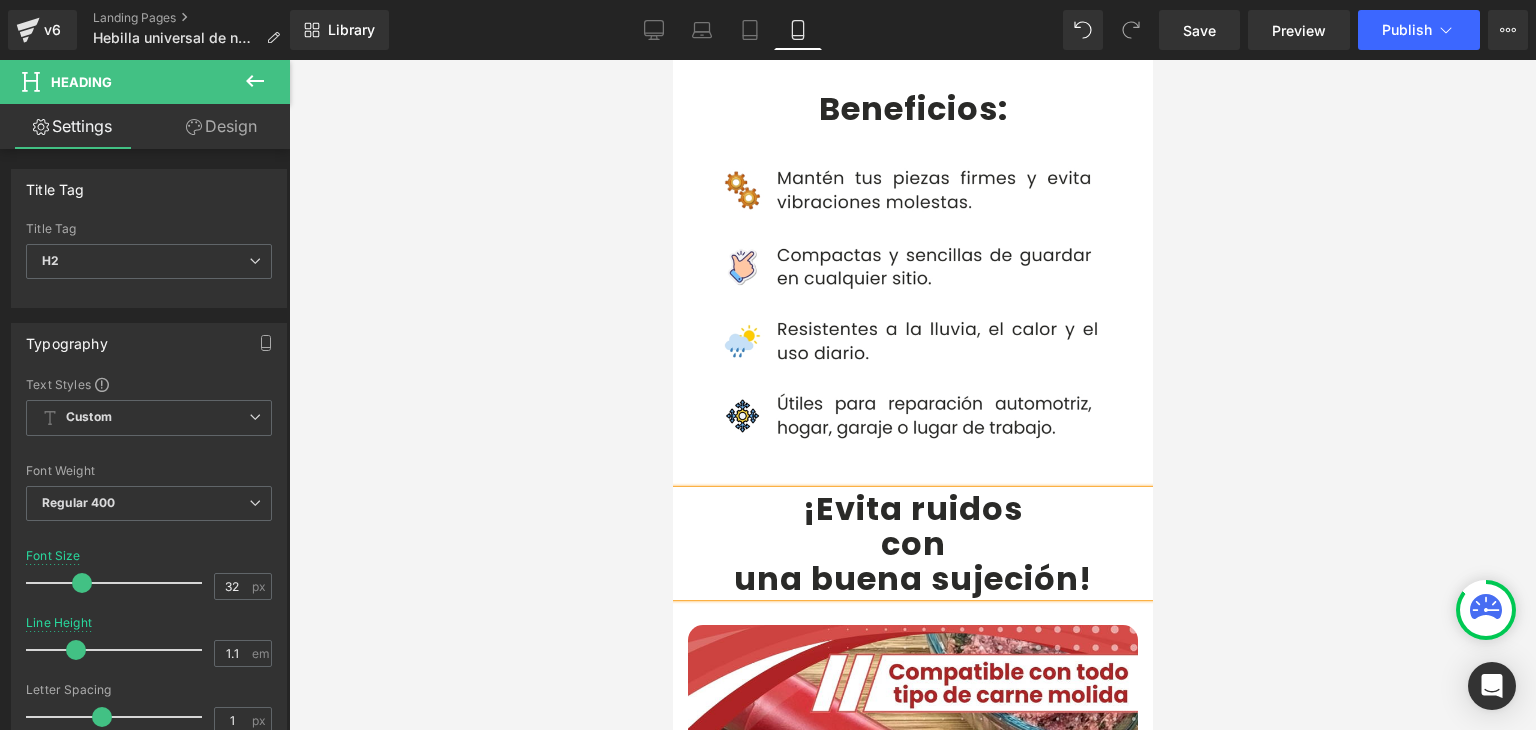click on "una buena sujeción" at bounding box center [905, 578] 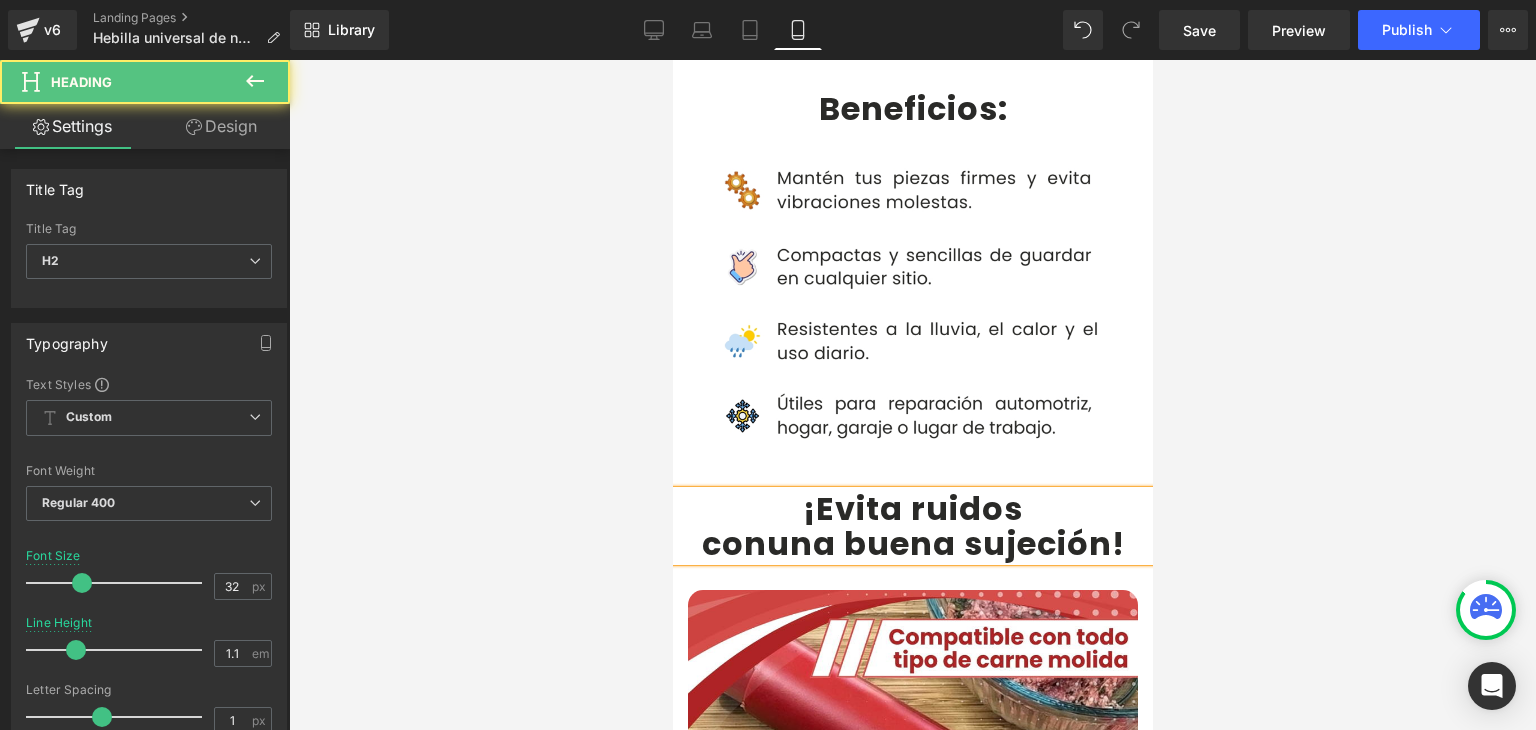 click on "una buena sujeción" at bounding box center [938, 543] 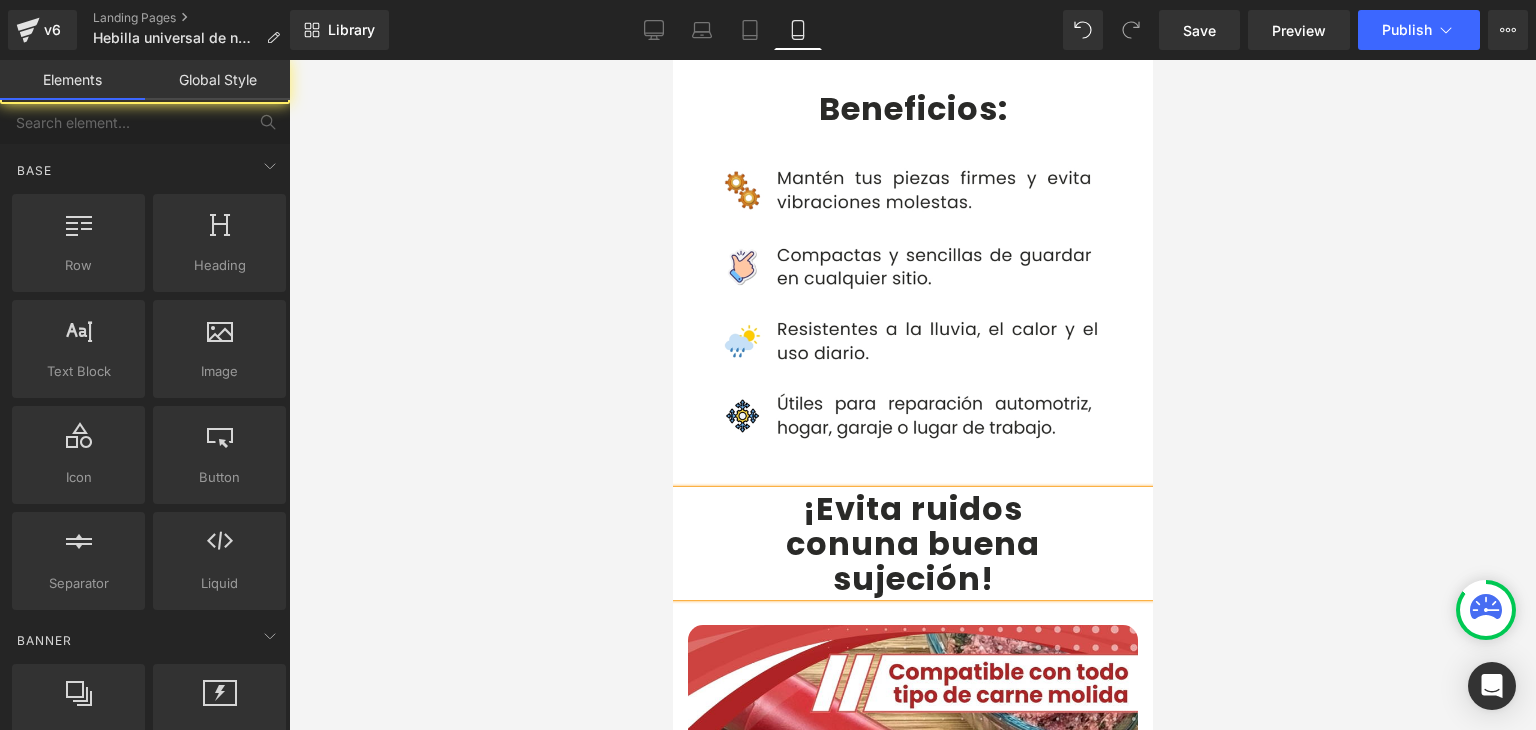 click at bounding box center [912, 395] 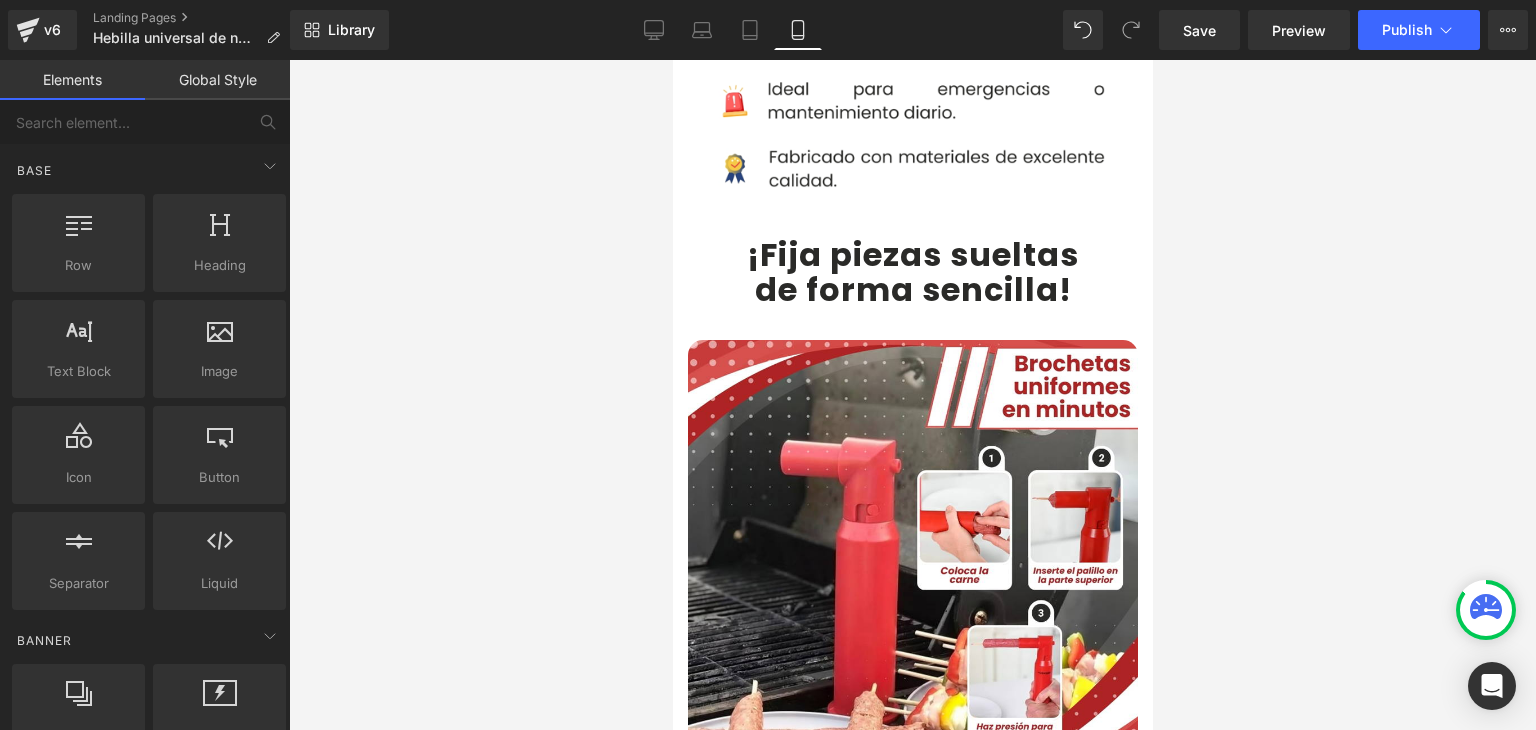 scroll, scrollTop: 1800, scrollLeft: 0, axis: vertical 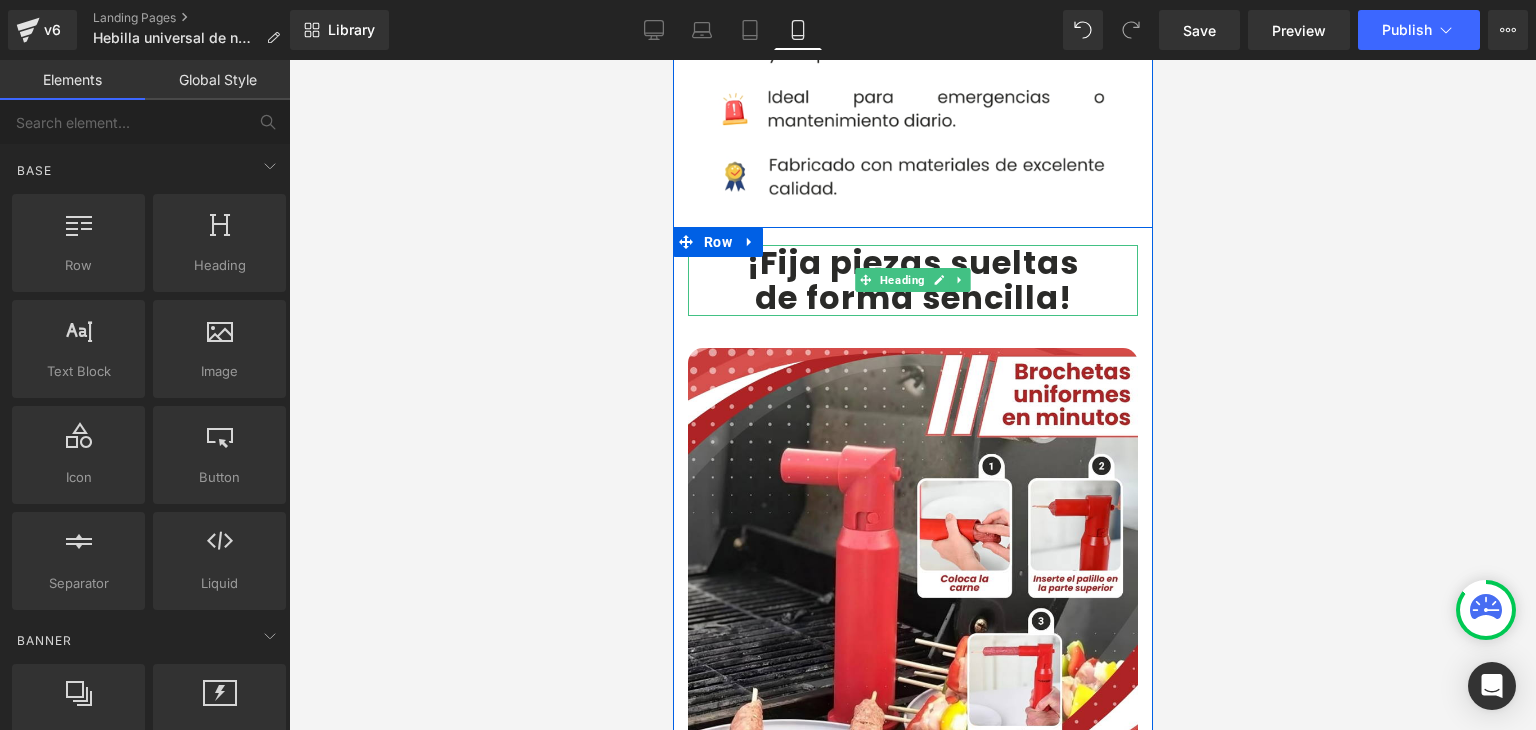click on "¡Fija piezas sueltas" at bounding box center [912, 262] 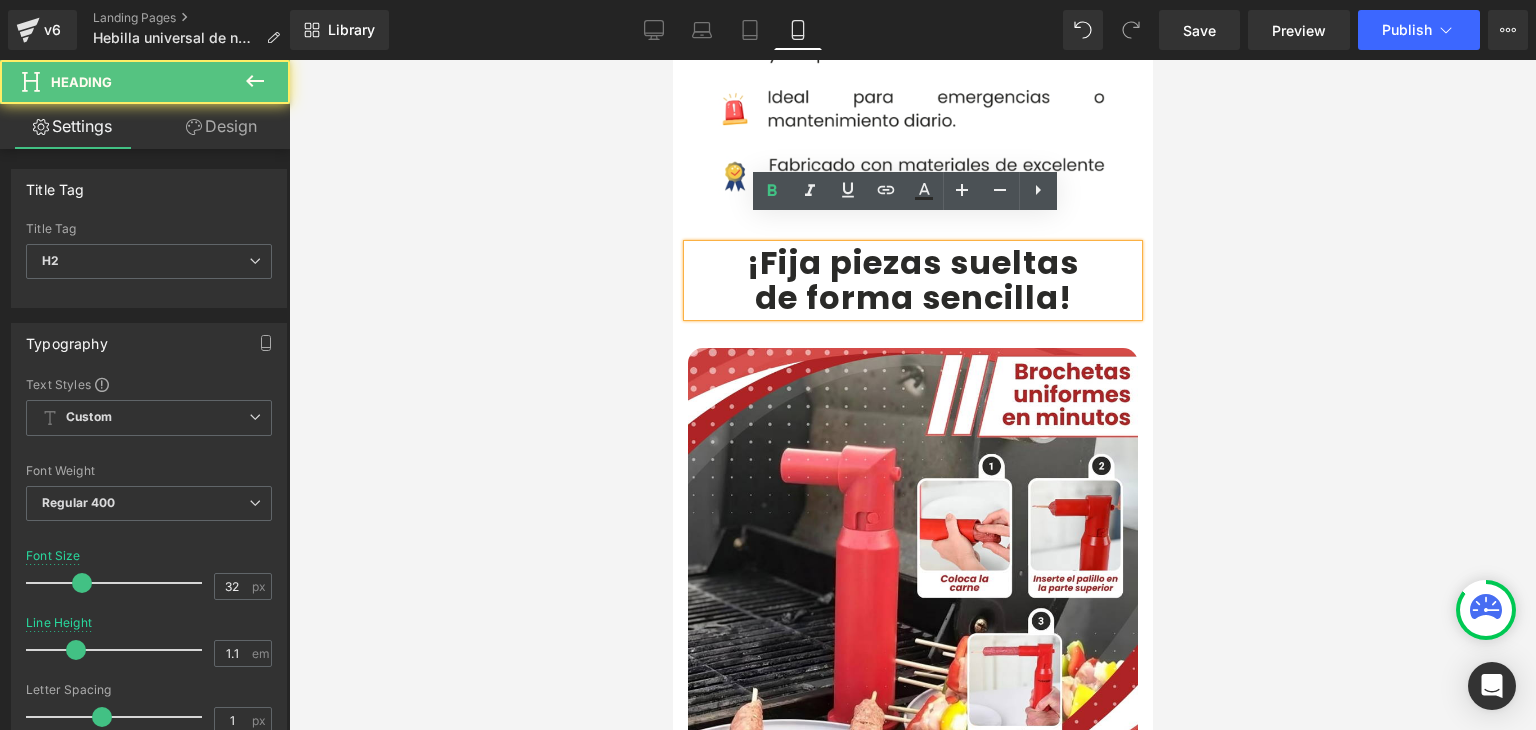 click on "¡Fija piezas sueltas" at bounding box center (912, 262) 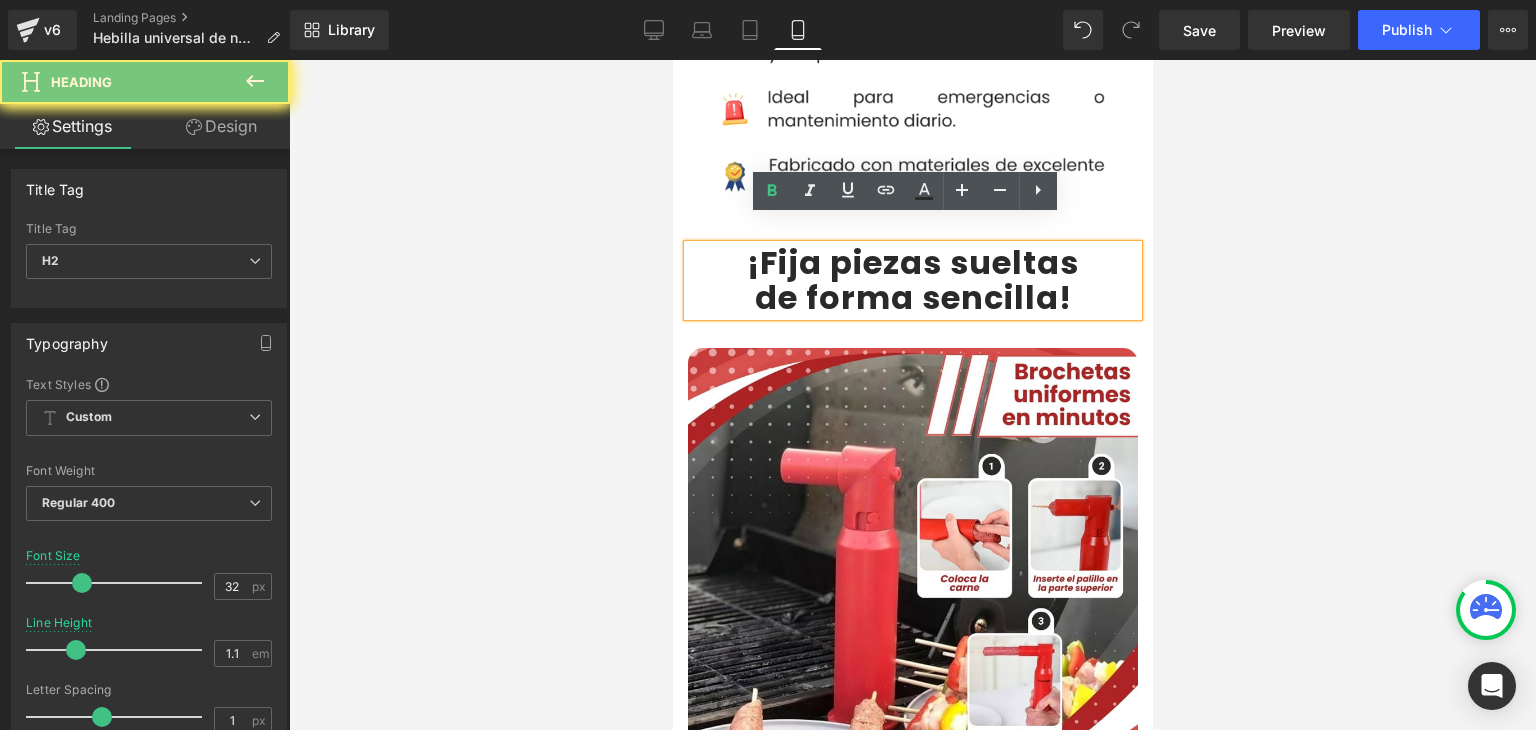 click on "¡Fija piezas sueltas" at bounding box center (912, 262) 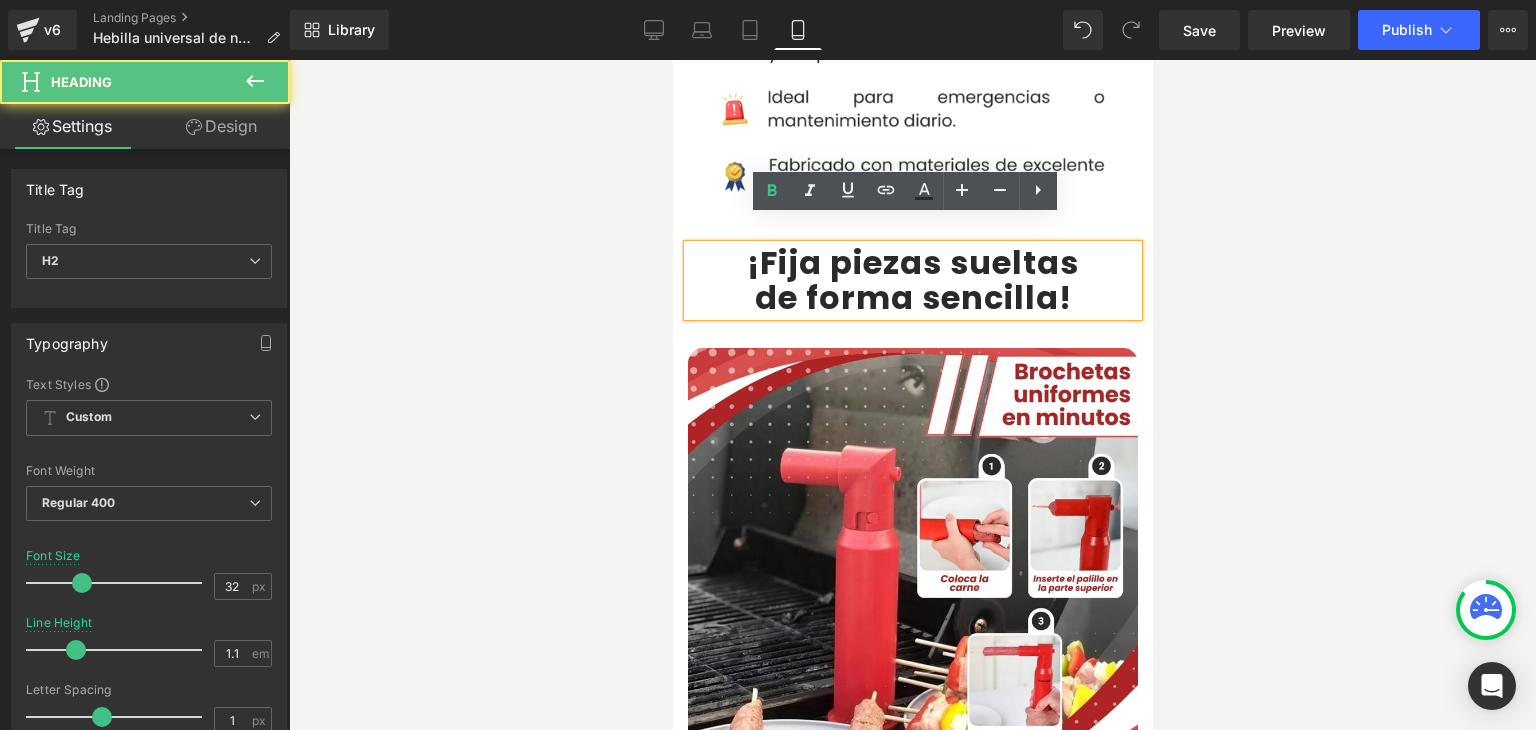 click on "¡Fija piezas sueltas" at bounding box center (912, 262) 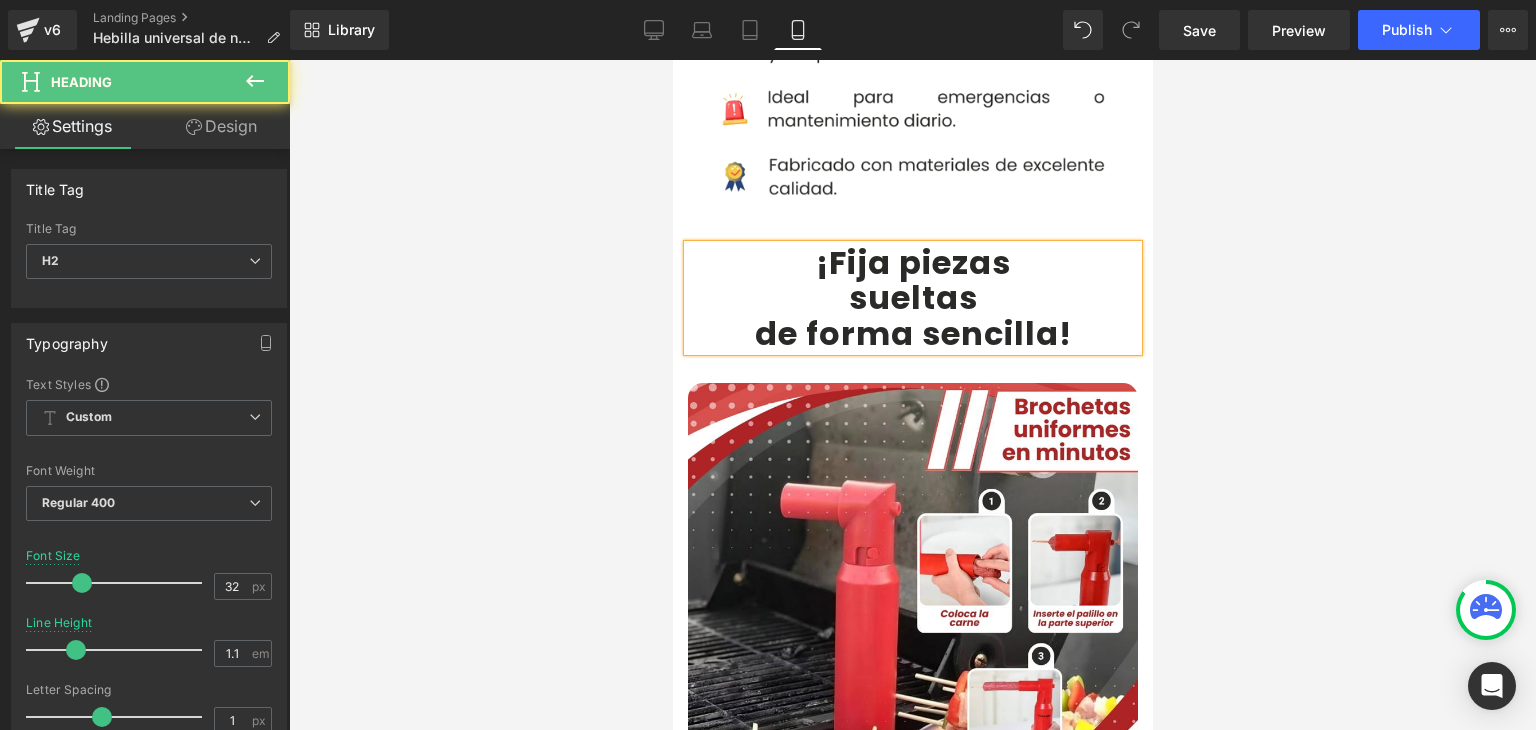 click on "de forma sencilla" at bounding box center [906, 333] 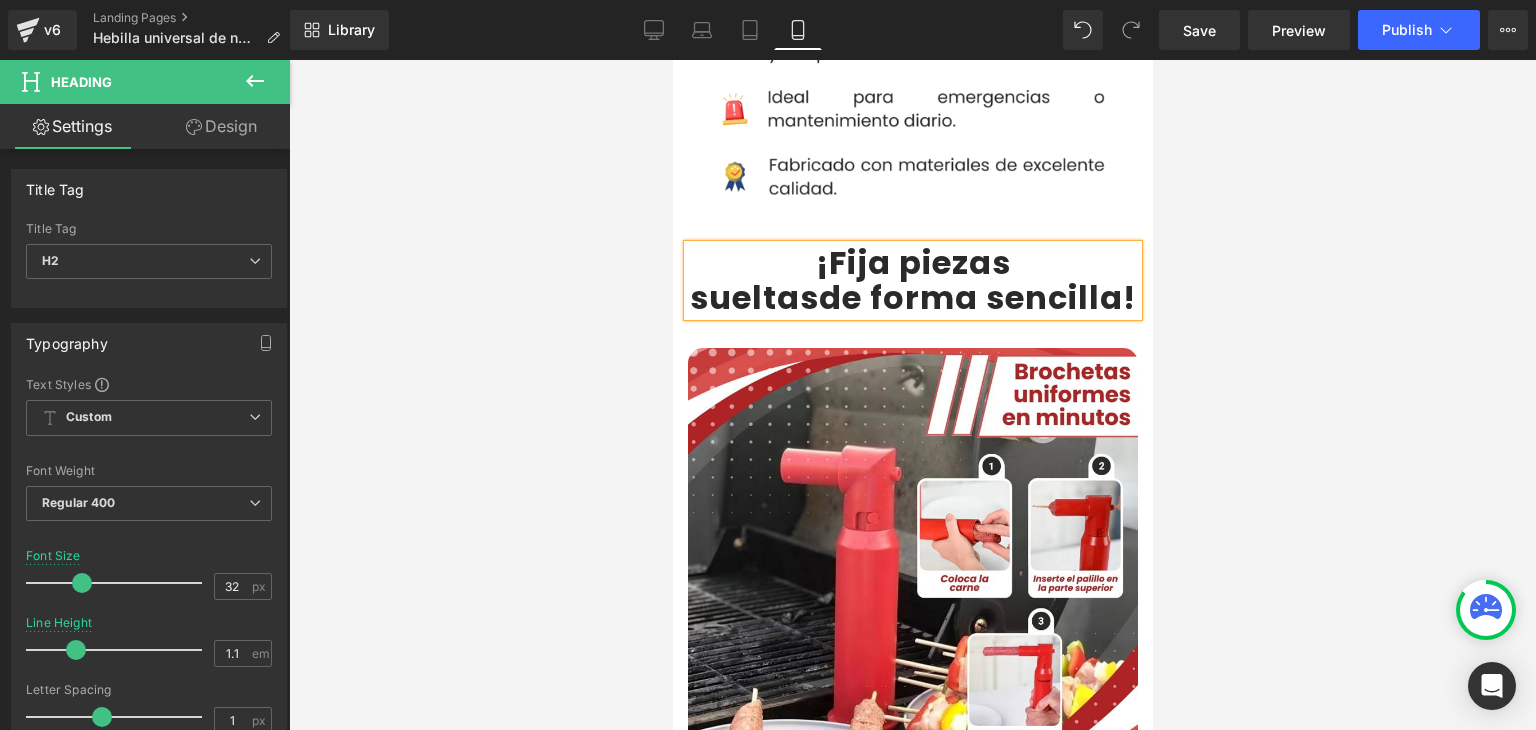 click on "de forma sencilla" at bounding box center [970, 297] 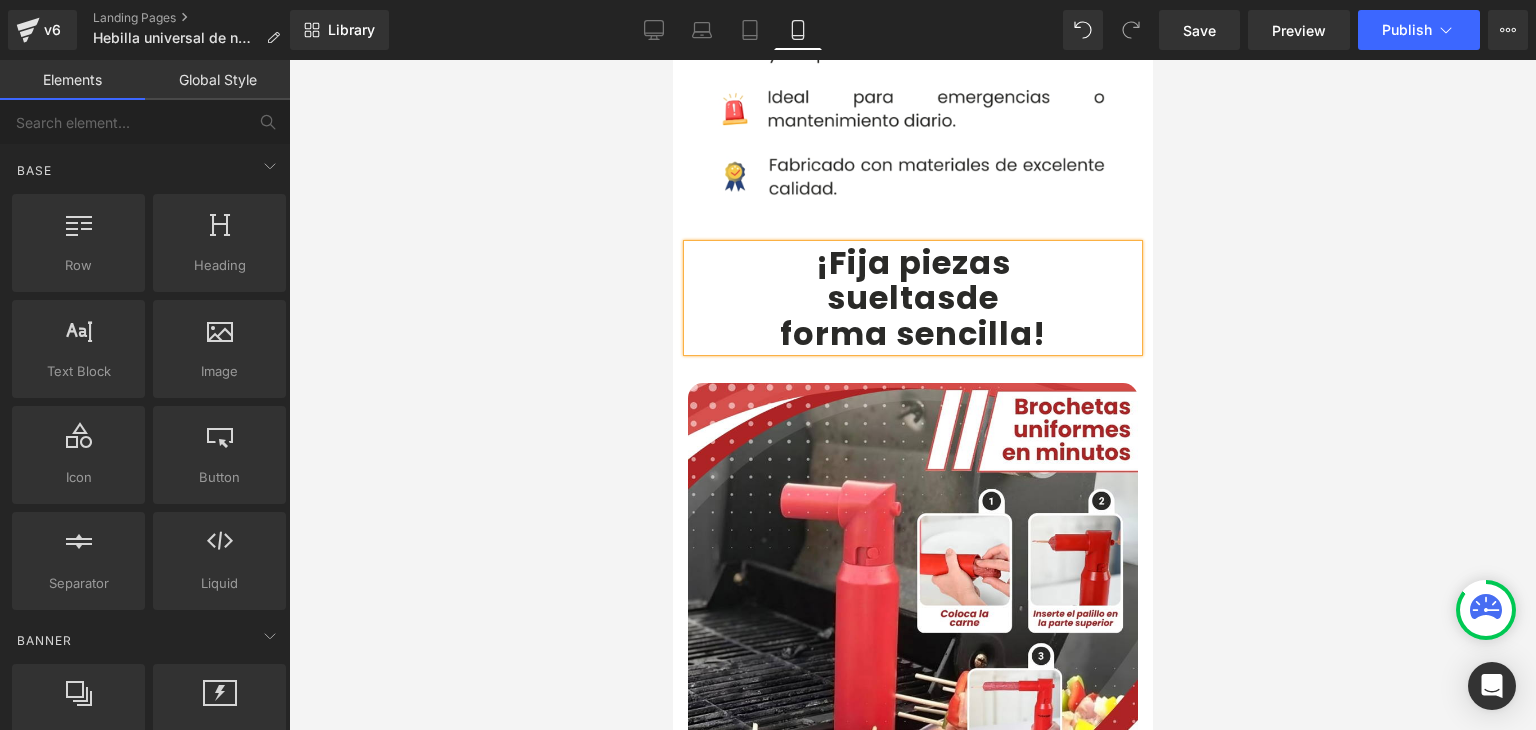 click at bounding box center [912, 395] 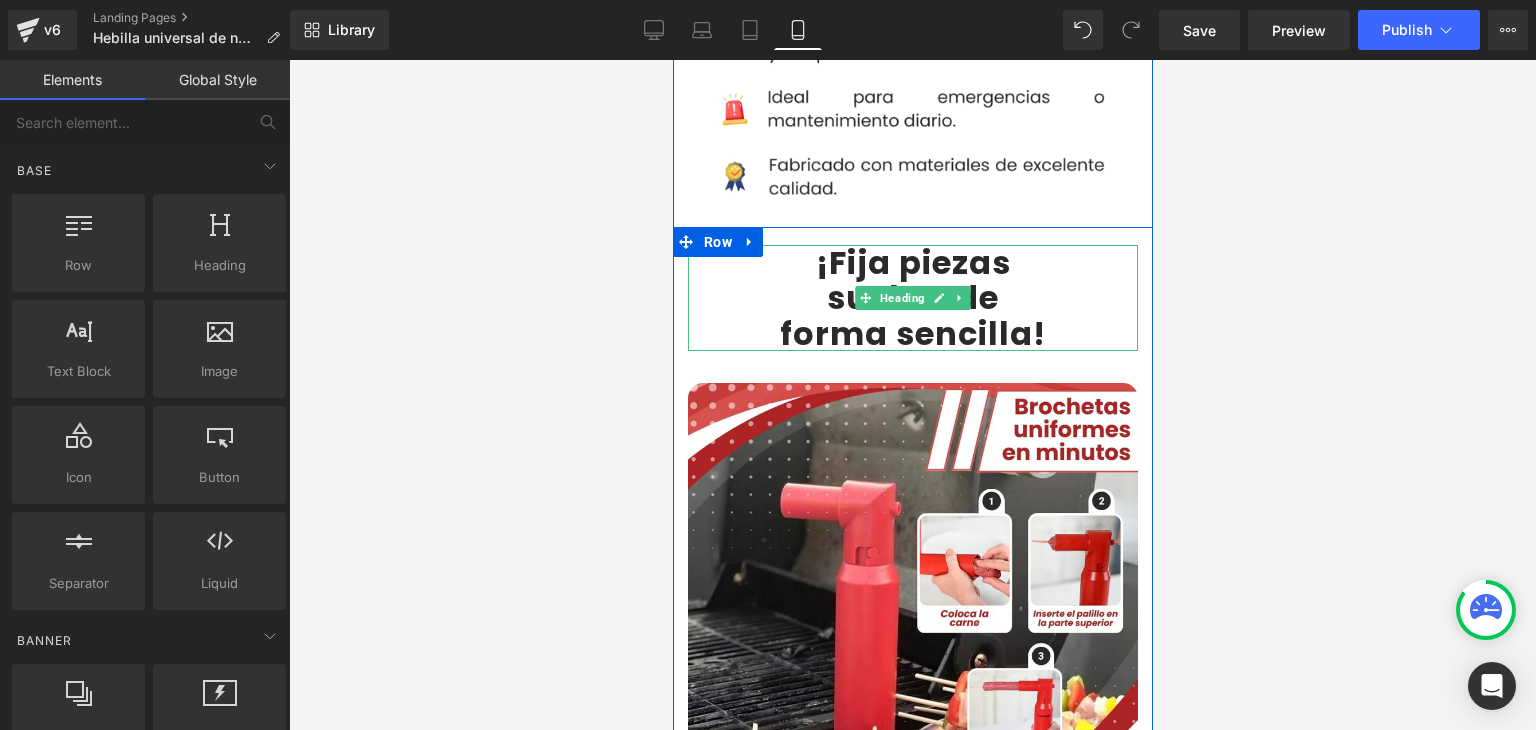 click on "sueltas" at bounding box center [890, 297] 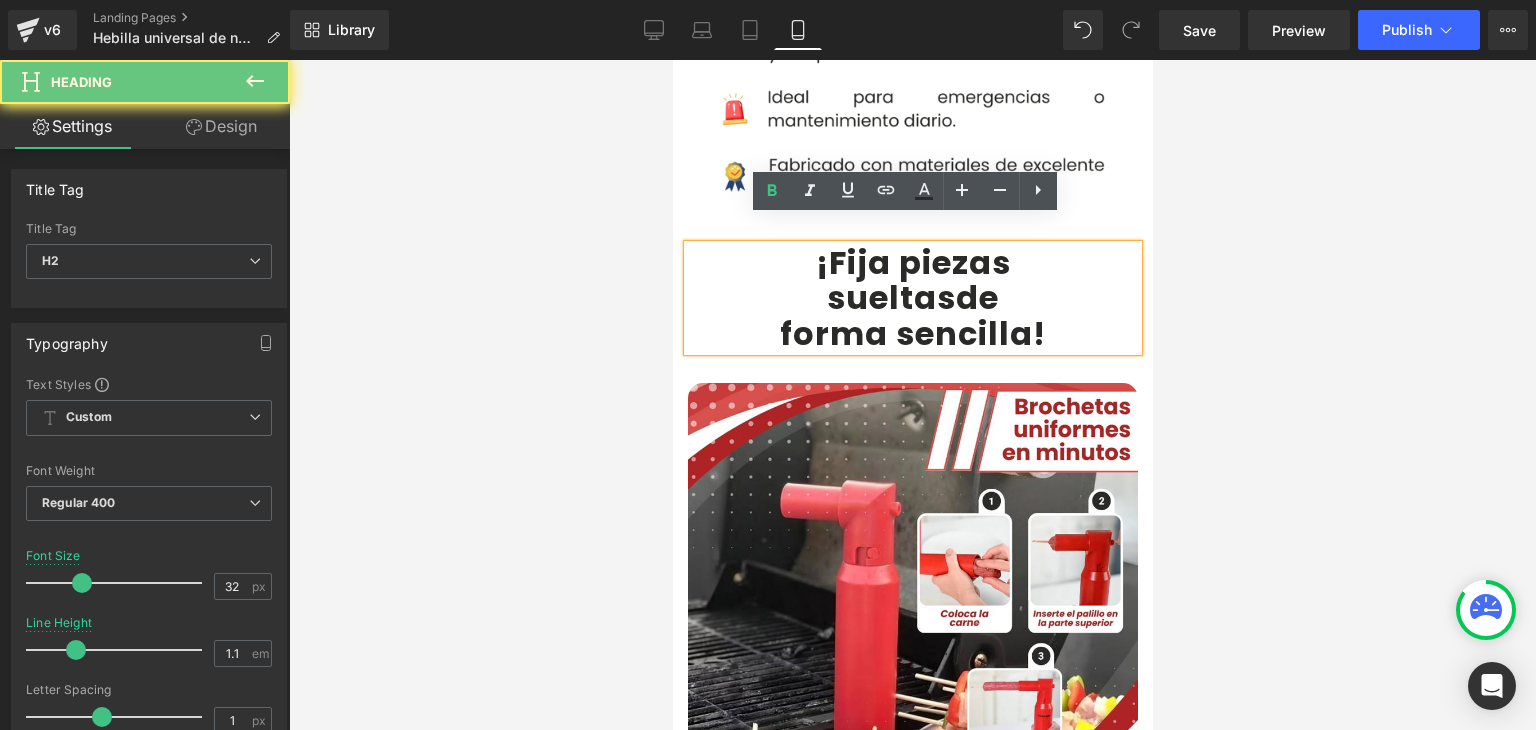 click on "forma sencilla !" at bounding box center [912, 333] 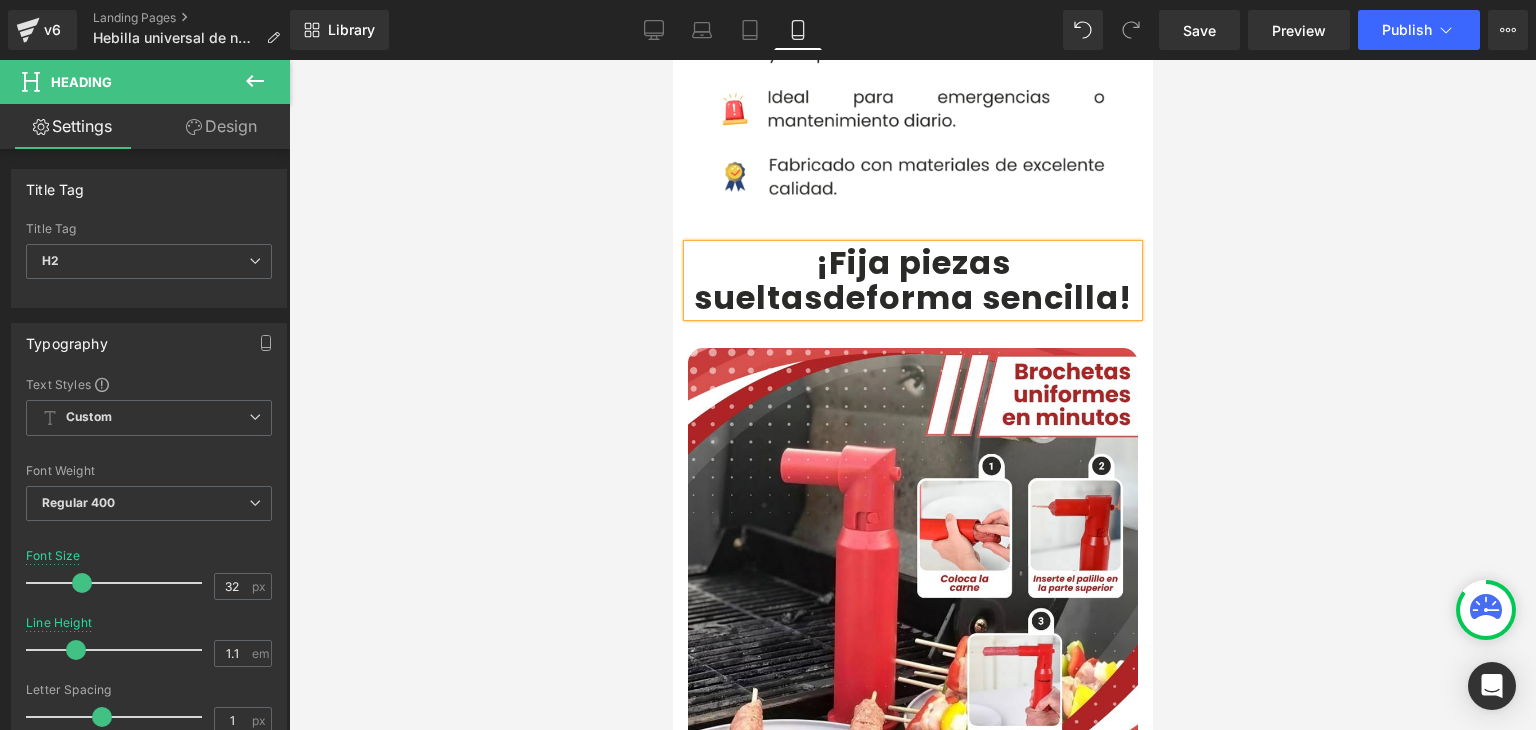click at bounding box center [912, 395] 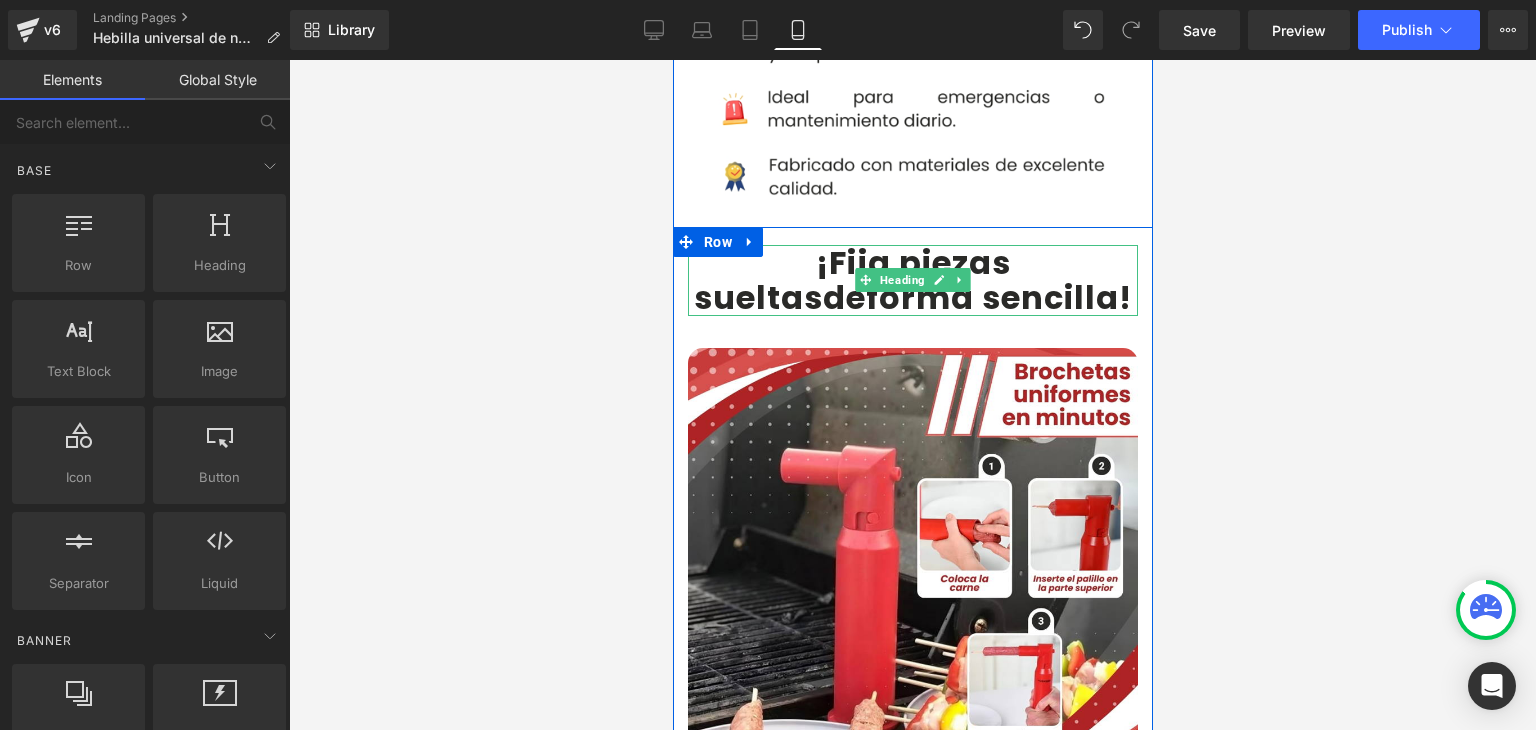 click on "sueltas" at bounding box center (757, 297) 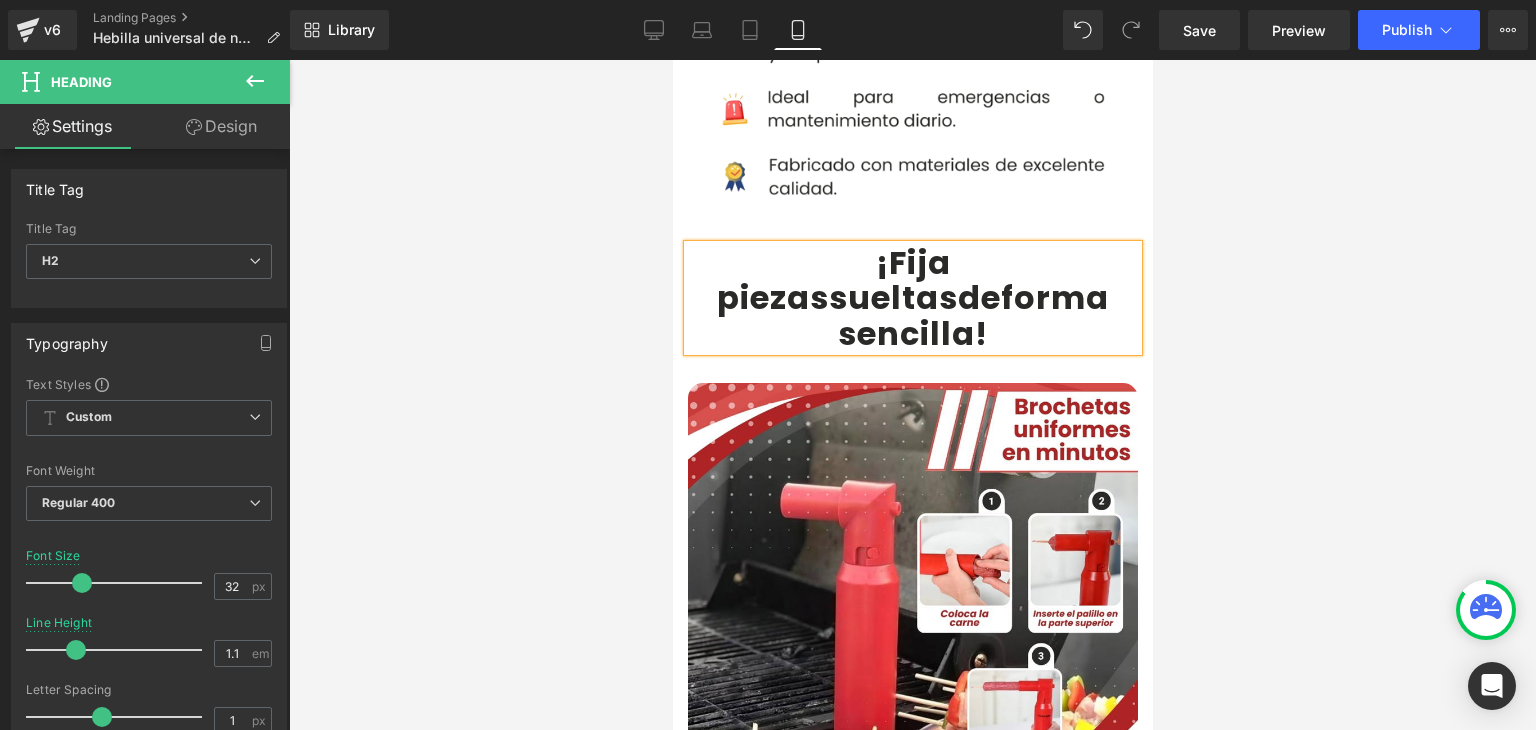 click on "¡Fija piezas" at bounding box center (833, 280) 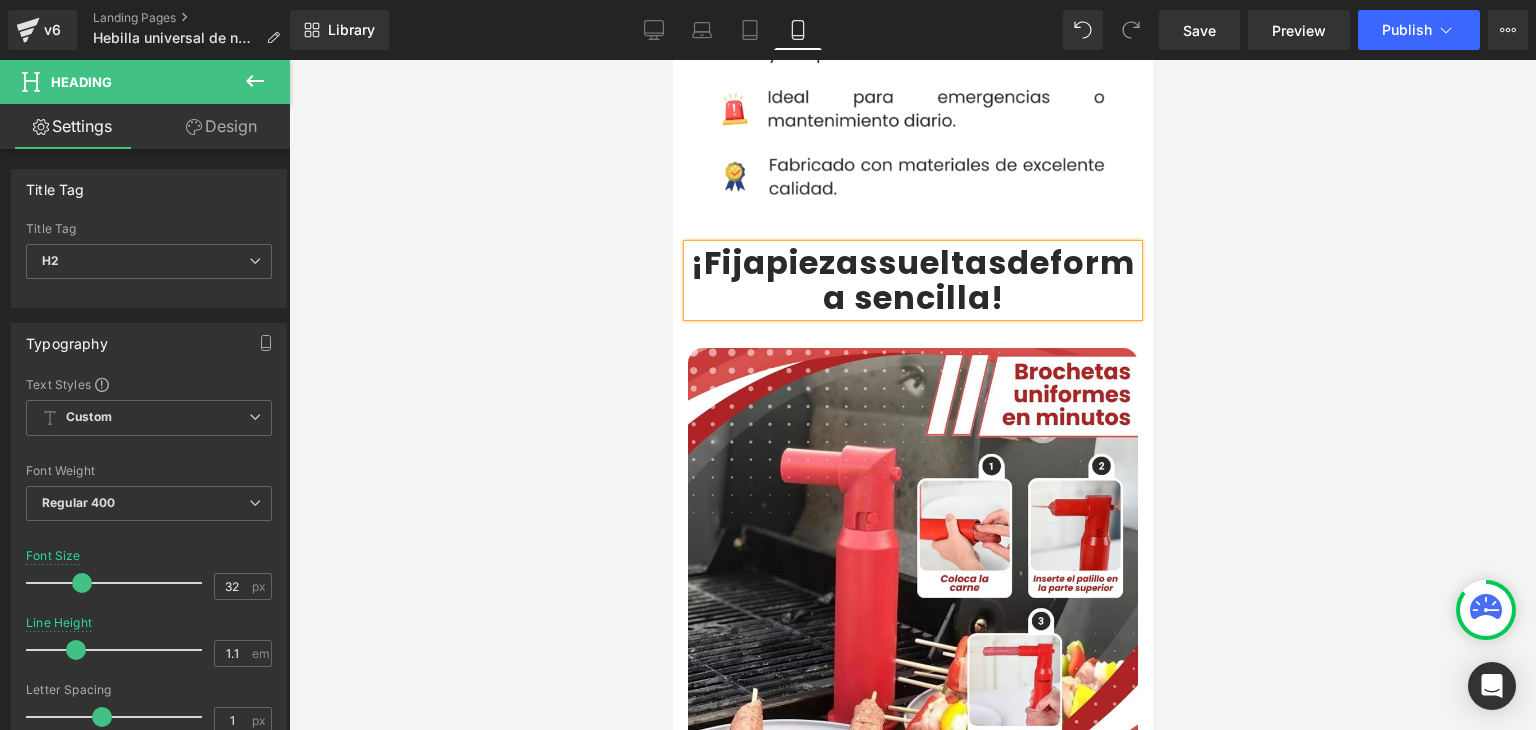 click on "de" at bounding box center [1027, 262] 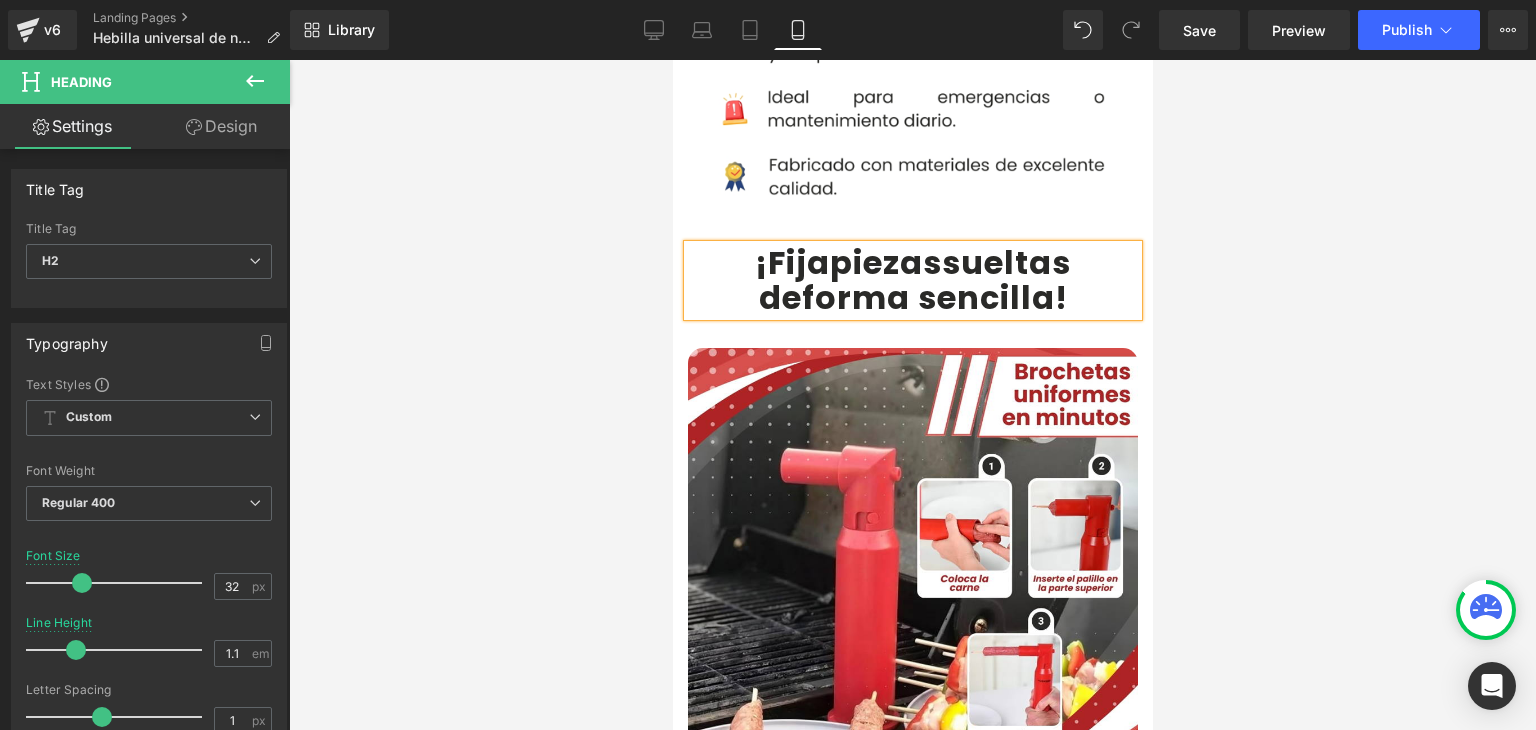 click on "¡Fijapiezas" at bounding box center (847, 262) 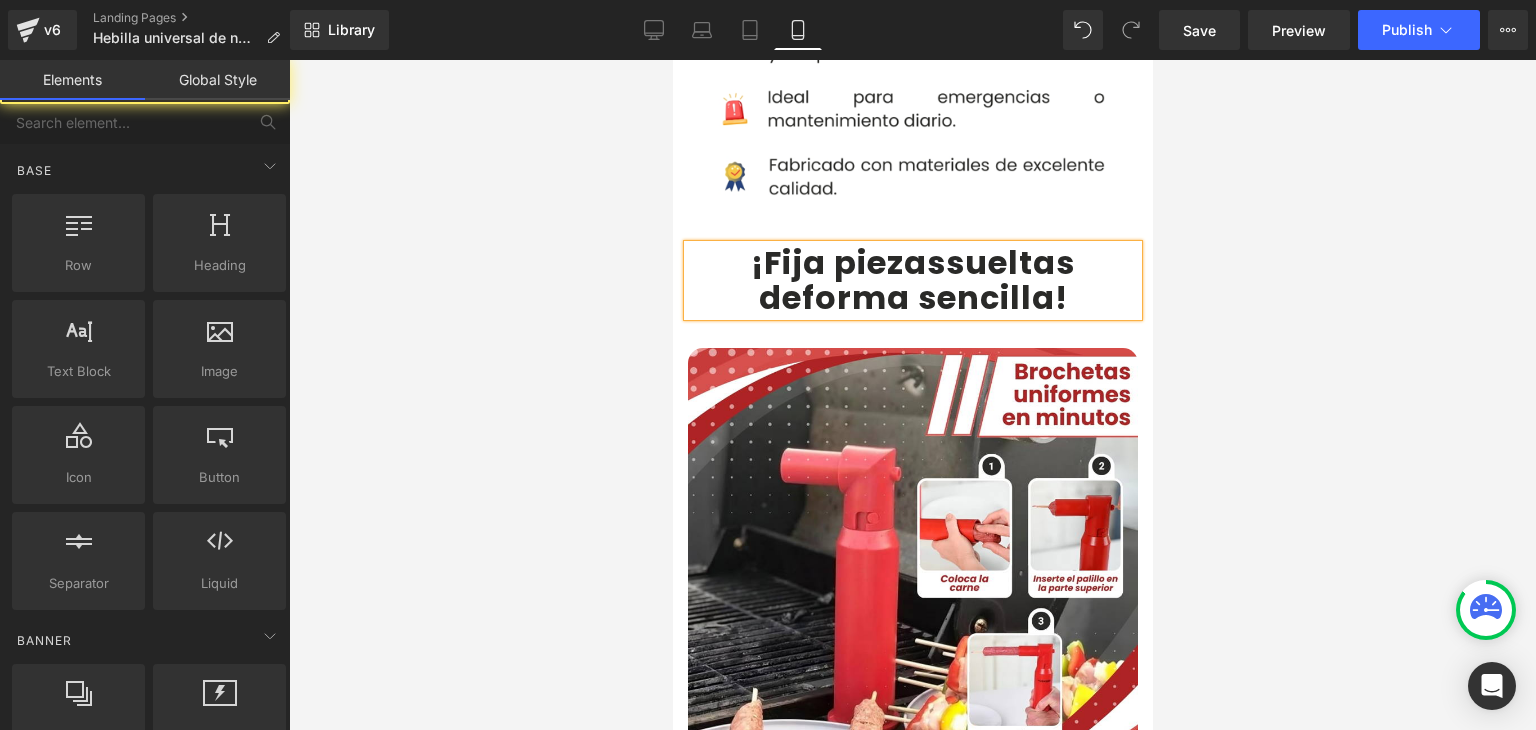 click at bounding box center [912, 395] 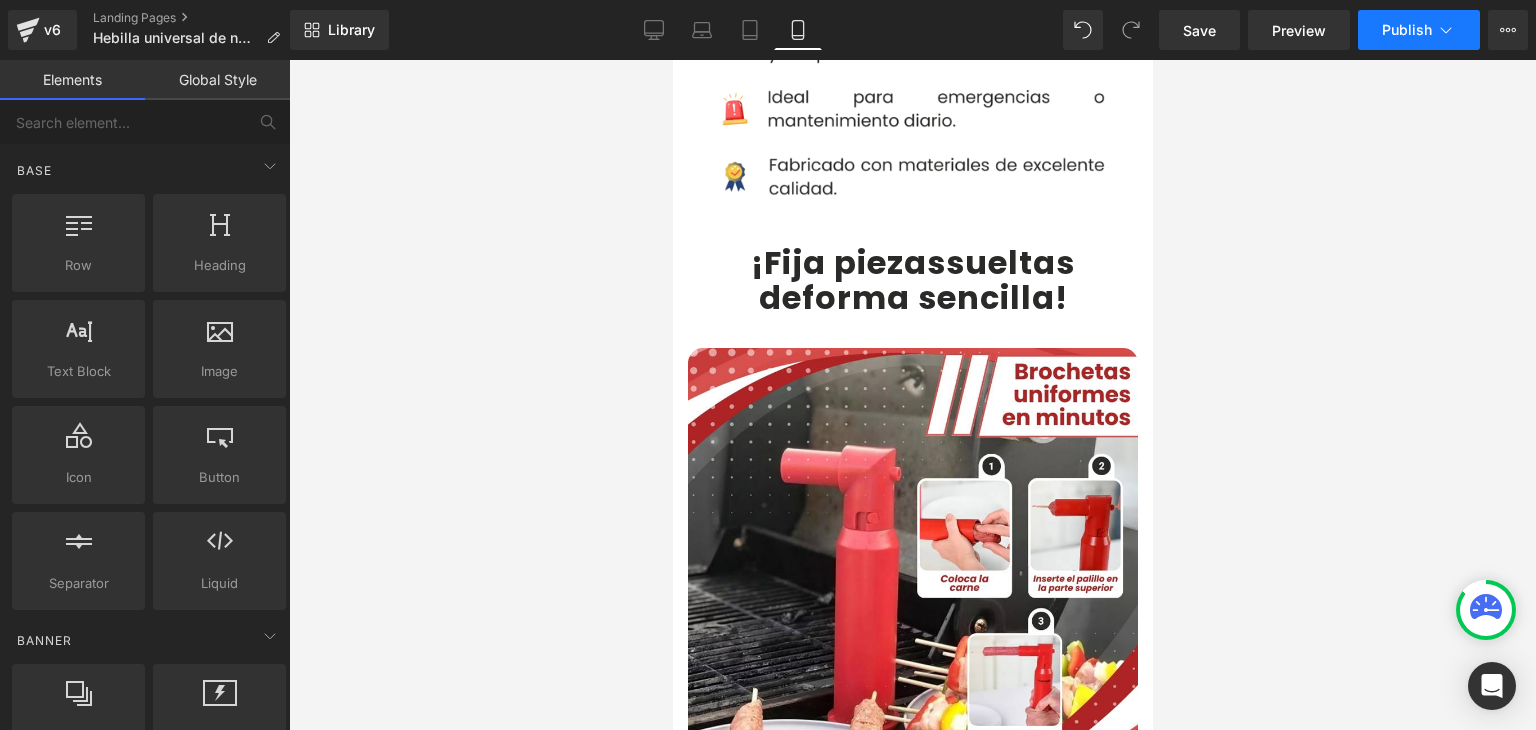 click on "Publish" at bounding box center (1419, 30) 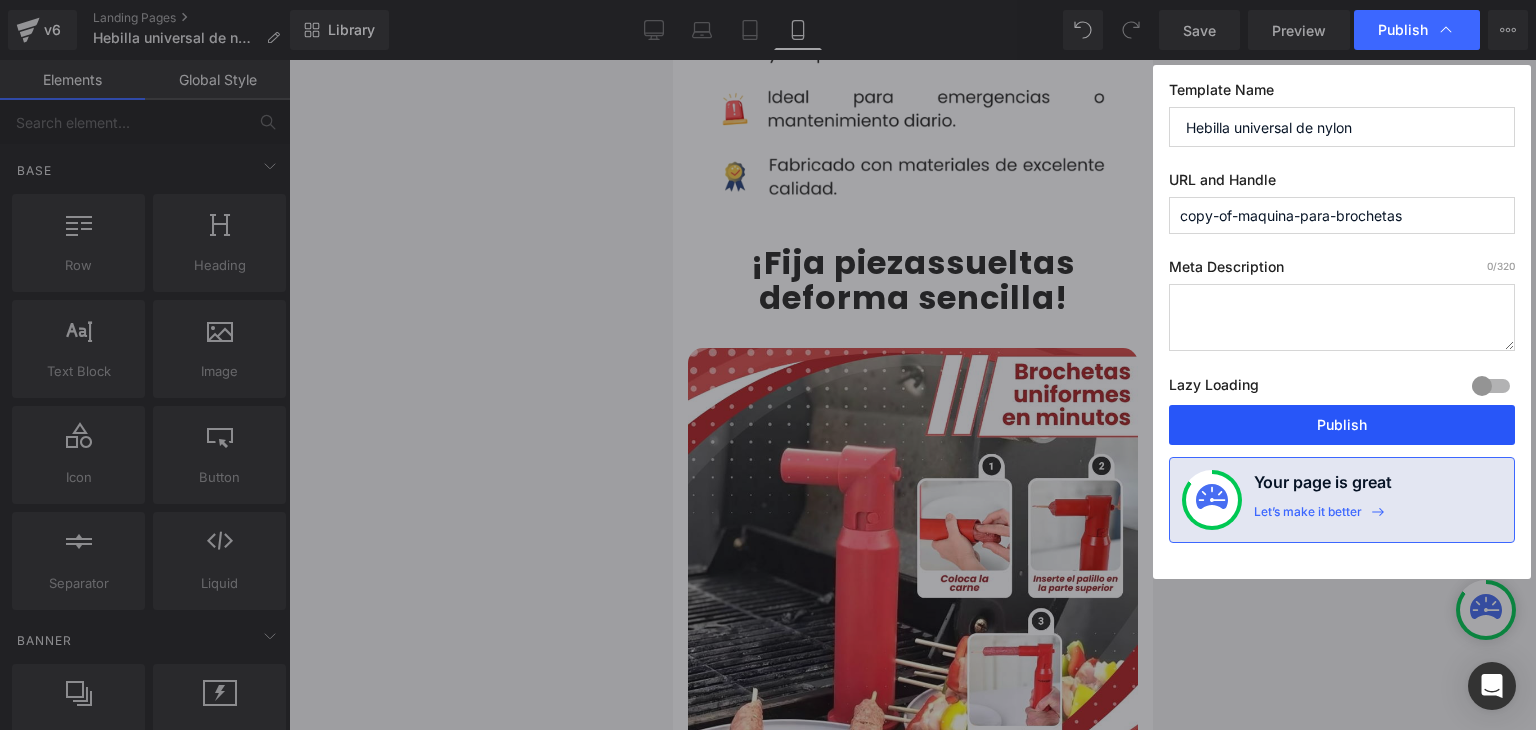 click on "Publish" at bounding box center (1342, 425) 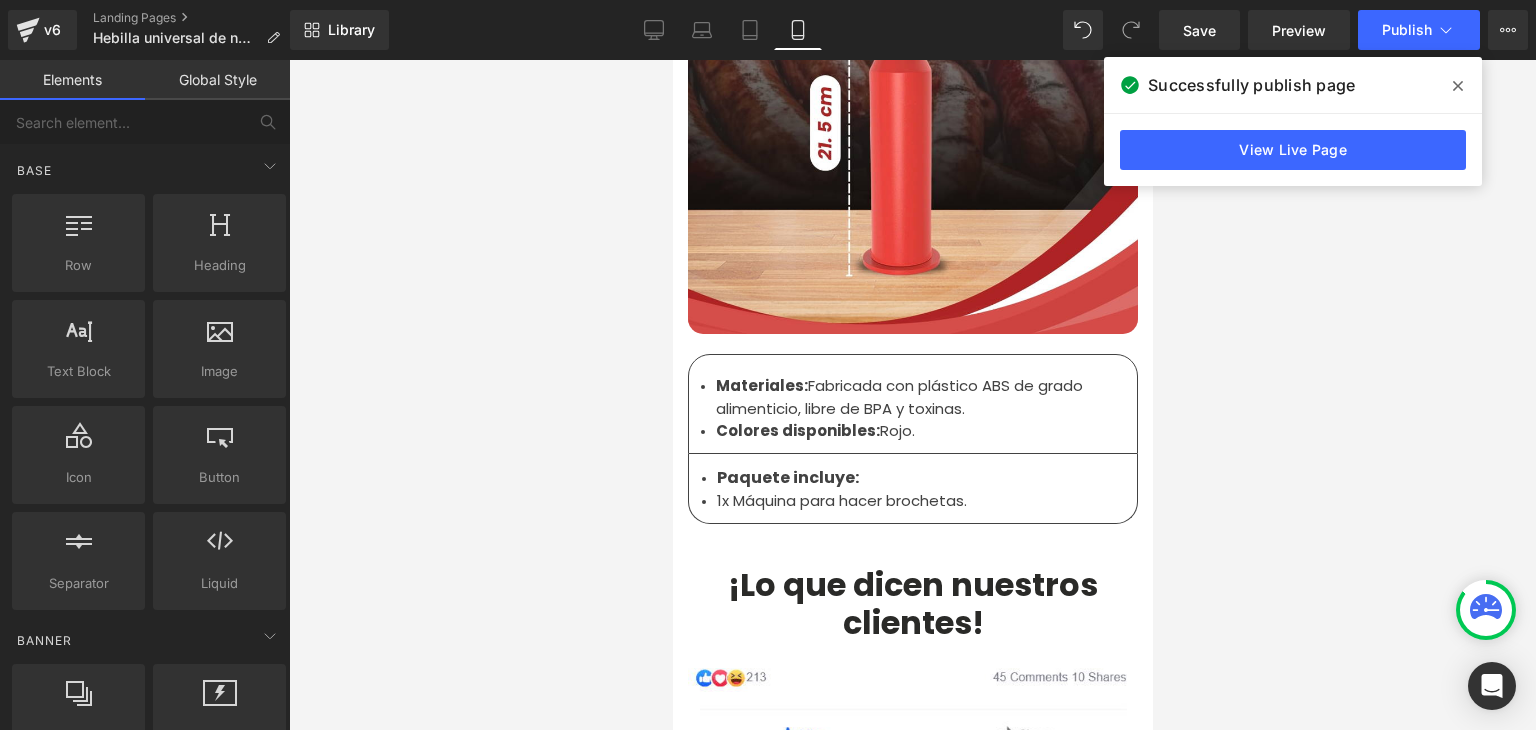 scroll, scrollTop: 6500, scrollLeft: 0, axis: vertical 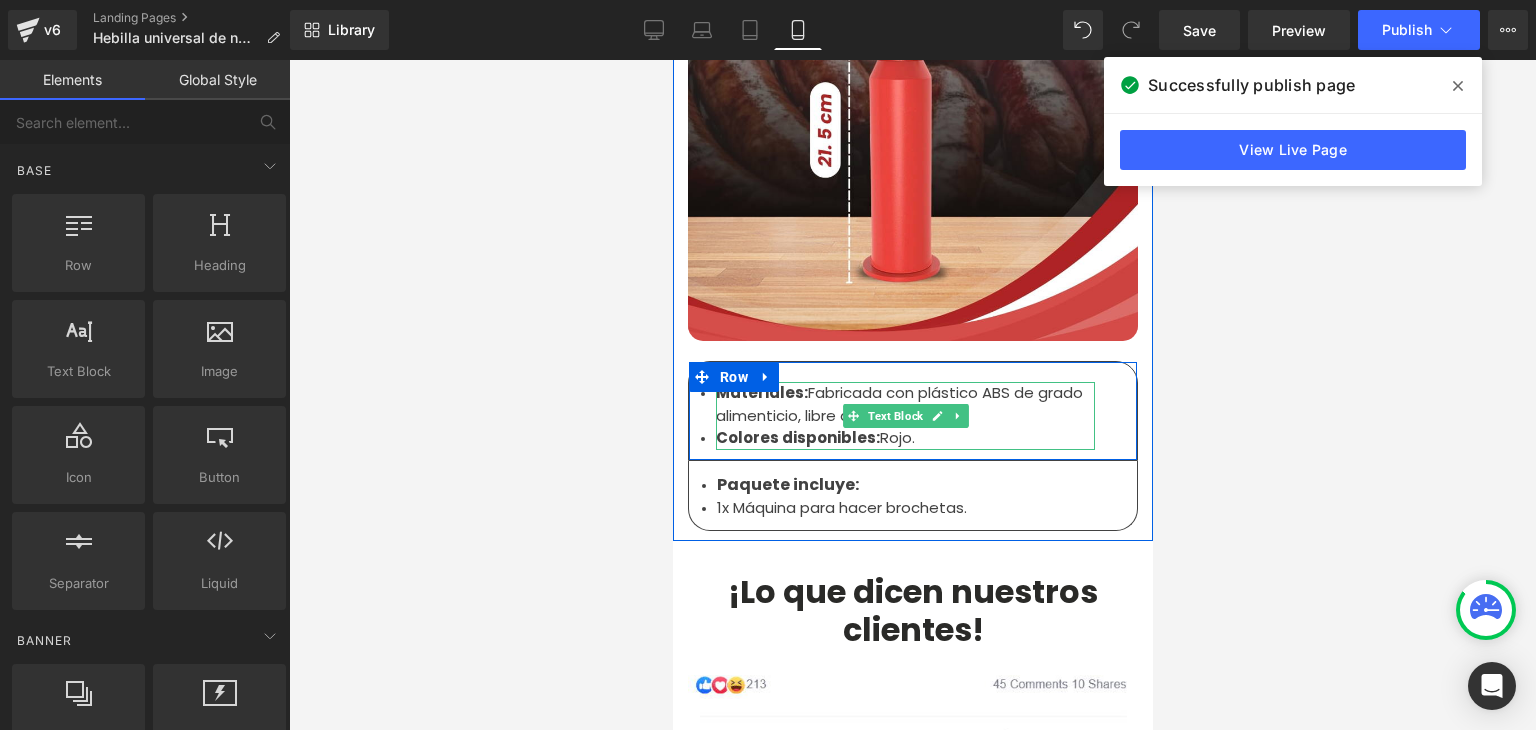 click on "Colores disponibles:" at bounding box center [797, 437] 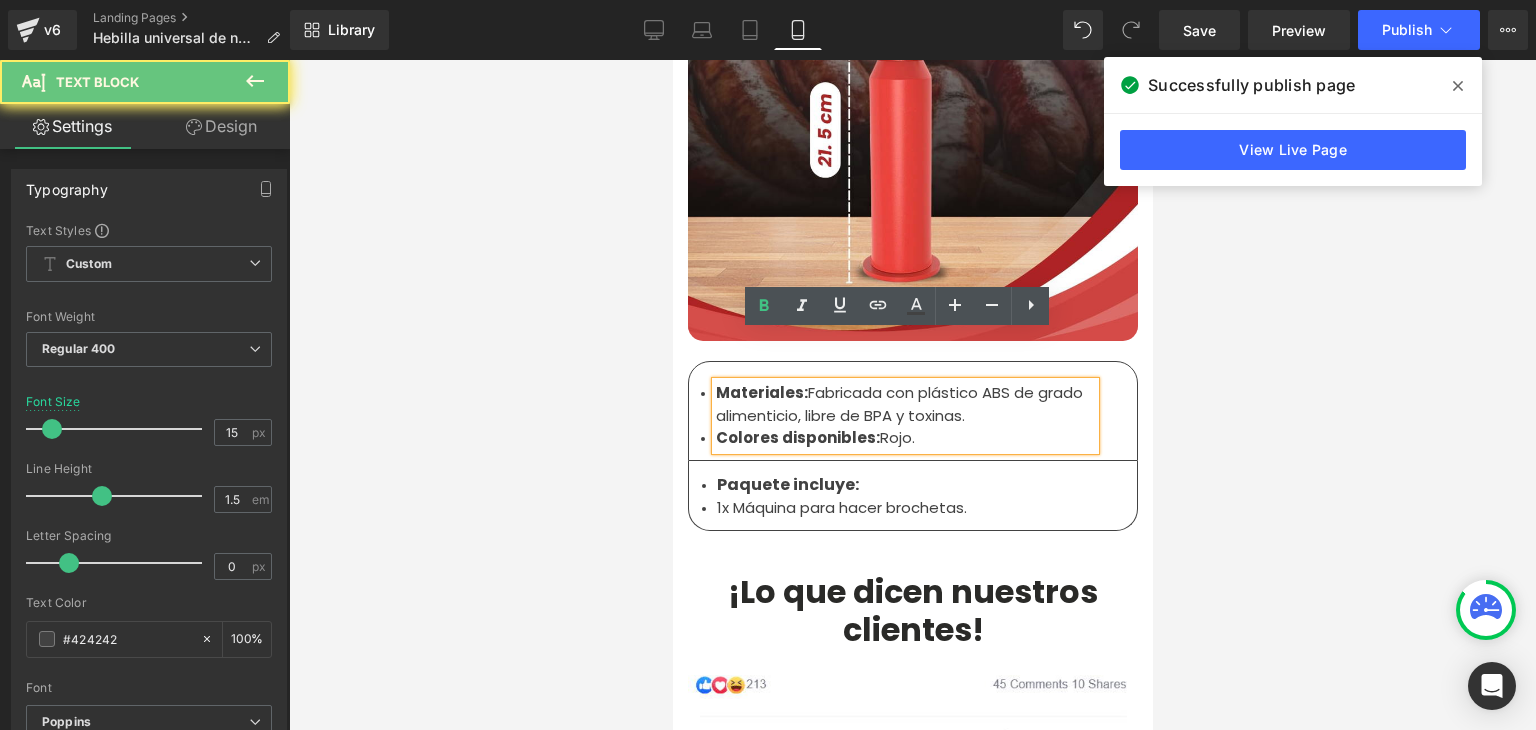 click on "Colores disponibles:" at bounding box center (797, 437) 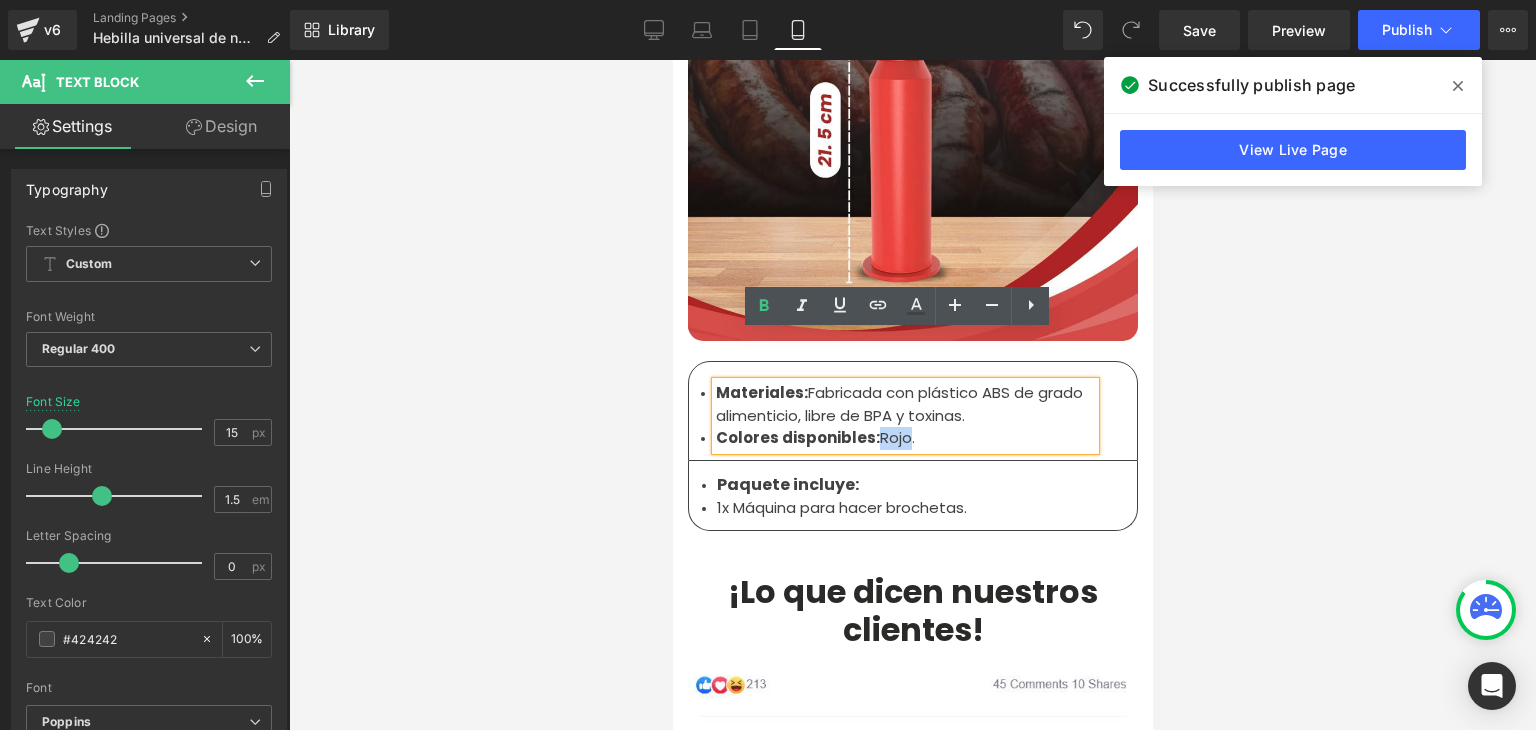 drag, startPoint x: 894, startPoint y: 389, endPoint x: 869, endPoint y: 393, distance: 25.317978 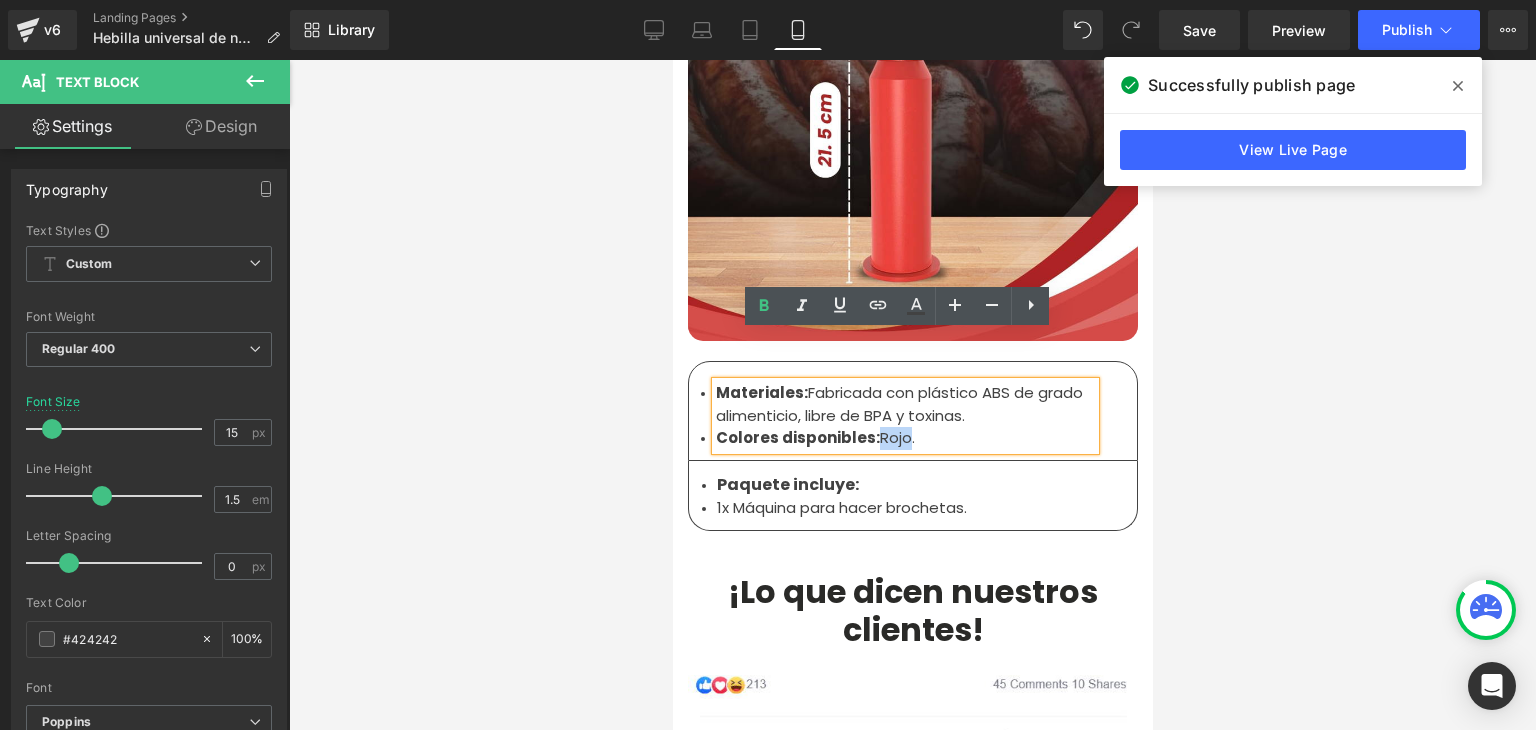 click on "Colores disponibles:  Rojo." at bounding box center [904, 438] 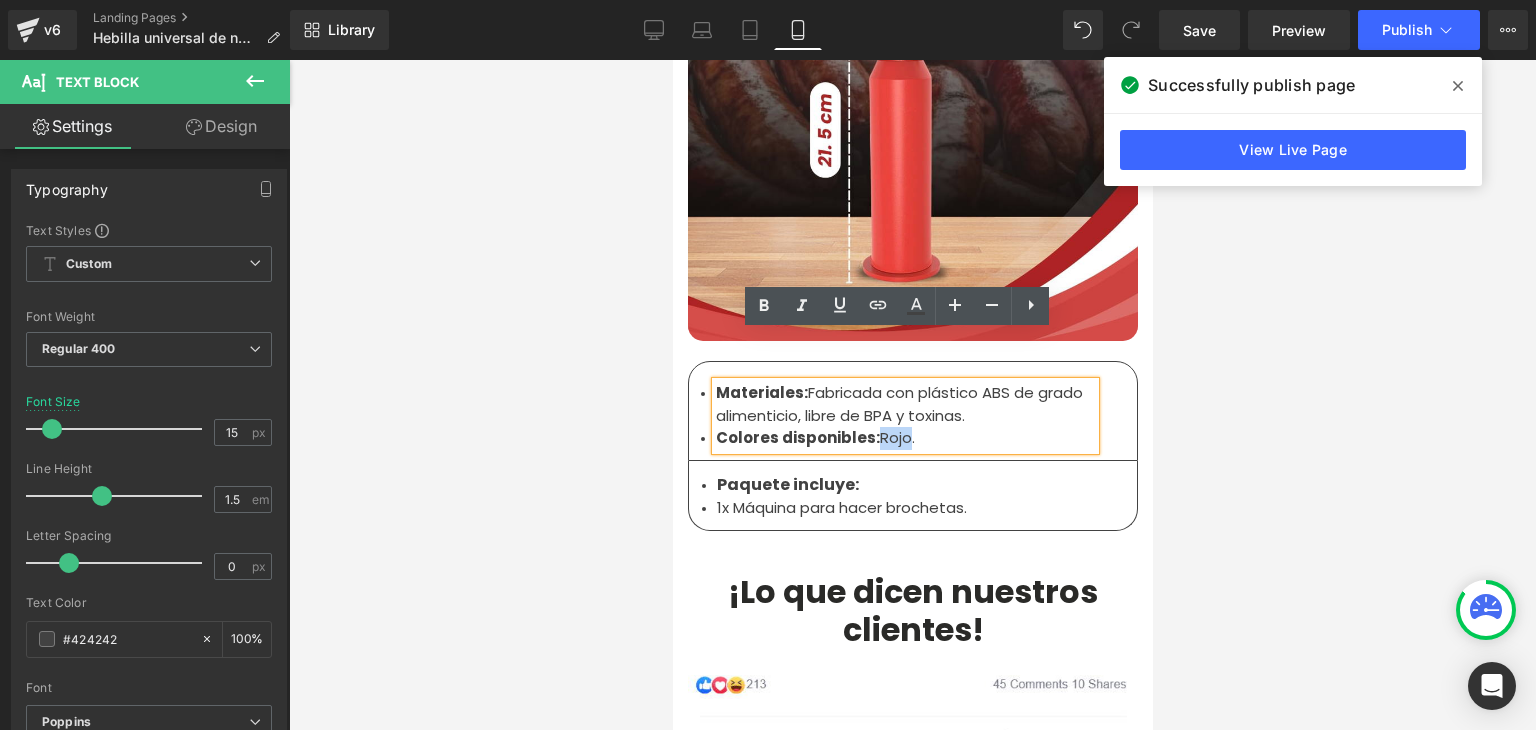 type 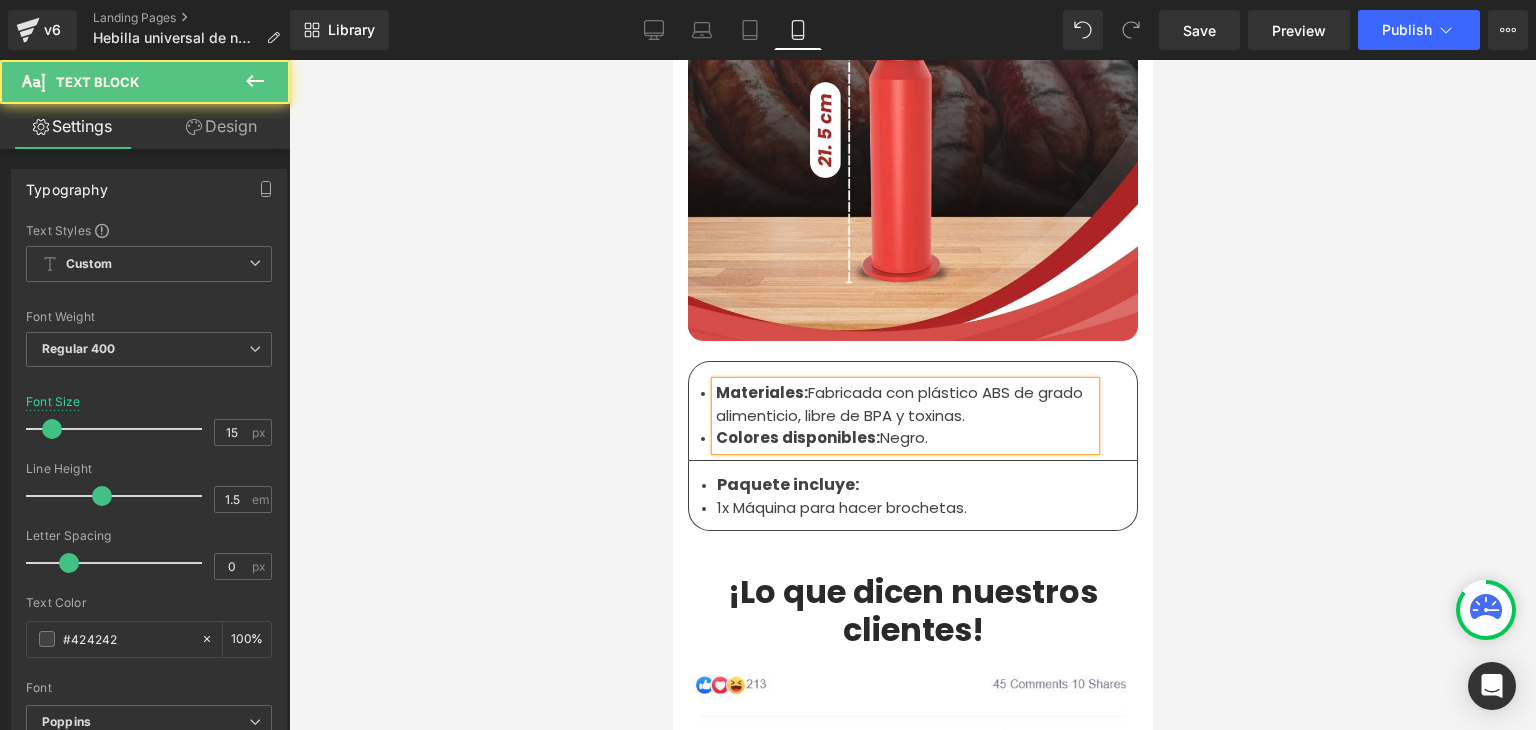 click on "Materiales:   Fabricada con plástico ABS de grado alimenticio, libre de BPA y toxinas." at bounding box center [904, 404] 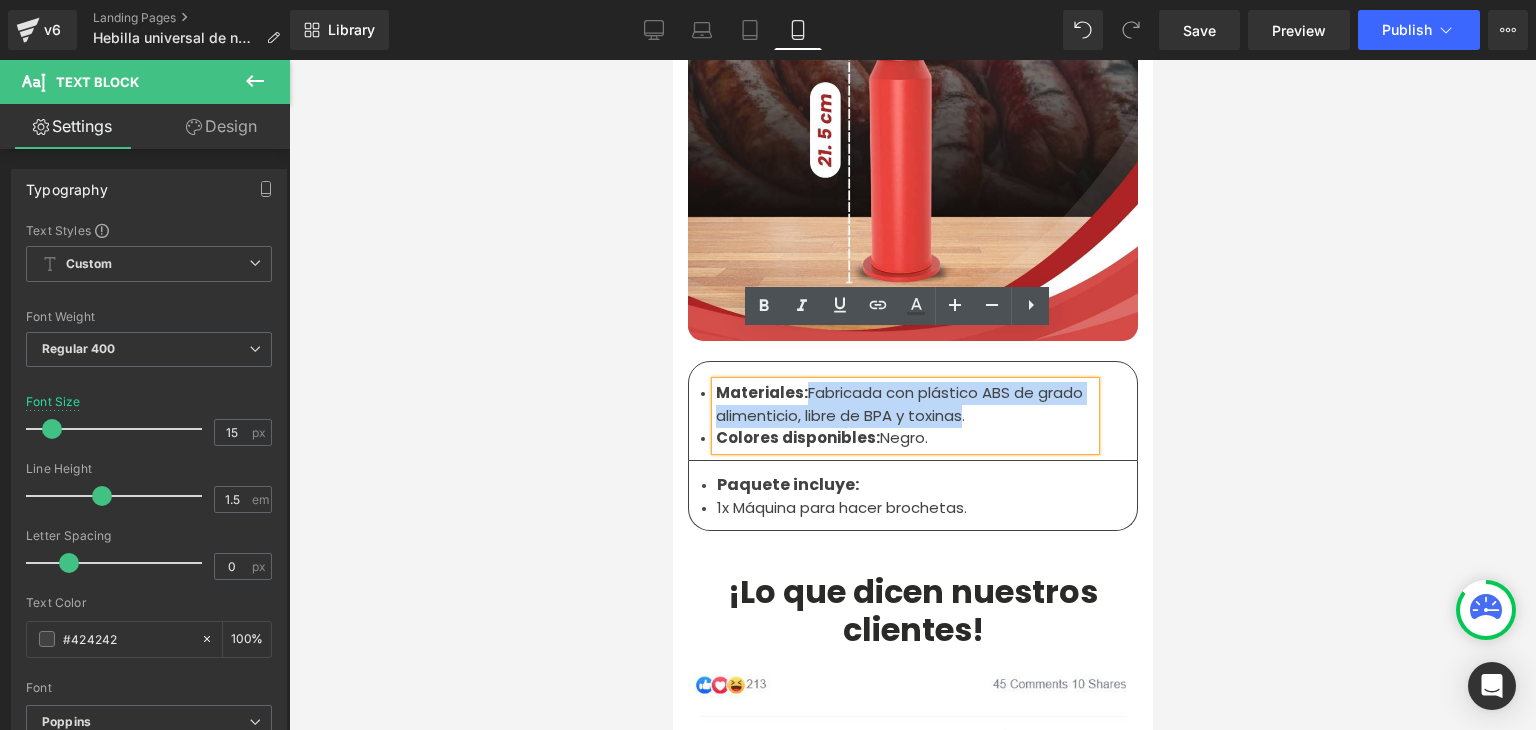 drag, startPoint x: 954, startPoint y: 369, endPoint x: 801, endPoint y: 345, distance: 154.87091 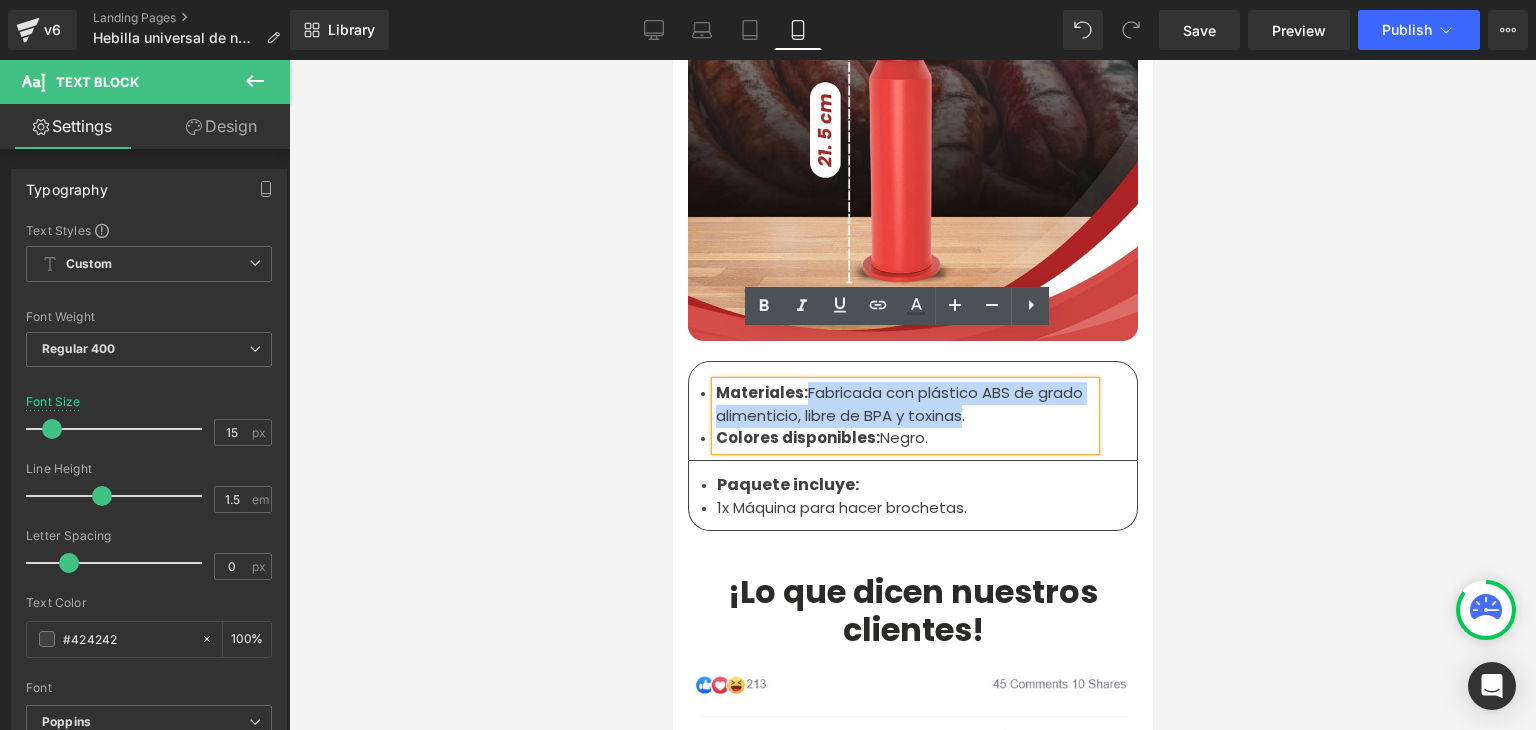 click on "Materiales:   Fabricada con plástico ABS de grado alimenticio, libre de BPA y toxinas." at bounding box center (904, 404) 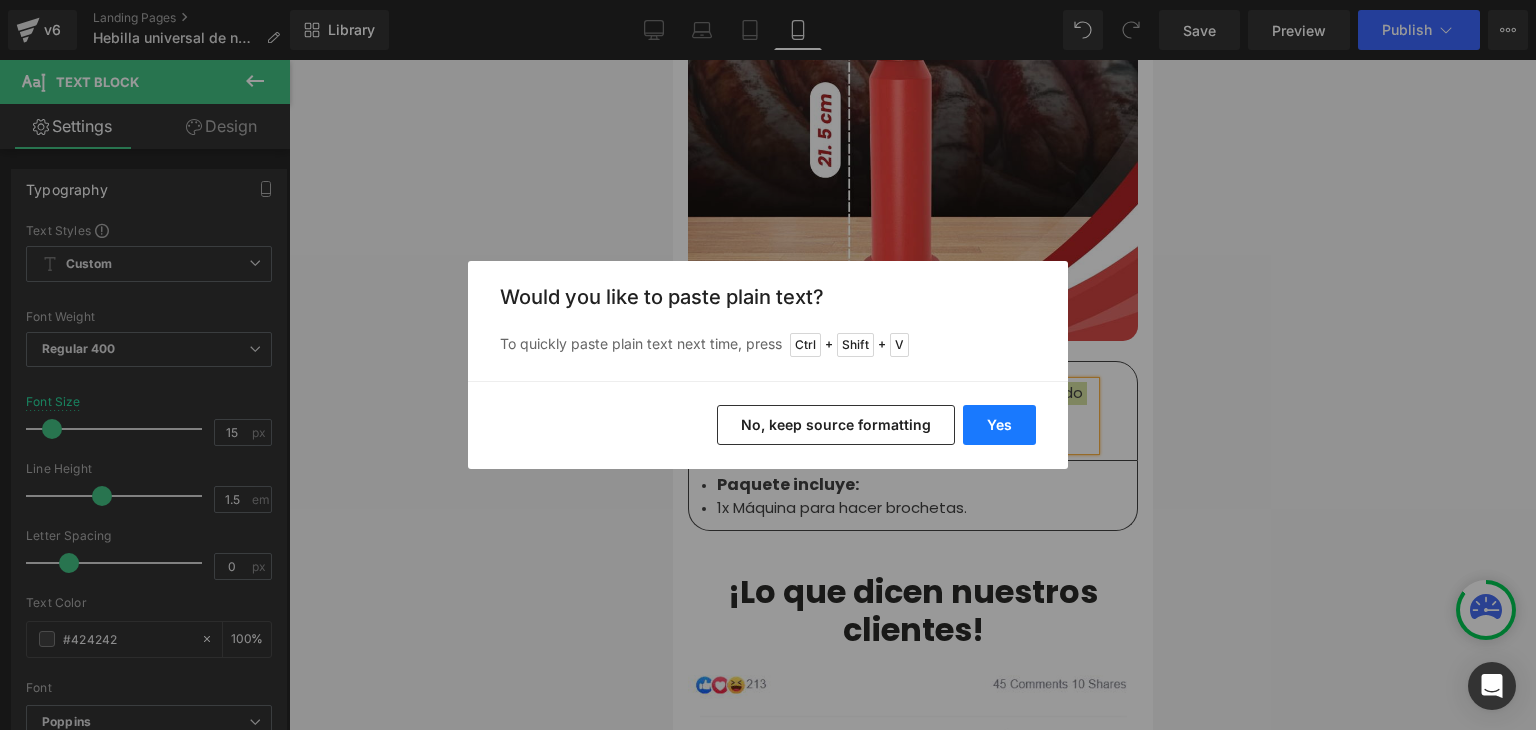 click on "Yes" at bounding box center [999, 425] 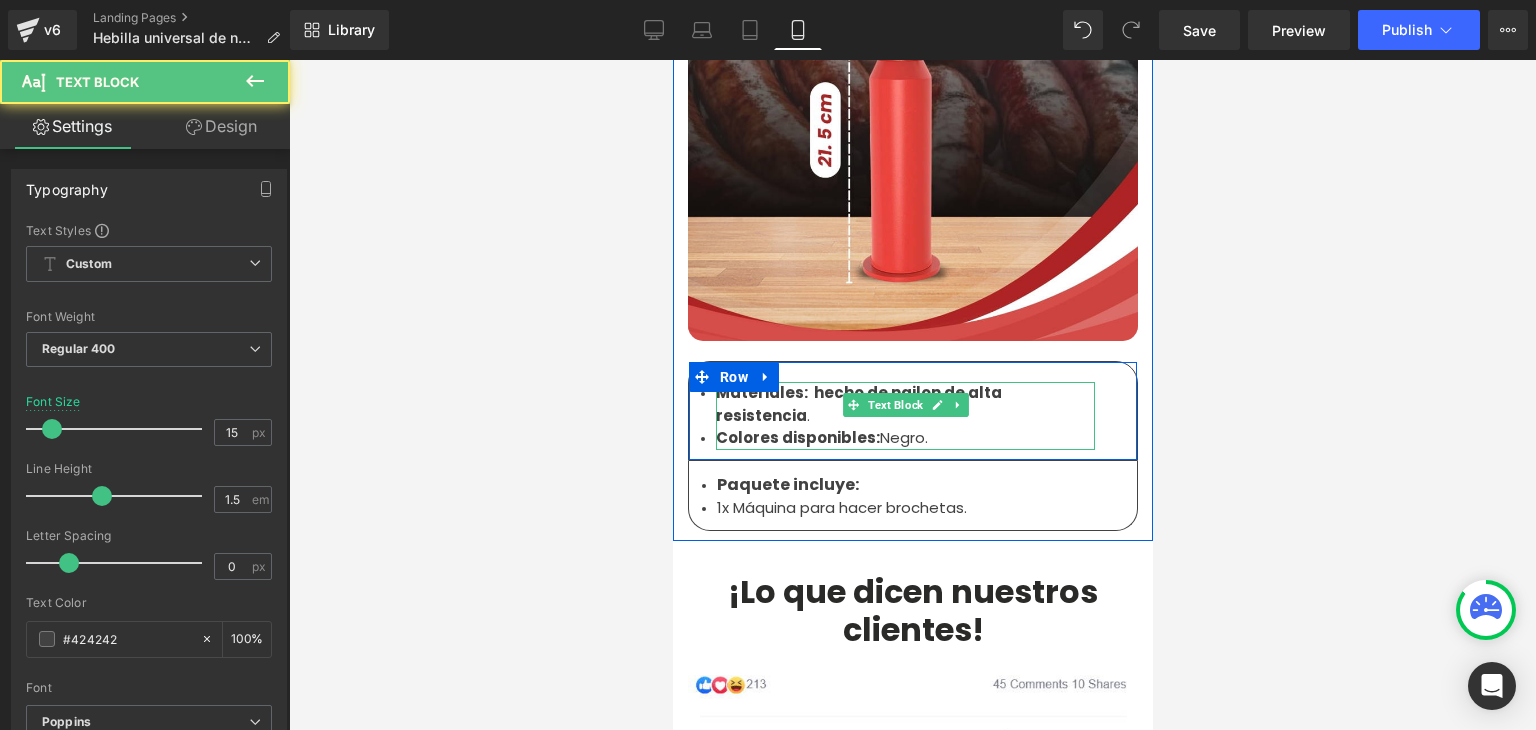 click on "Materiales:  hecho de nailon de alta resistencia" at bounding box center [858, 404] 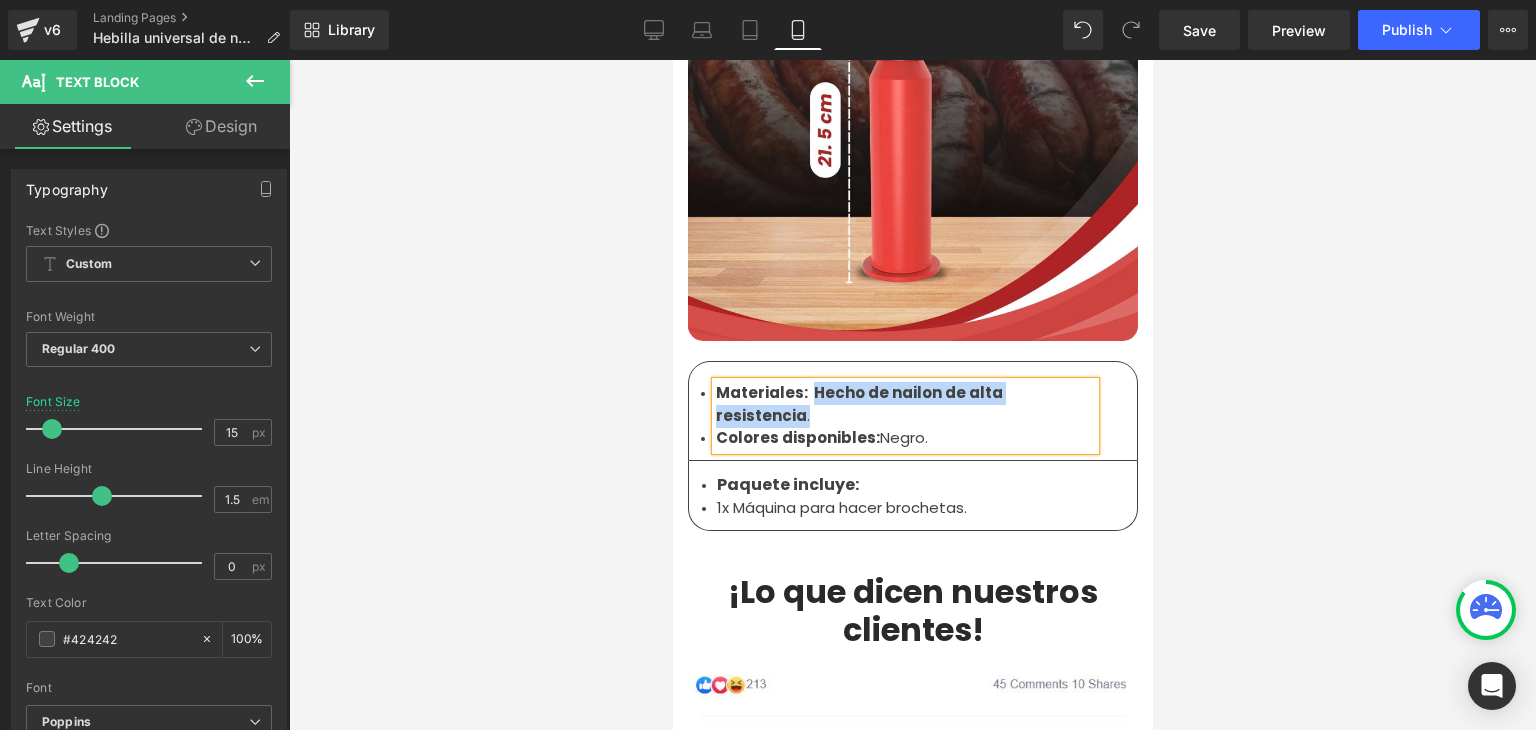 drag, startPoint x: 1078, startPoint y: 346, endPoint x: 799, endPoint y: 342, distance: 279.0287 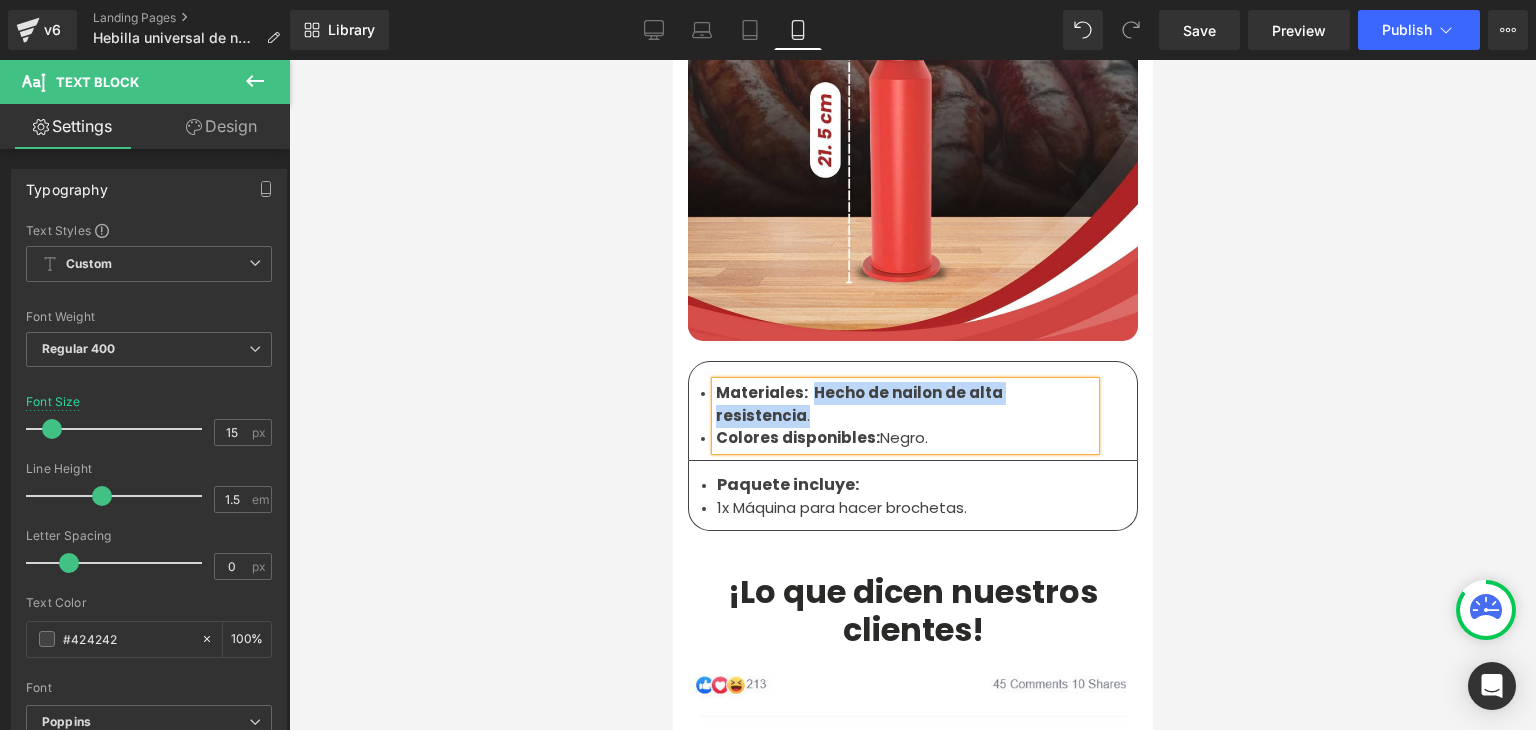 click on "Materiales:  Hecho de nailon de alta resistencia ." at bounding box center [904, 404] 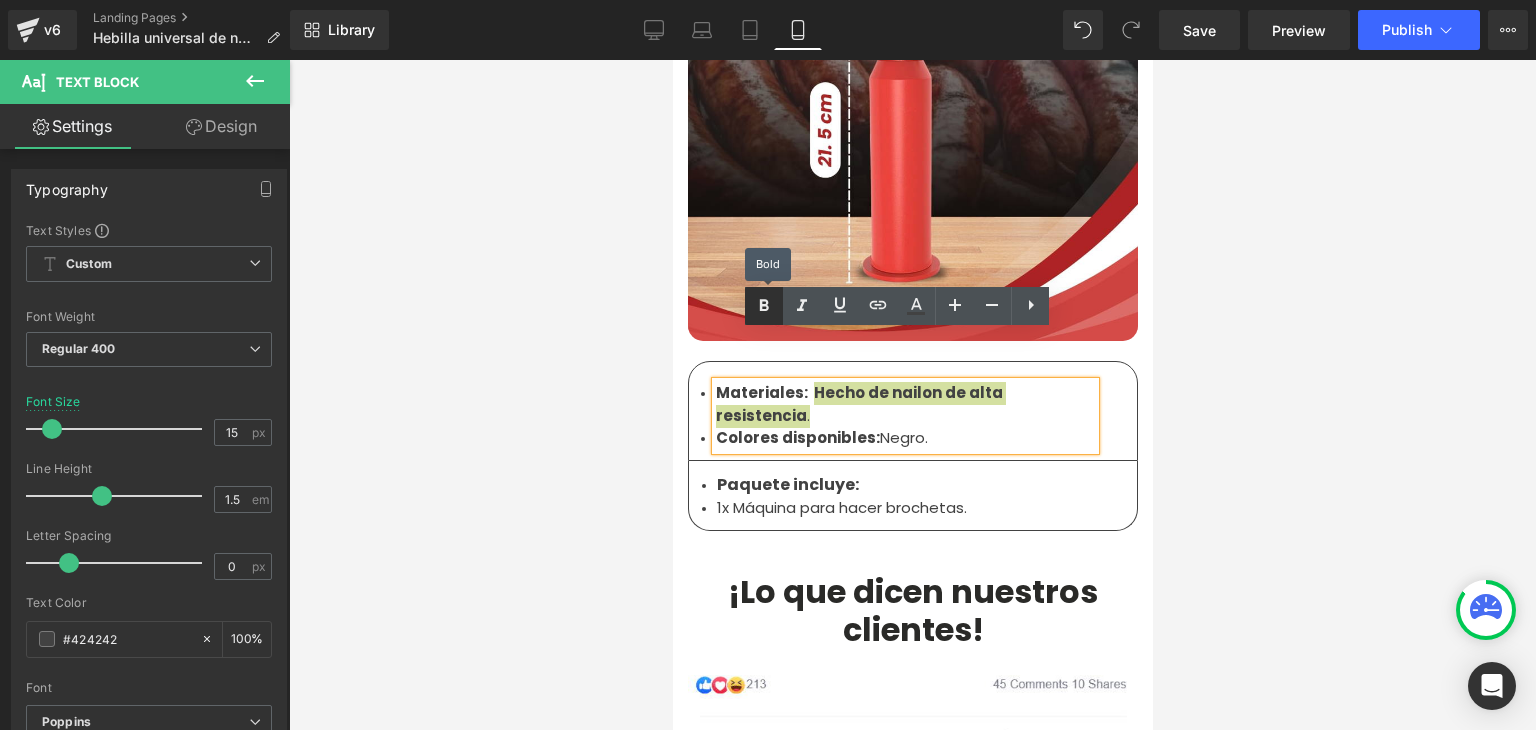 click 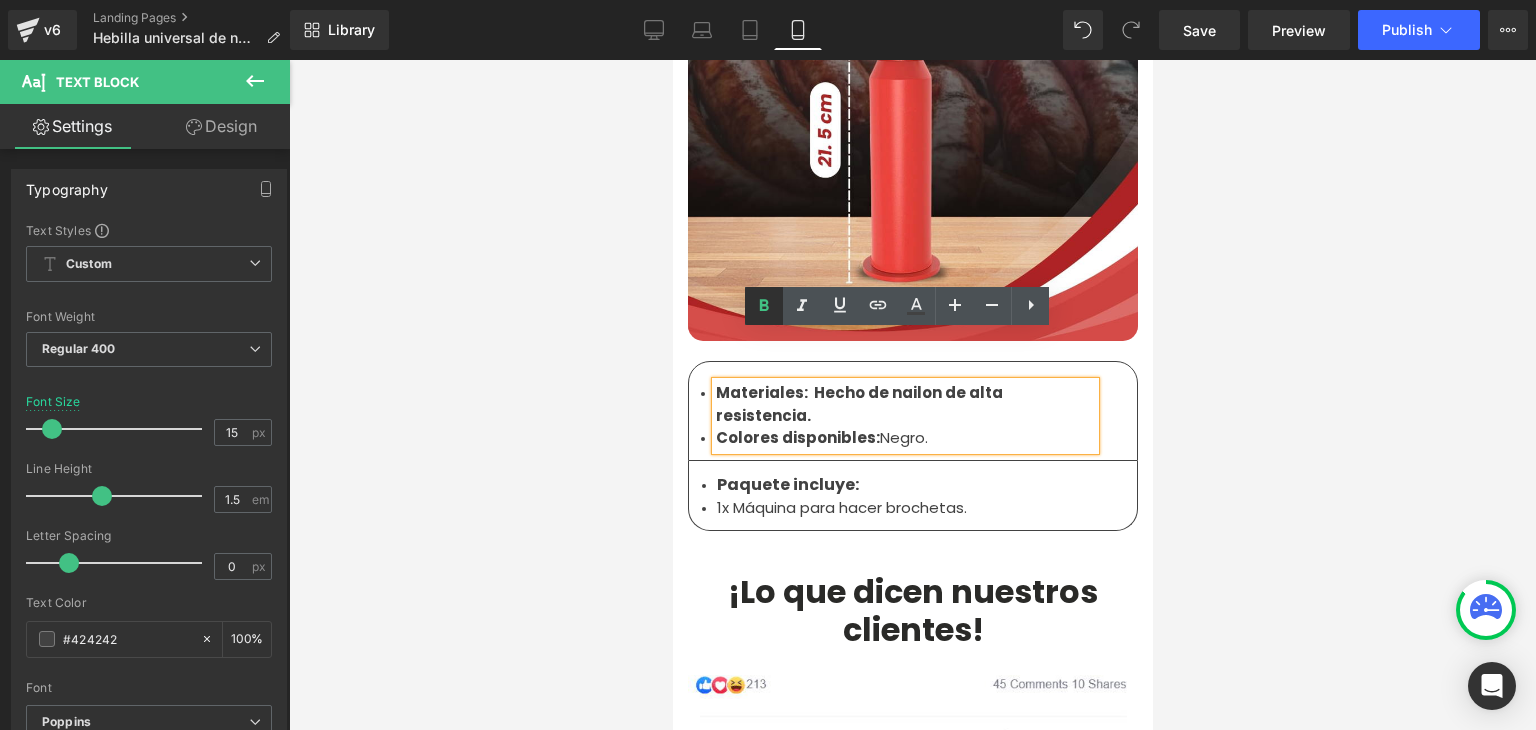 click 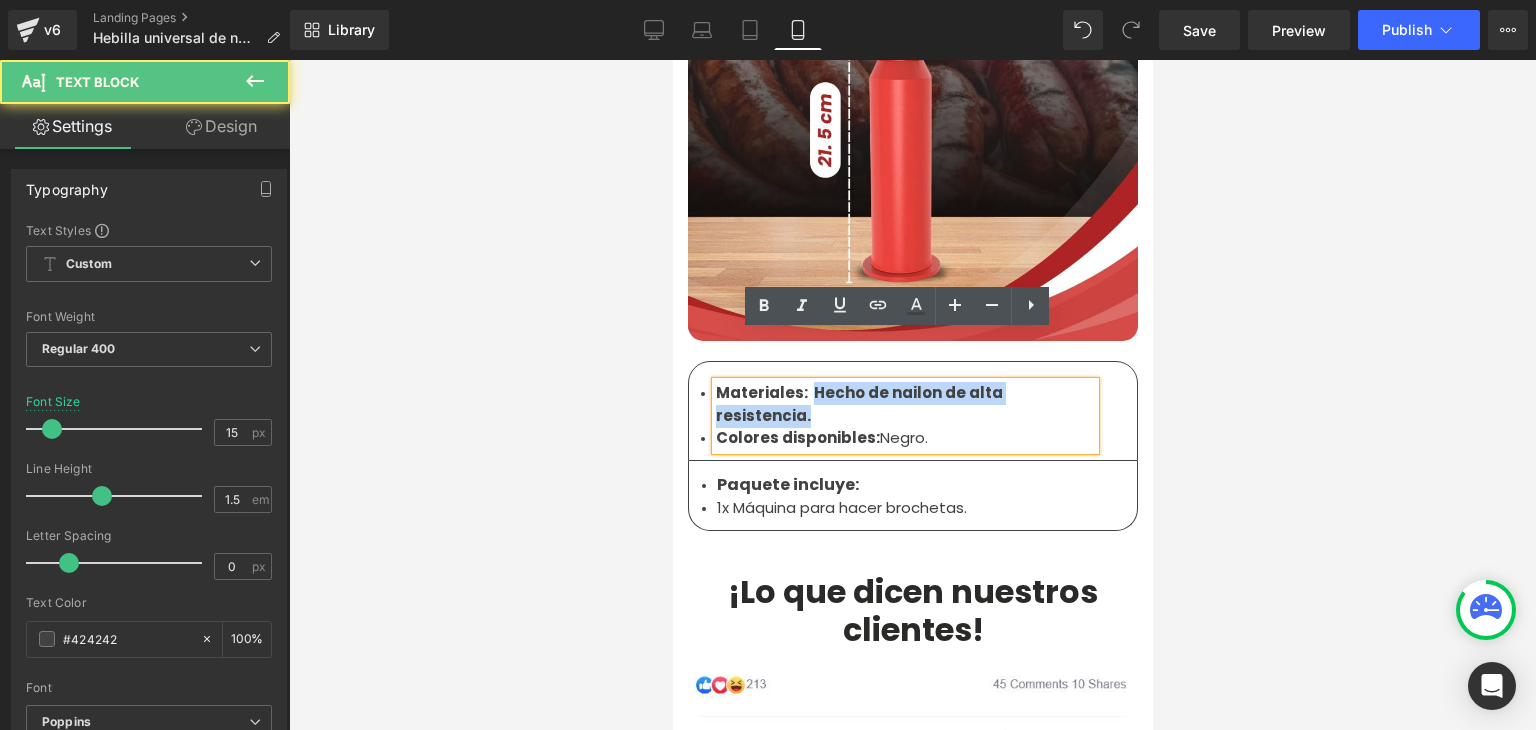 drag, startPoint x: 801, startPoint y: 338, endPoint x: 1080, endPoint y: 345, distance: 279.0878 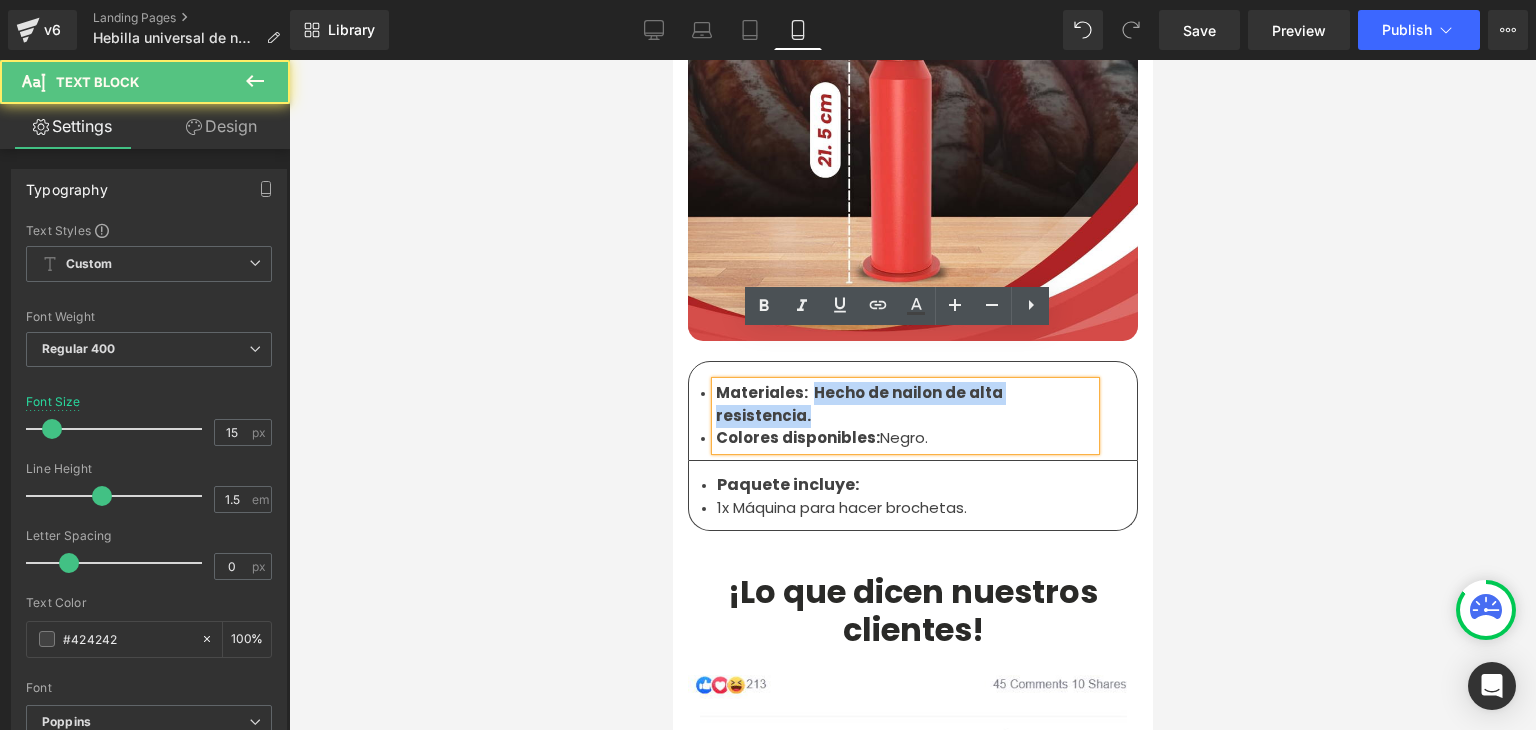 click on "Materiales:  Hecho de nailon de alta resistencia ." at bounding box center (904, 404) 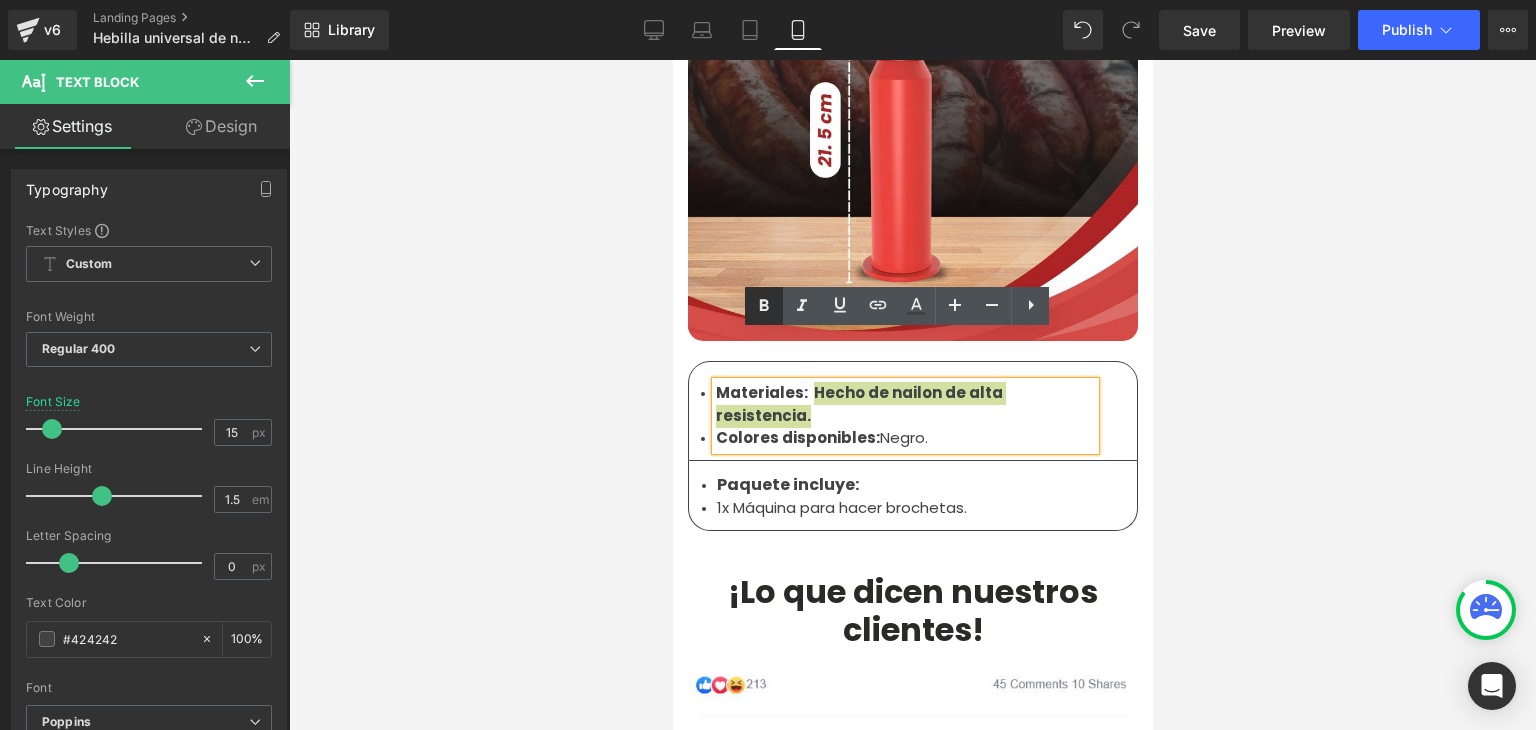click 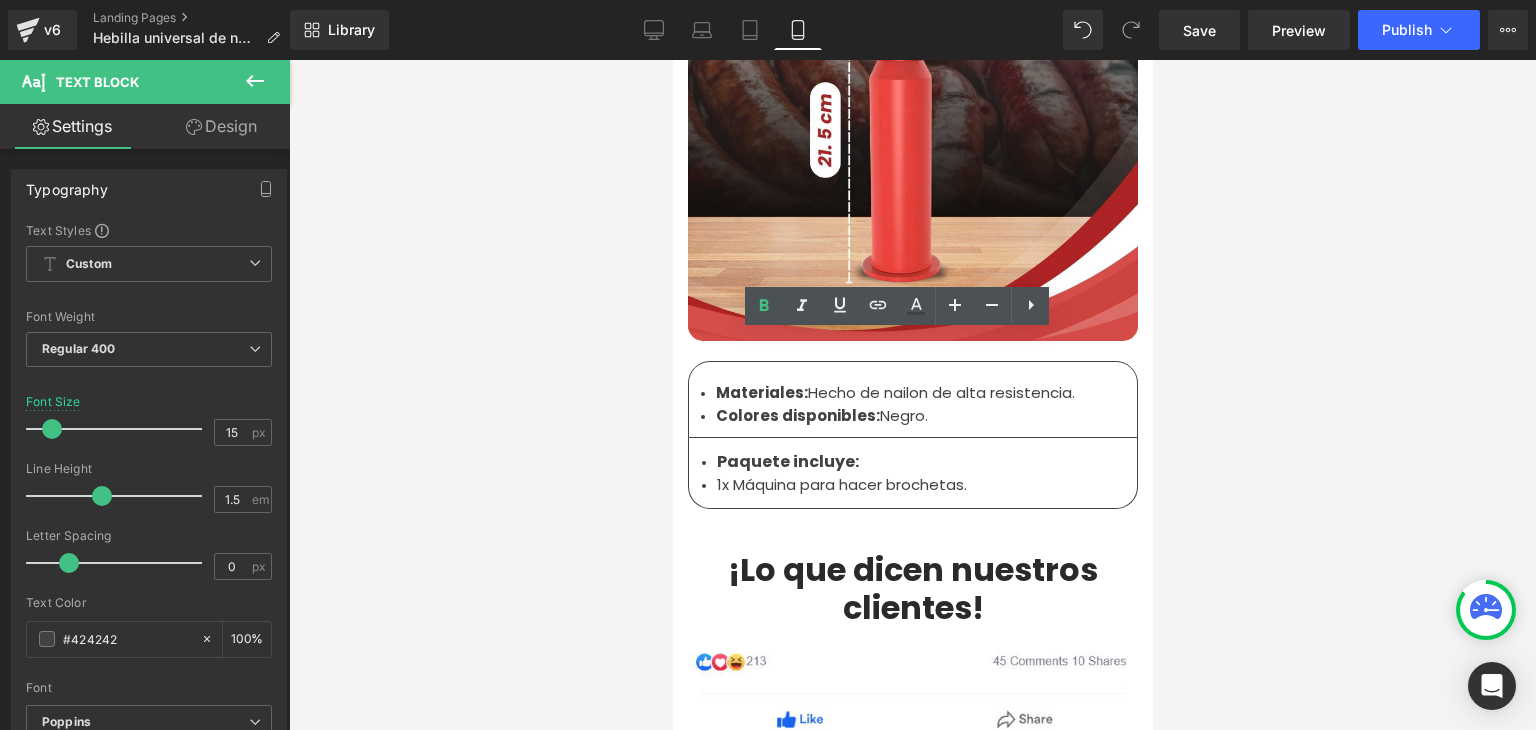 click at bounding box center (912, 395) 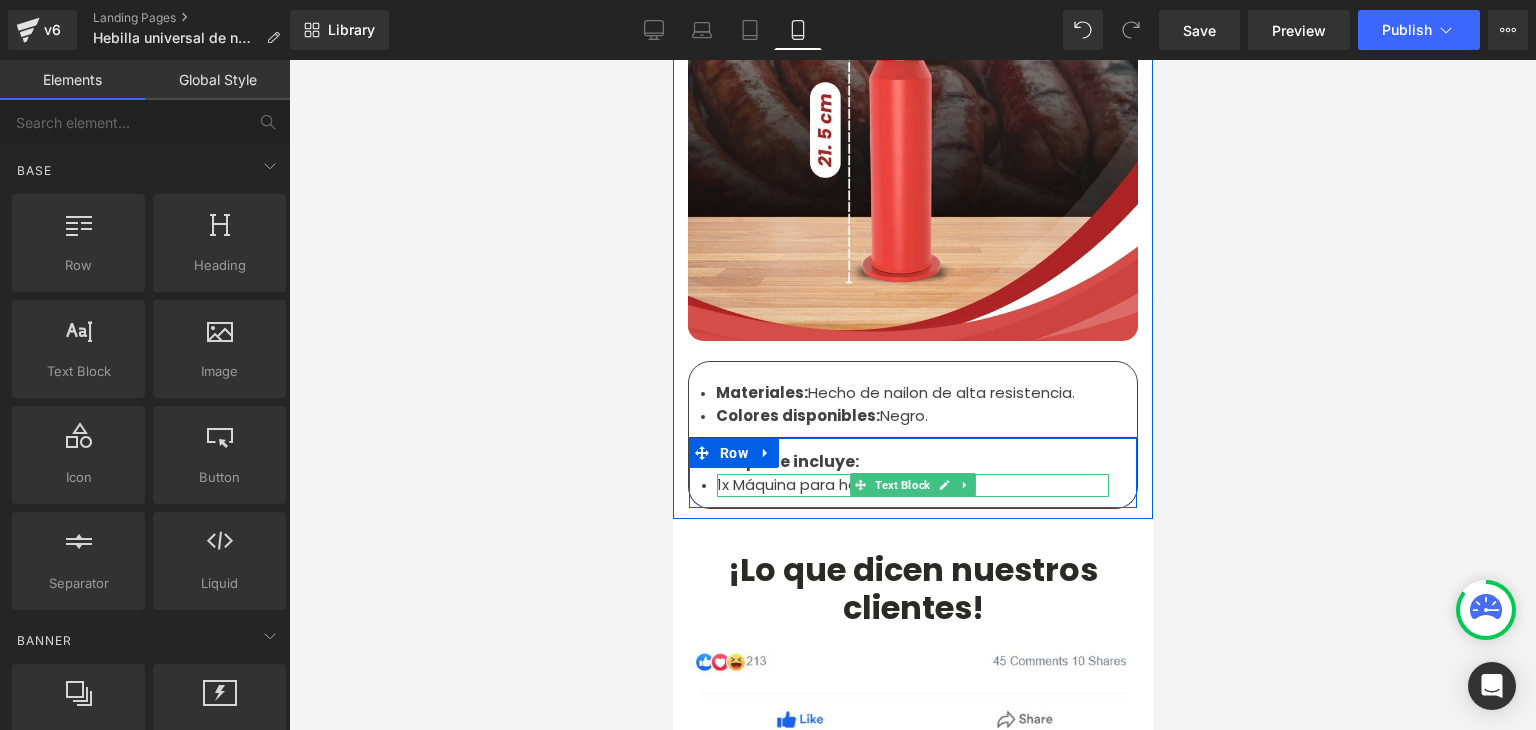 click on "1x Máquina para hacer brochetas." at bounding box center (912, 485) 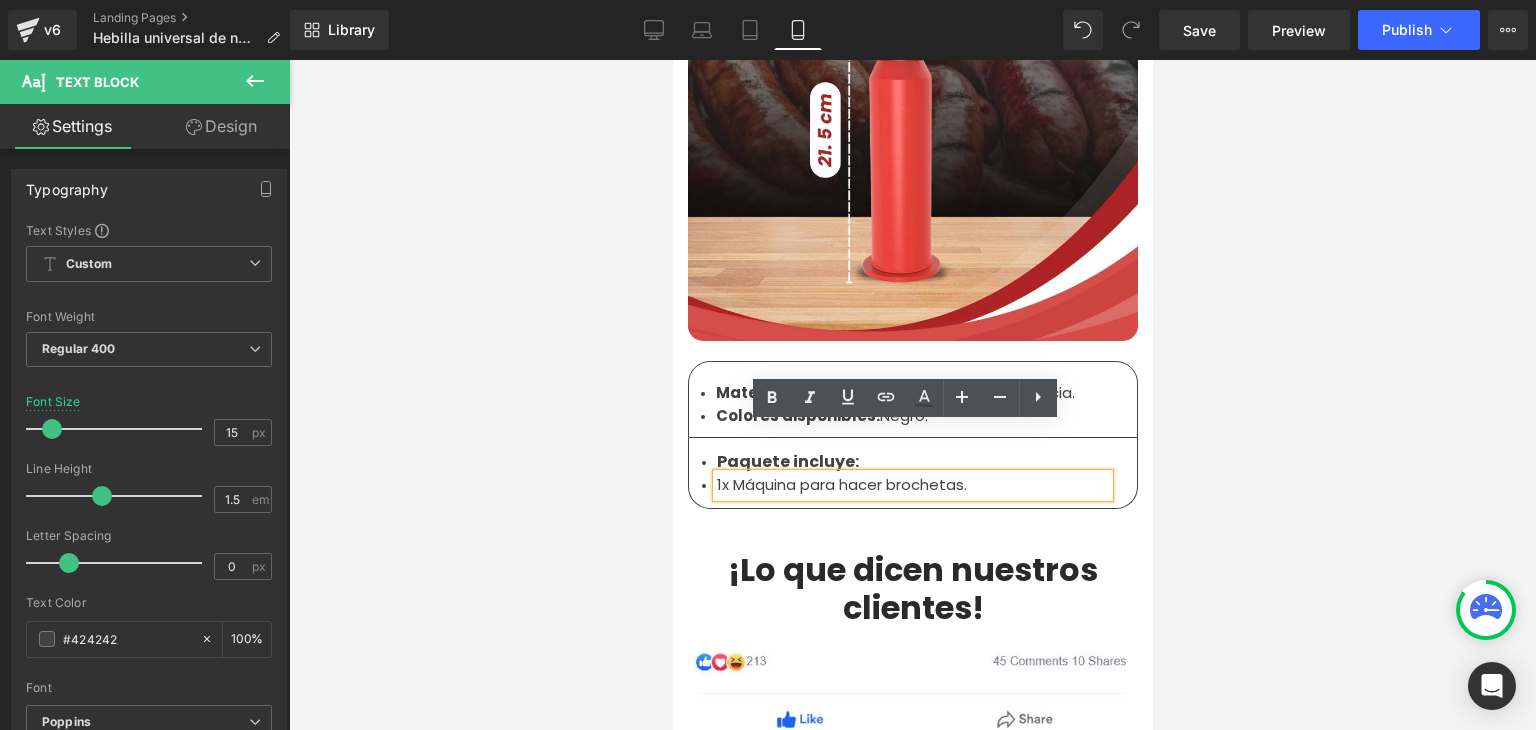 click on "1x Máquina para hacer brochetas." at bounding box center [912, 485] 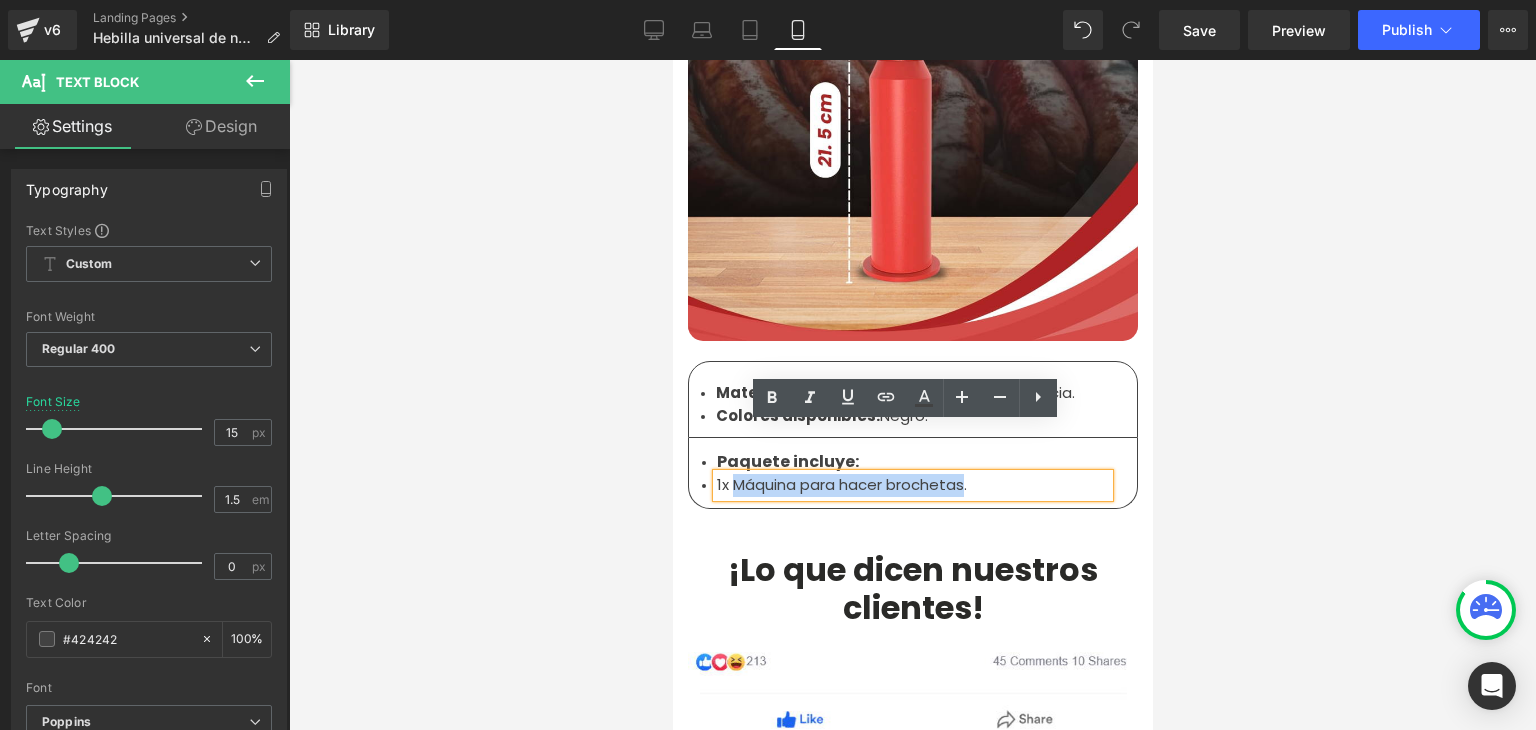 drag, startPoint x: 957, startPoint y: 438, endPoint x: 729, endPoint y: 435, distance: 228.01973 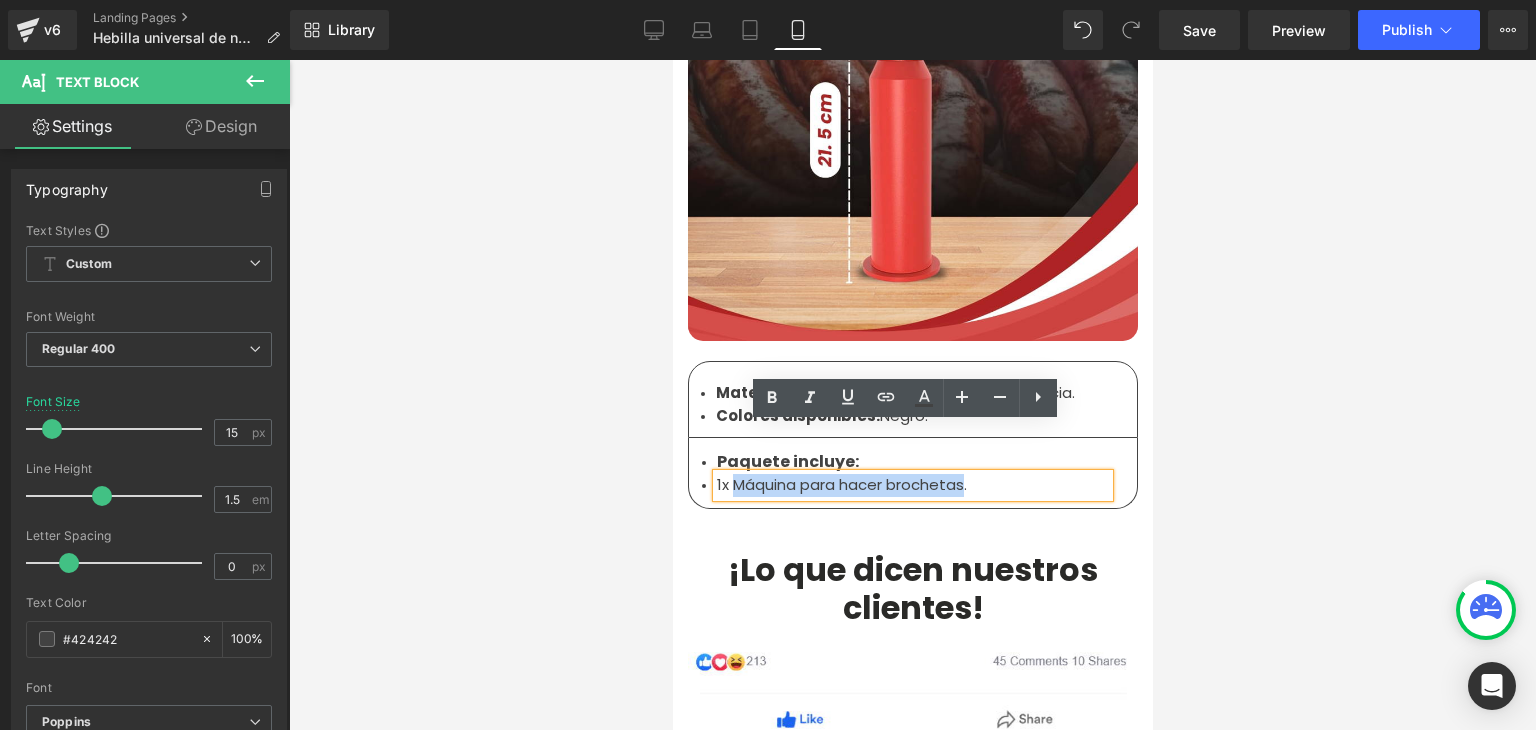click on "1x Máquina para hacer brochetas." at bounding box center [912, 485] 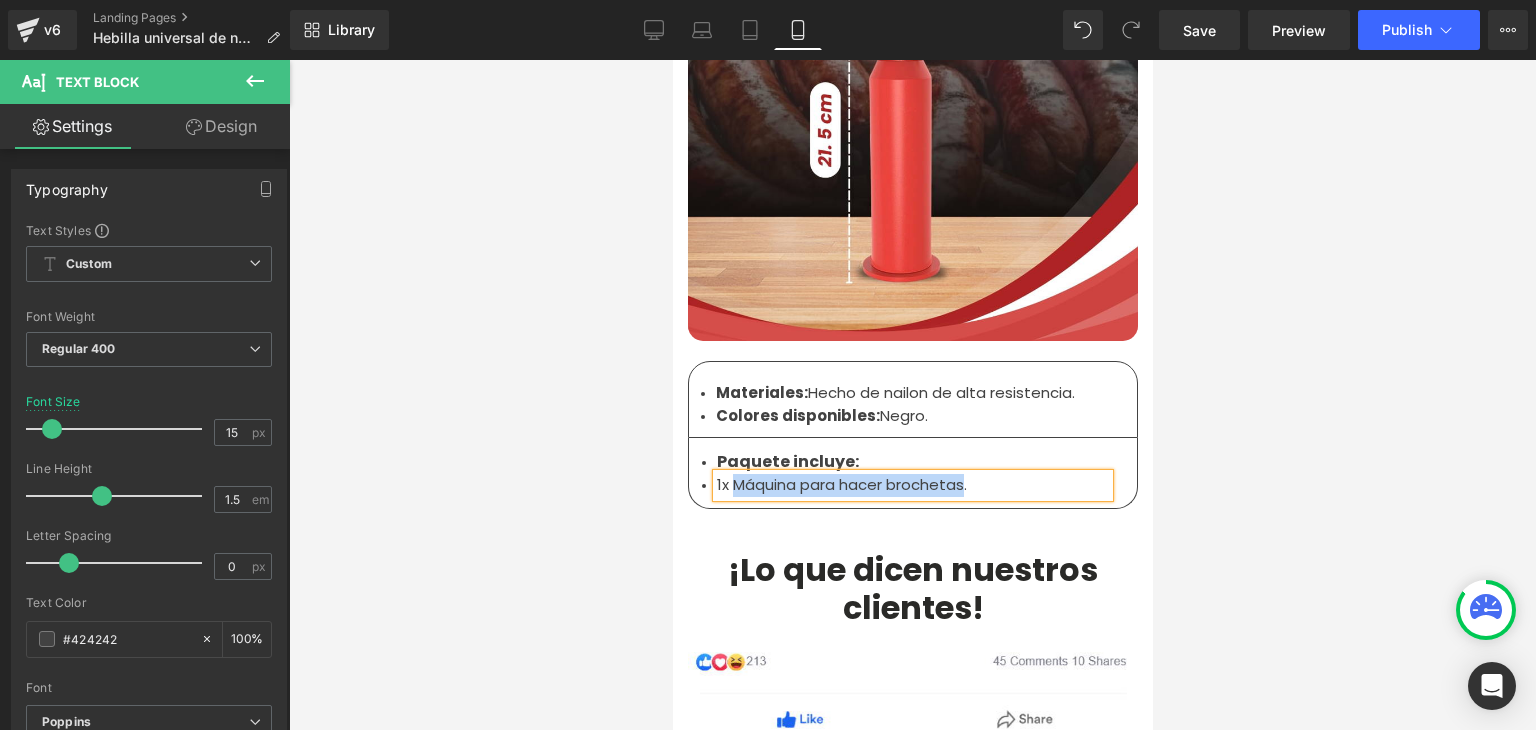 type 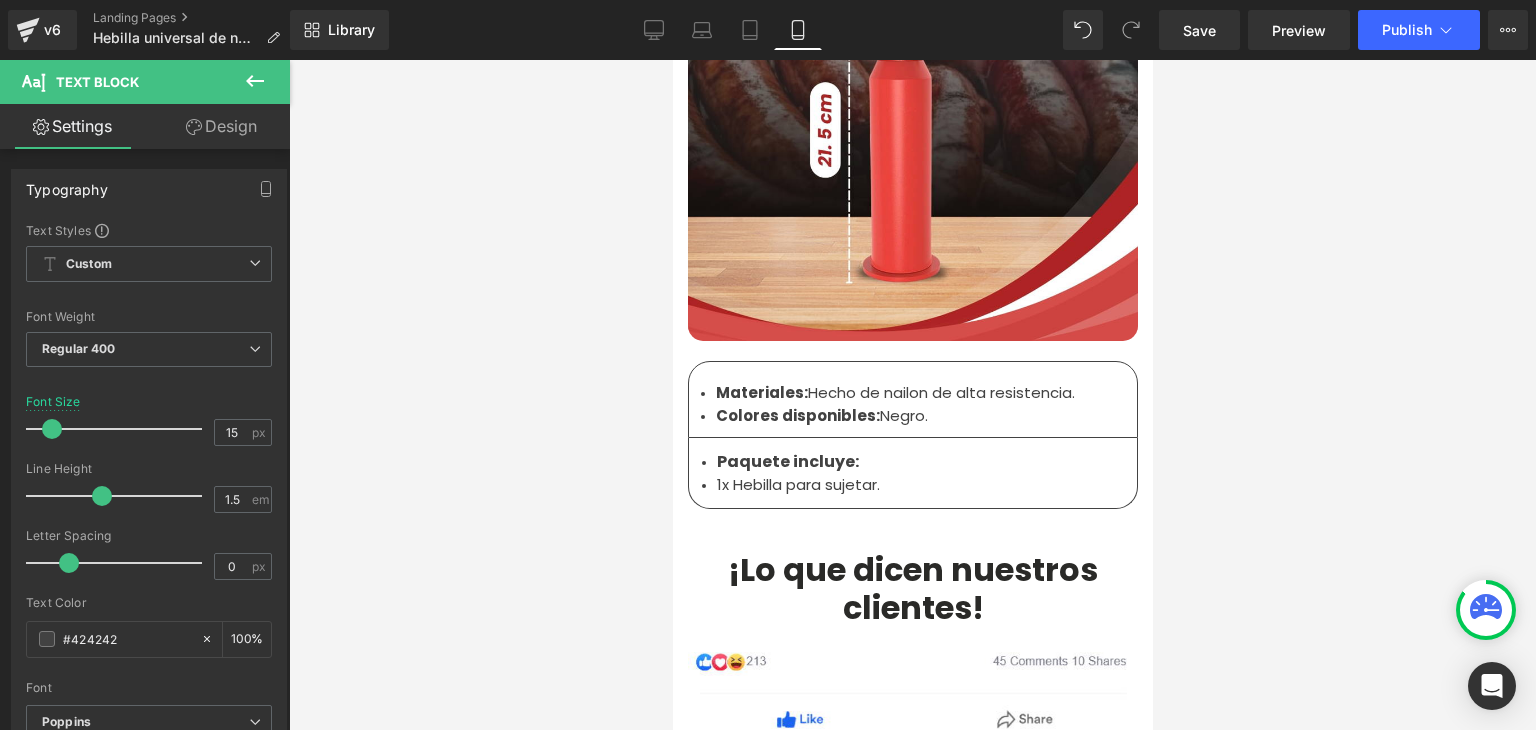 click at bounding box center (912, 395) 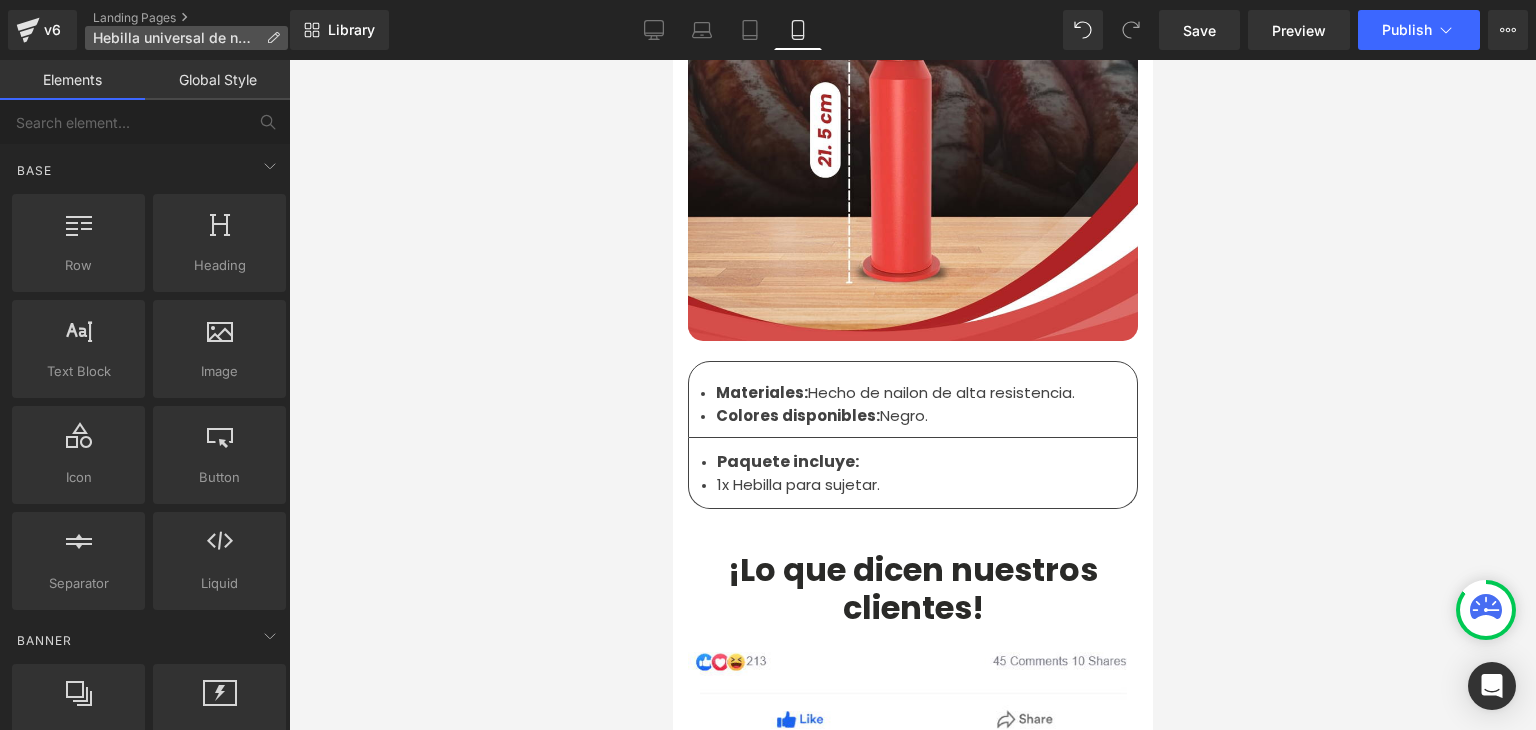 click on "Hebilla universal de nylon" at bounding box center (175, 38) 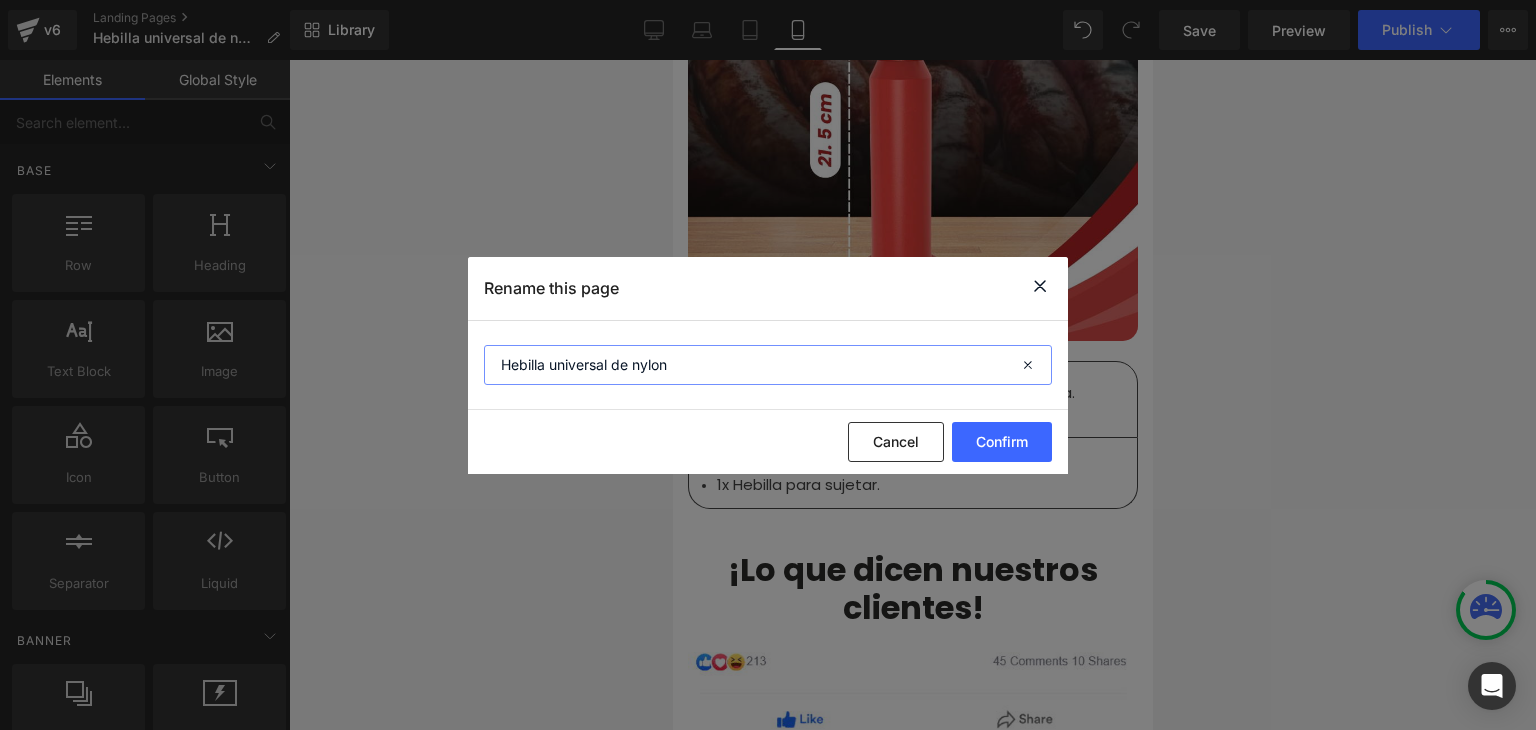 drag, startPoint x: 690, startPoint y: 369, endPoint x: 551, endPoint y: 360, distance: 139.29106 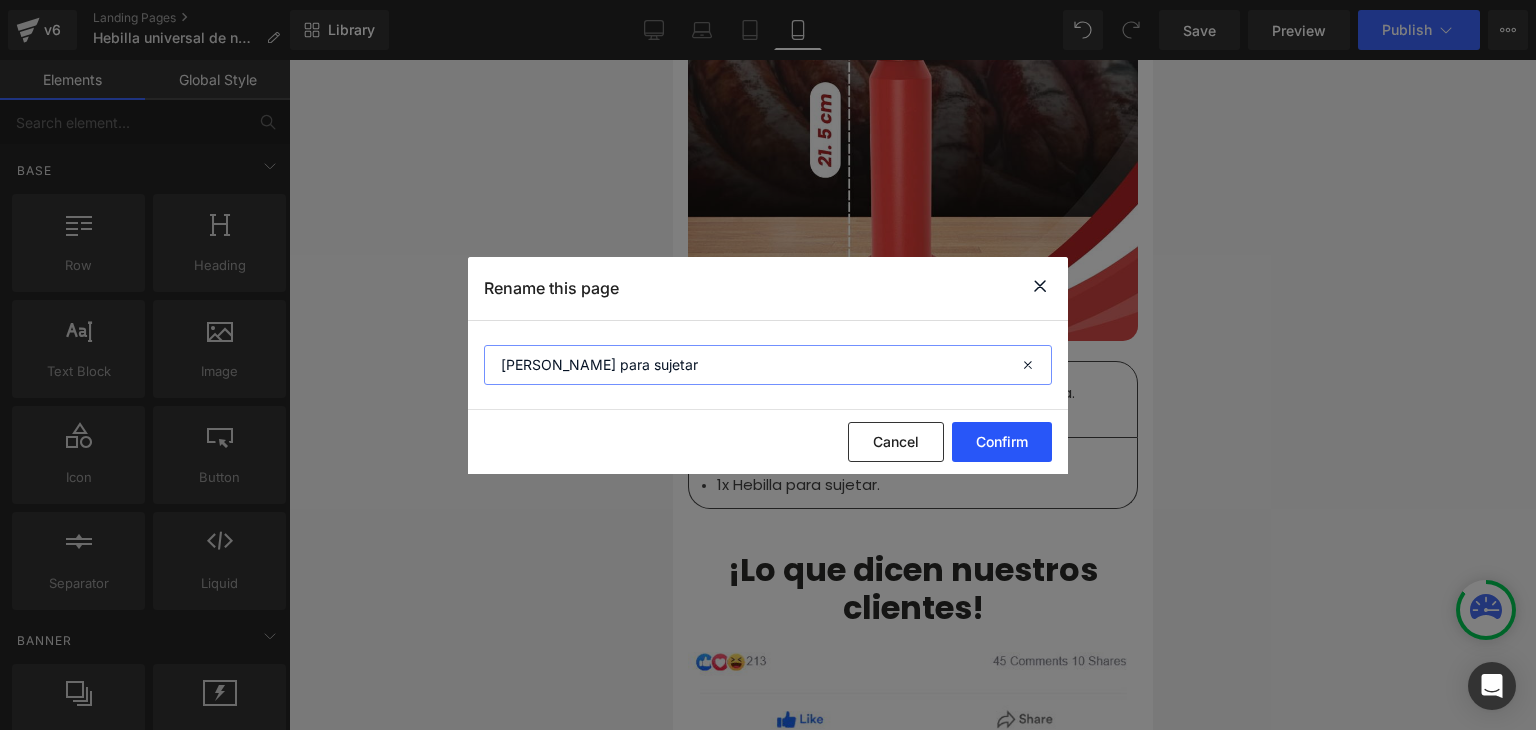type on "[PERSON_NAME] para sujetar" 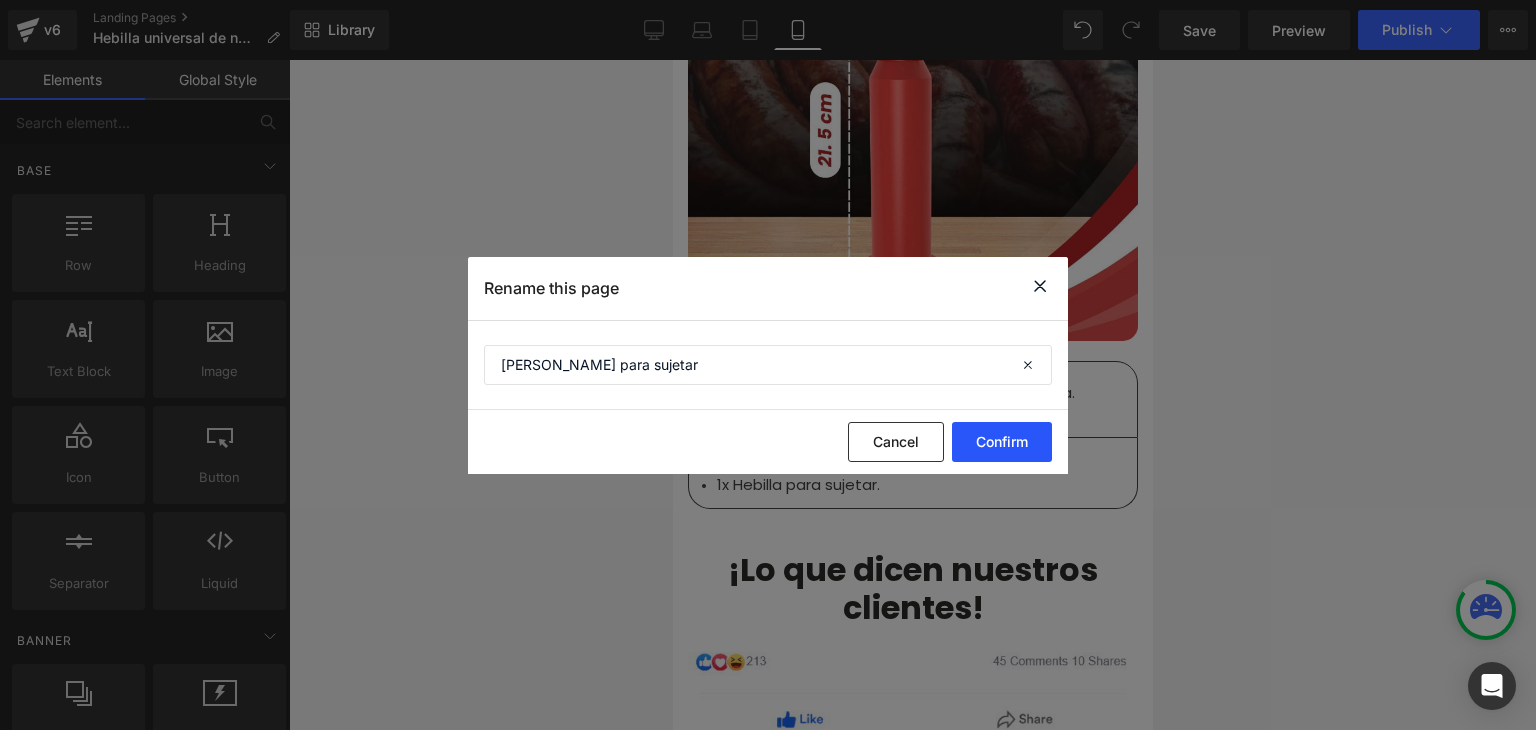 click on "Confirm" at bounding box center [1002, 442] 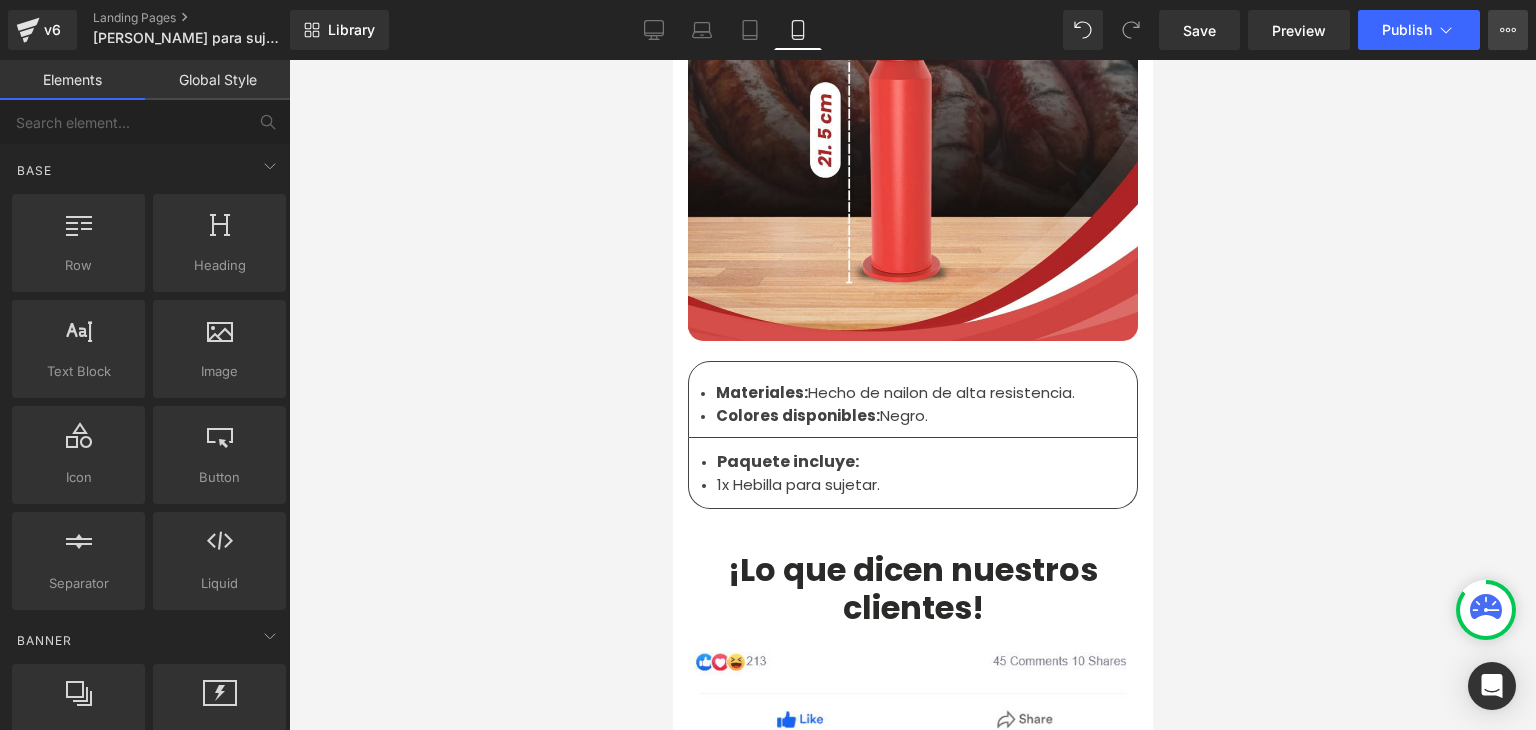 click 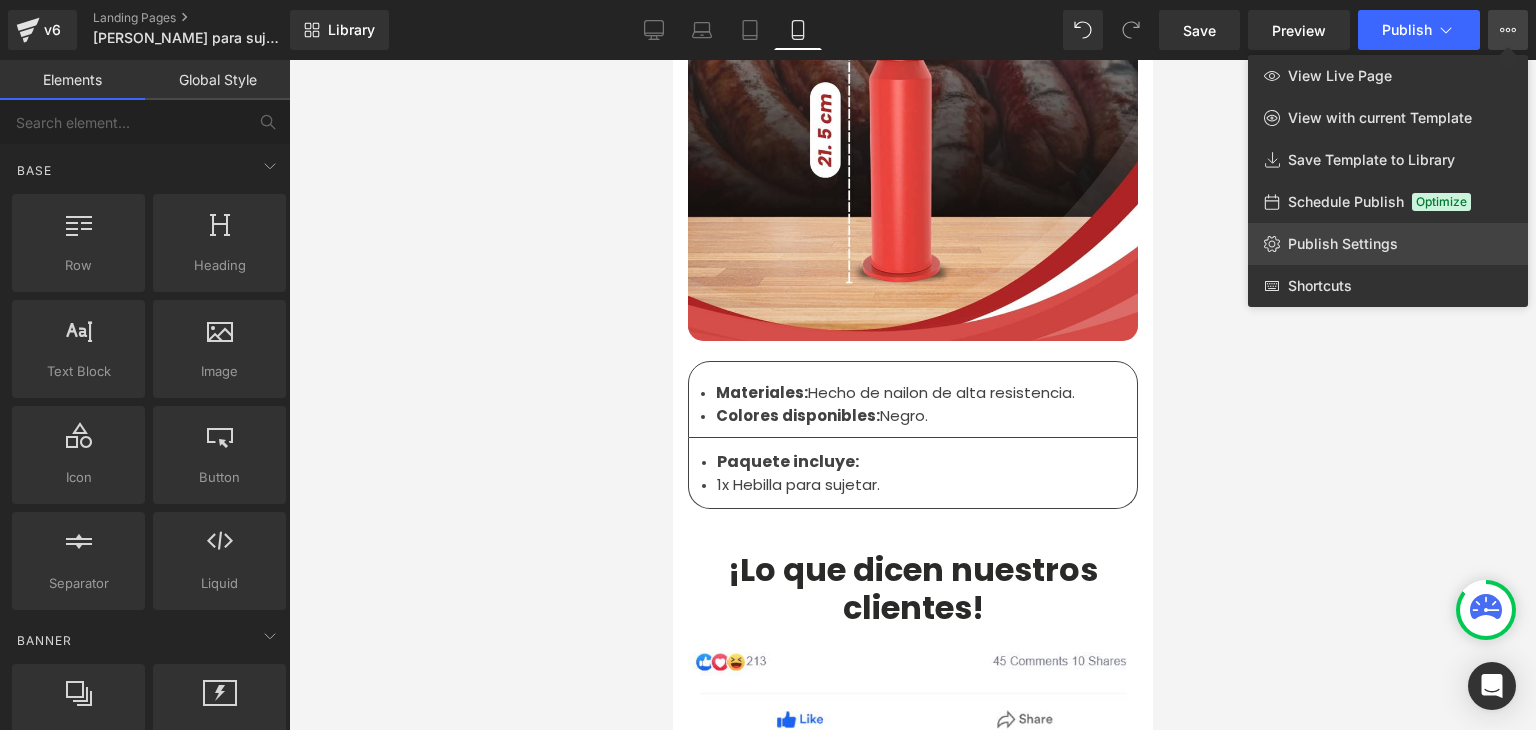 click on "Publish Settings" at bounding box center (1343, 244) 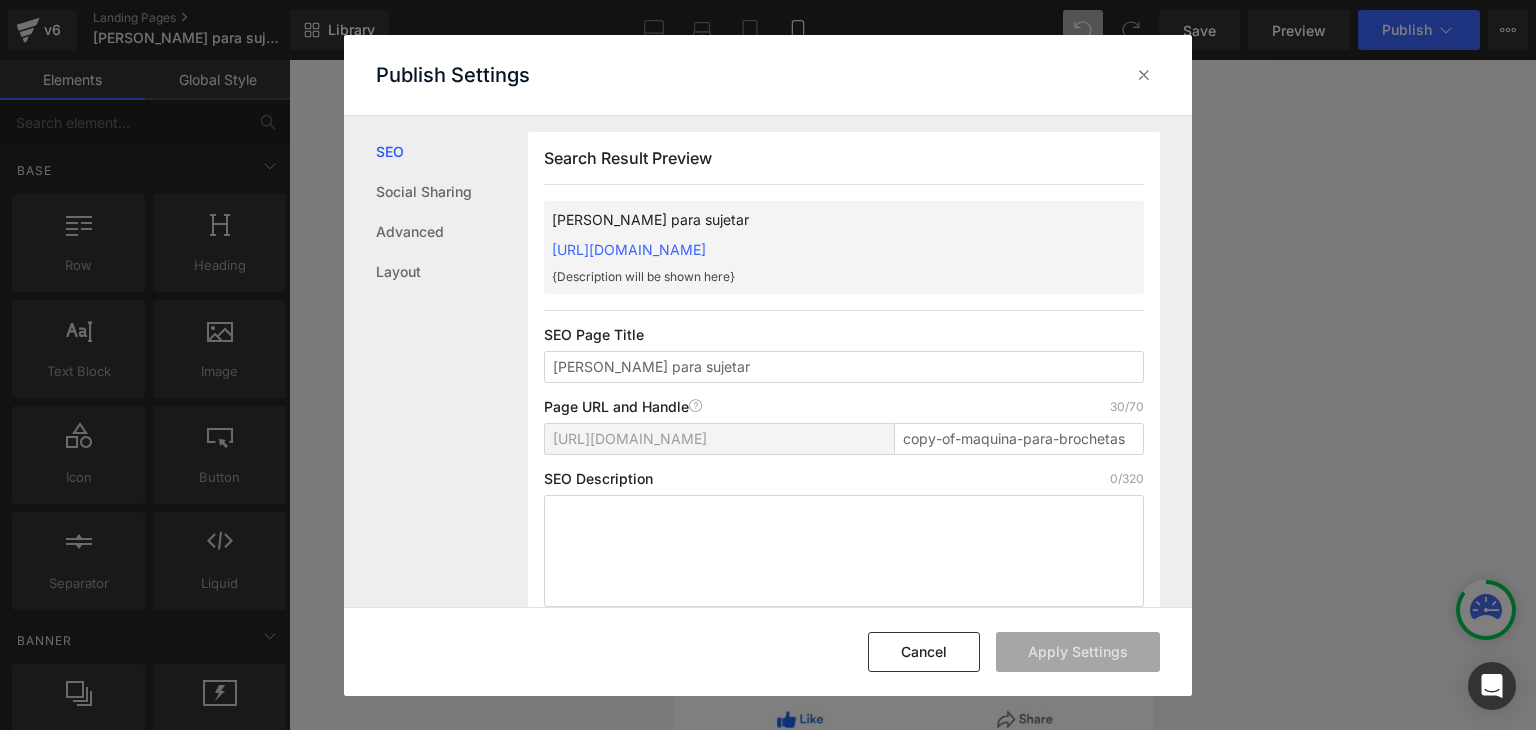 scroll, scrollTop: 0, scrollLeft: 0, axis: both 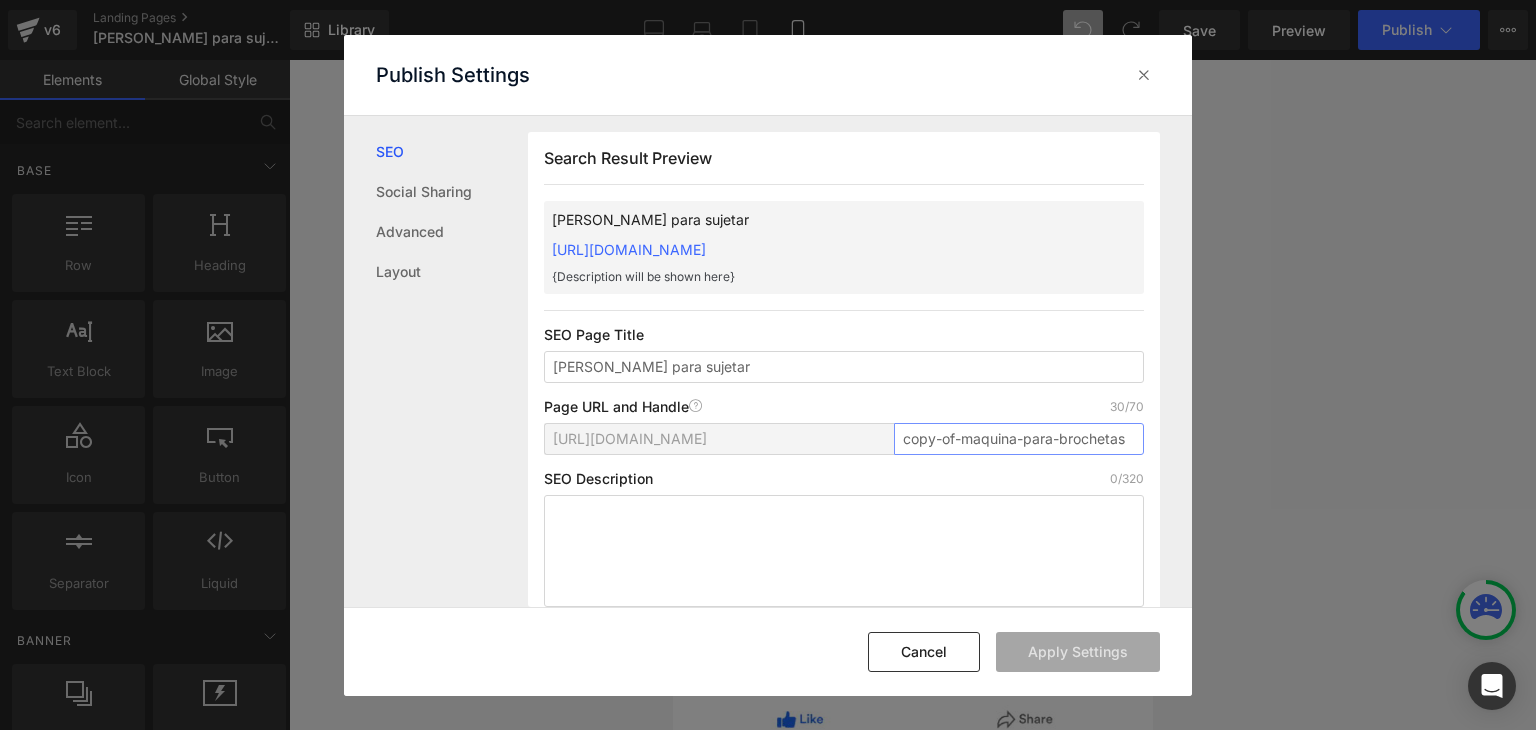 click on "copy-of-maquina-para-brochetas" at bounding box center [1019, 439] 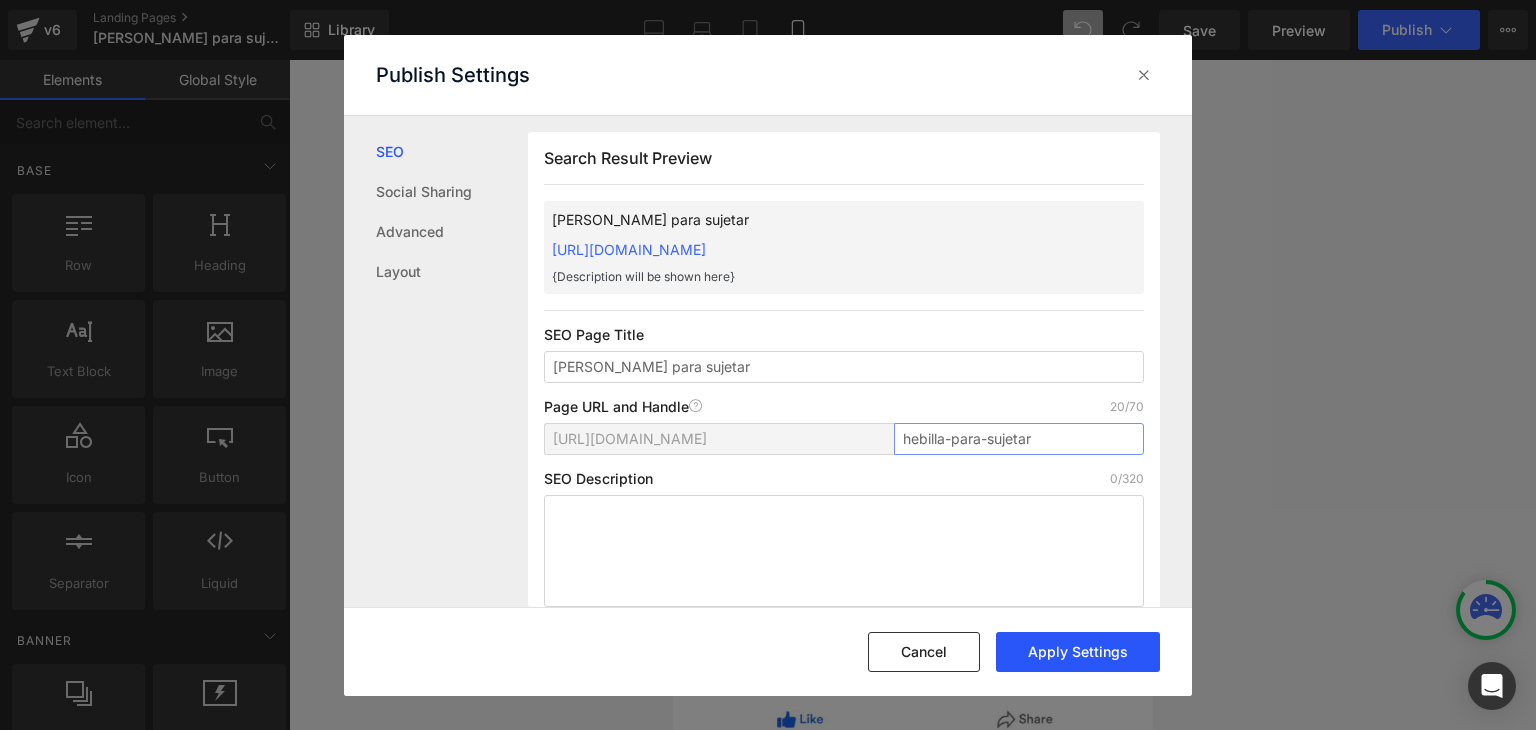 type on "hebilla-para-sujetar" 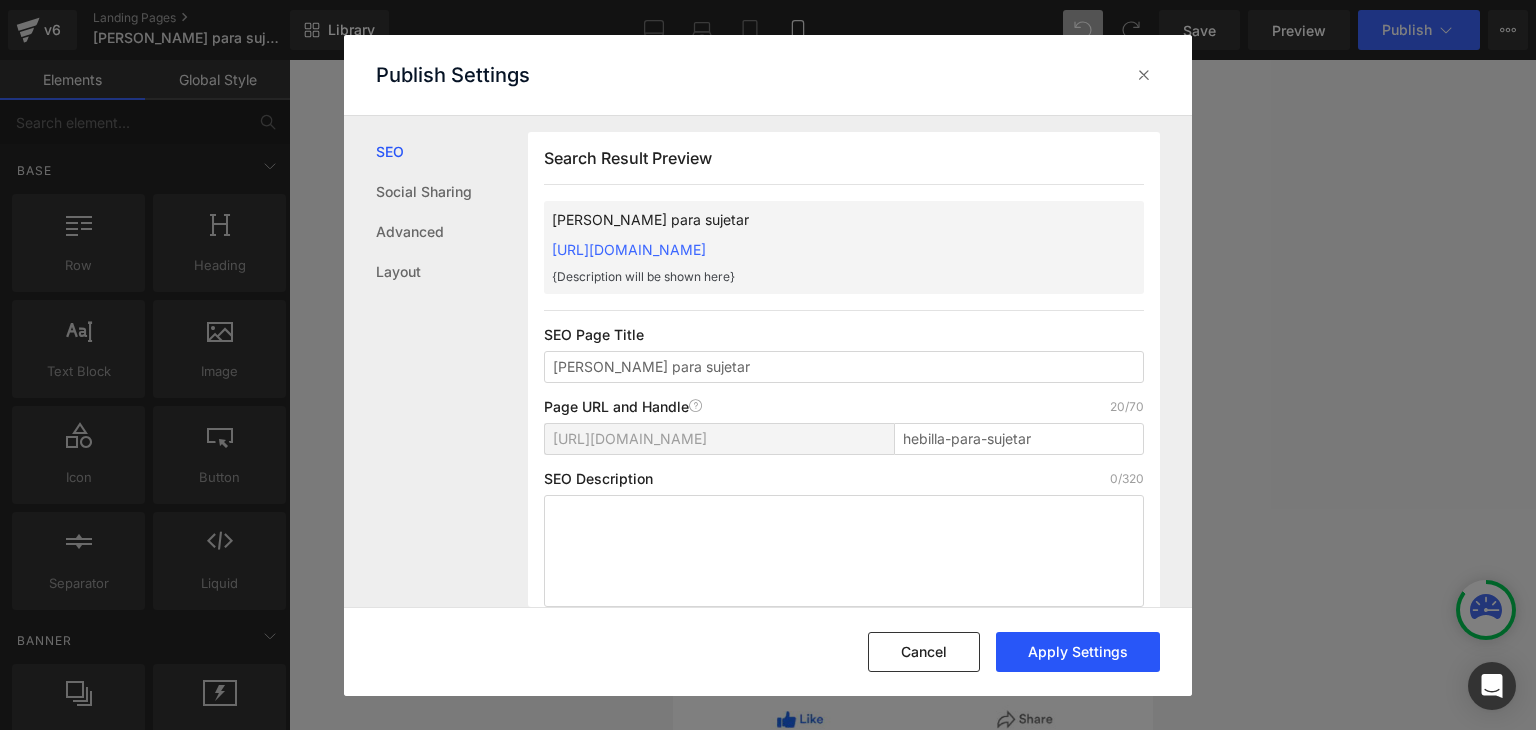 click on "Apply Settings" at bounding box center (1078, 652) 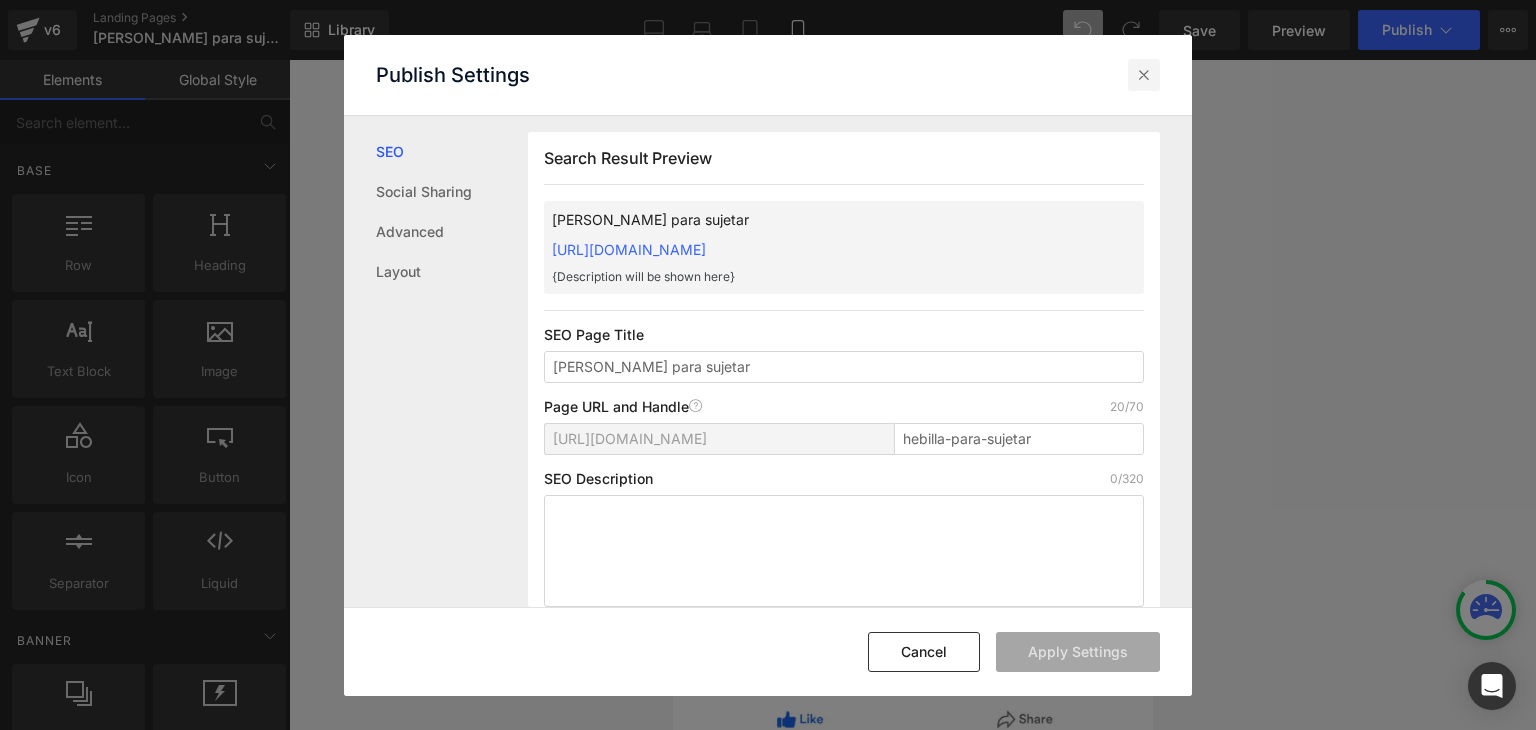 click at bounding box center (1144, 75) 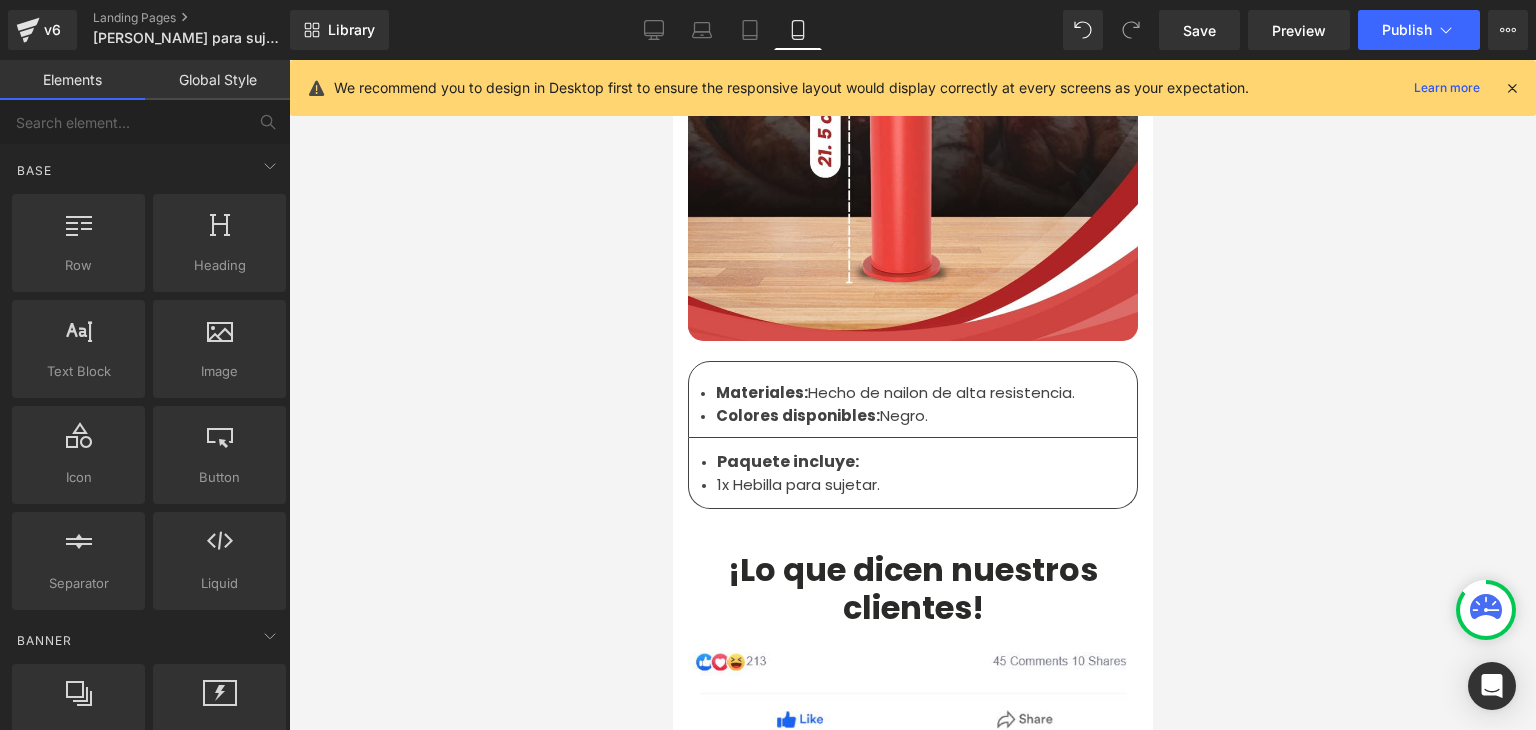 click at bounding box center [1512, 88] 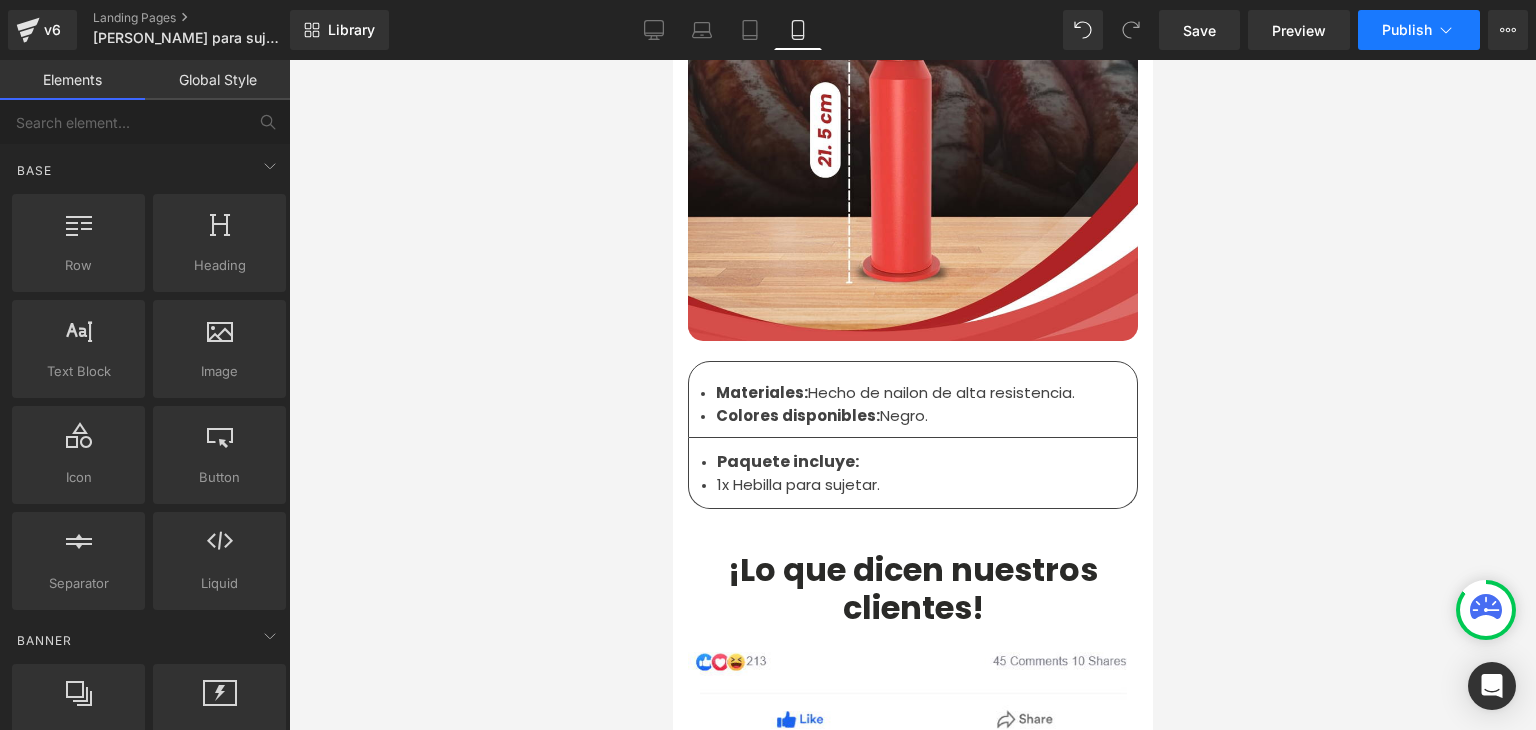 click on "Publish" at bounding box center [1407, 30] 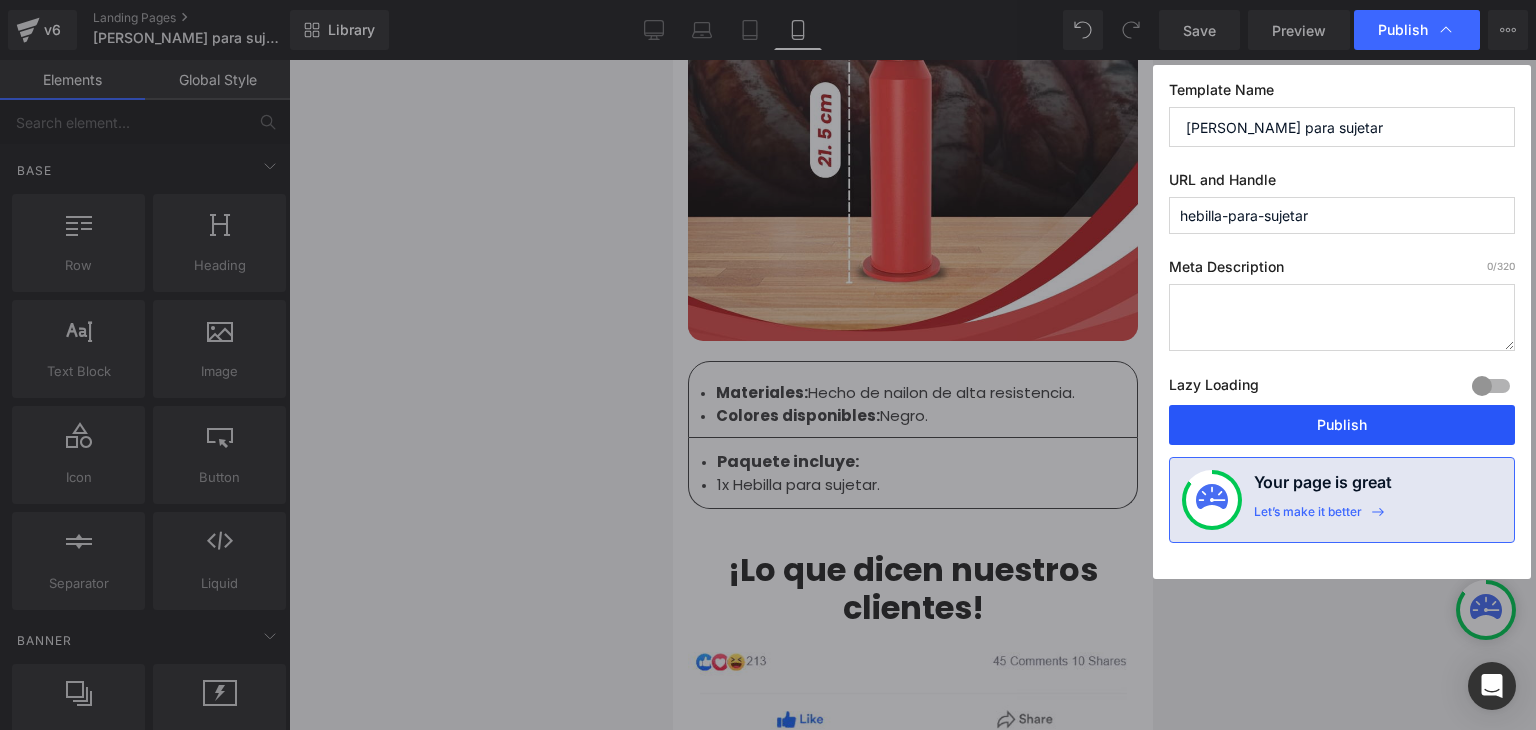 click on "Publish" at bounding box center [1342, 425] 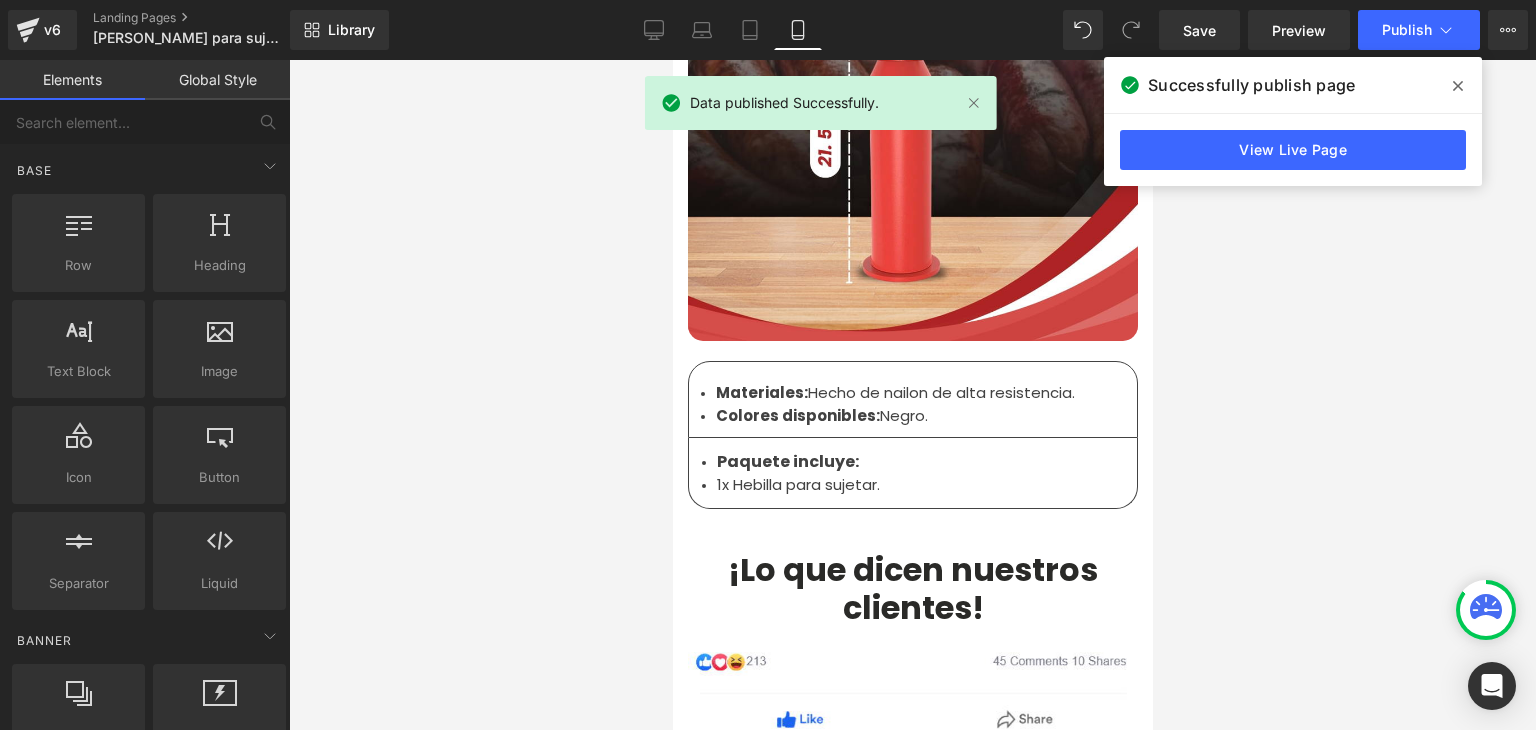 click on "View Live Page" at bounding box center [1293, 150] 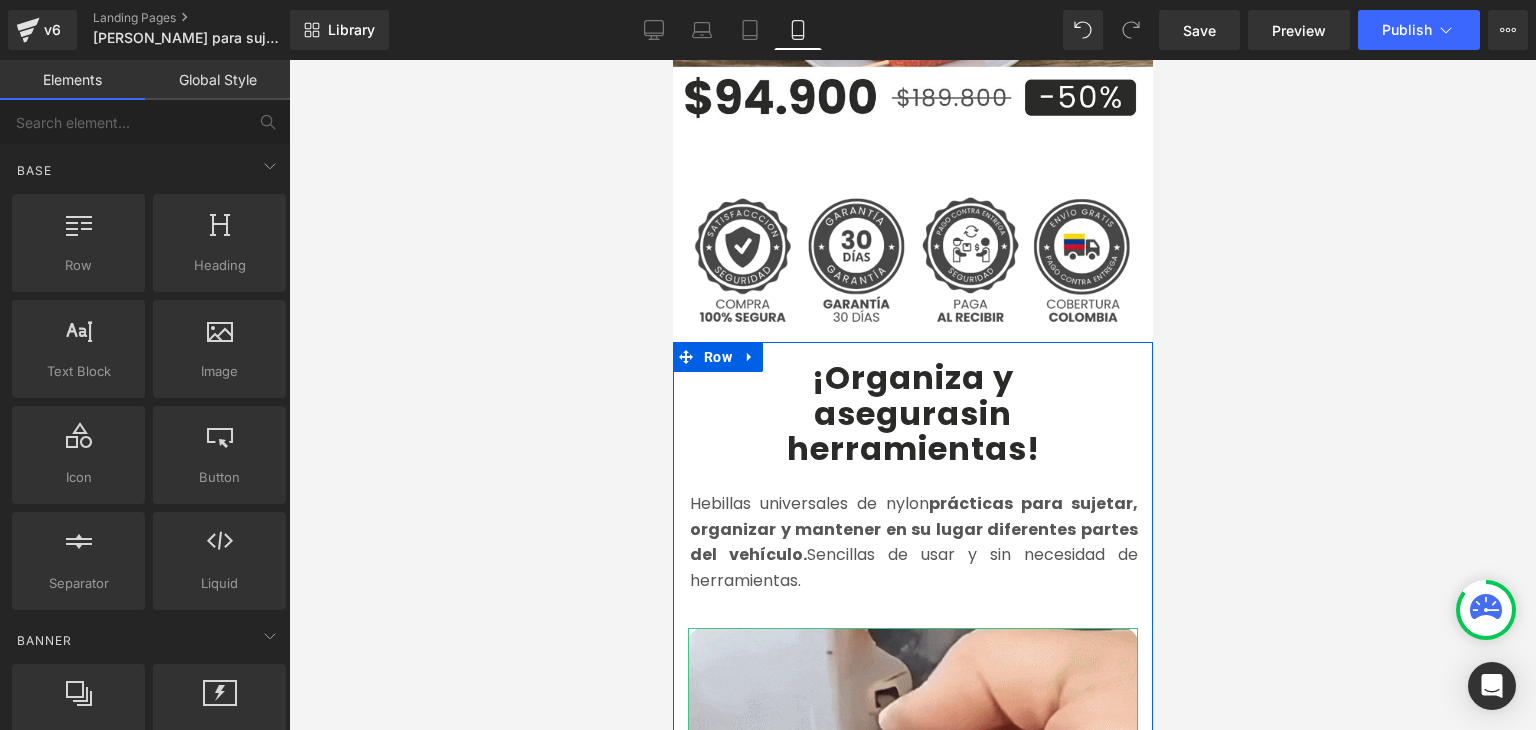 scroll, scrollTop: 0, scrollLeft: 0, axis: both 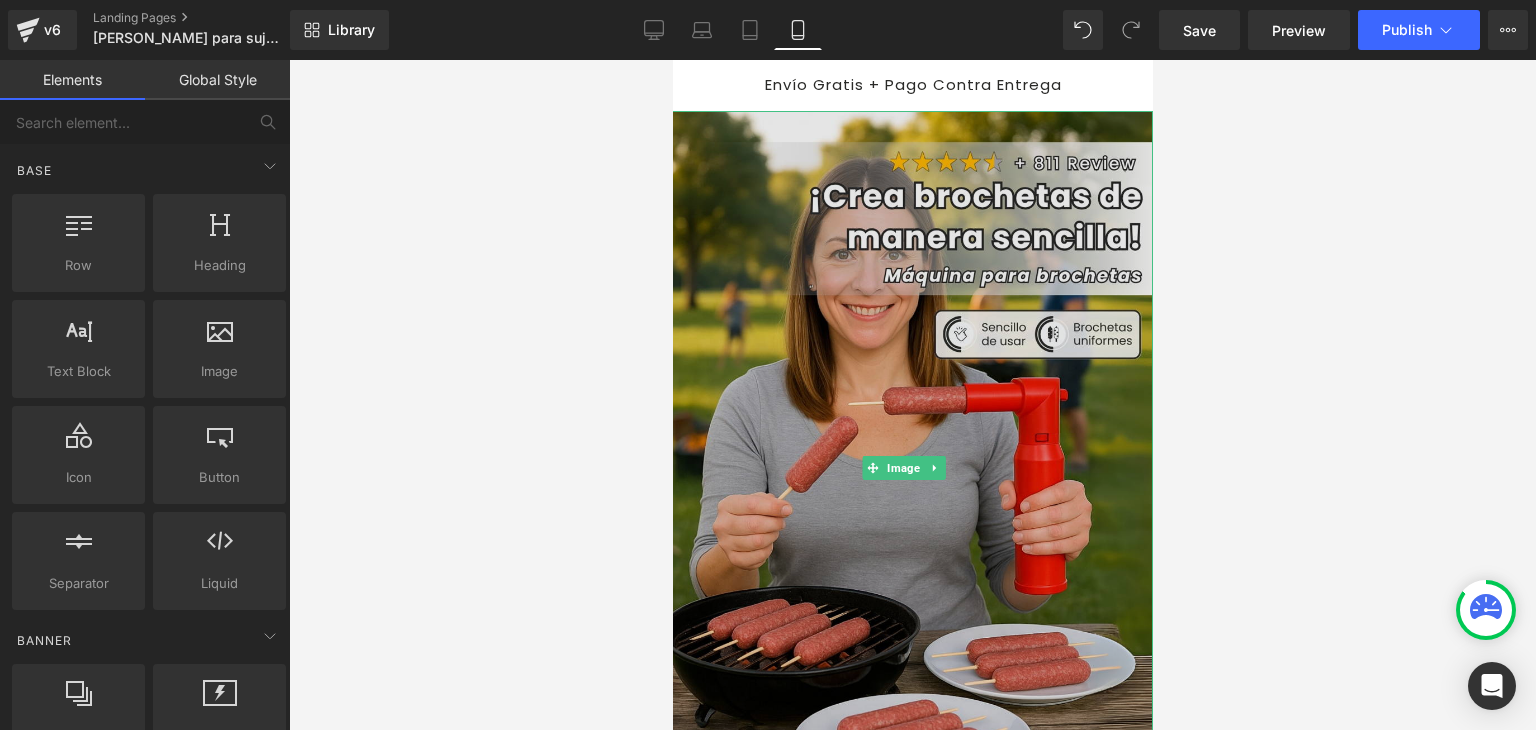 click at bounding box center (910, 469) 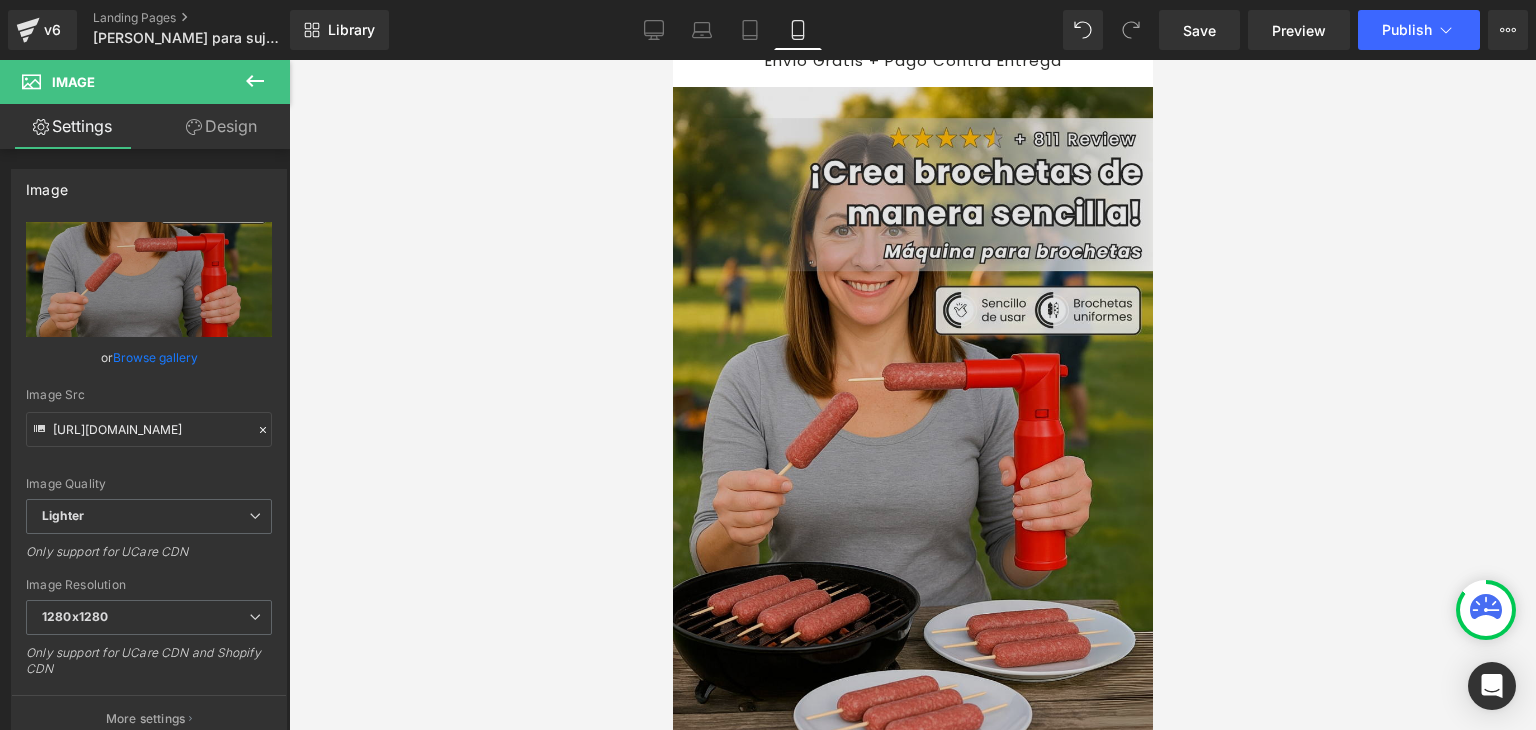 scroll, scrollTop: 0, scrollLeft: 0, axis: both 